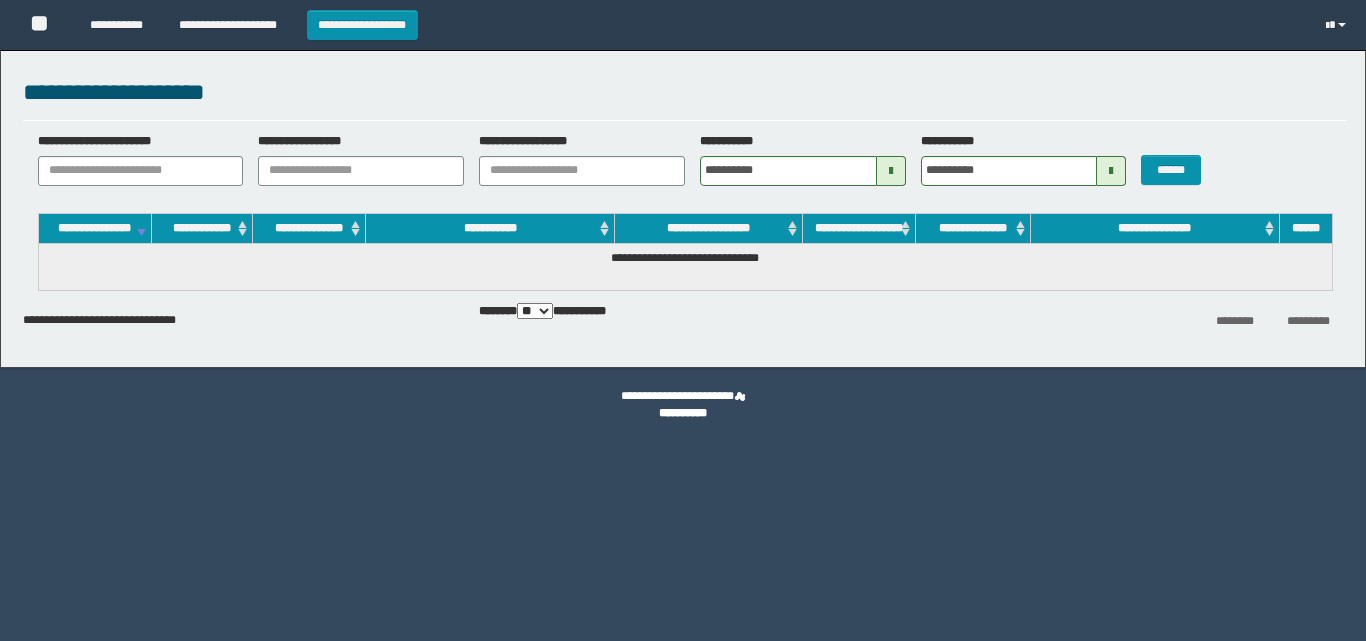 scroll, scrollTop: 0, scrollLeft: 0, axis: both 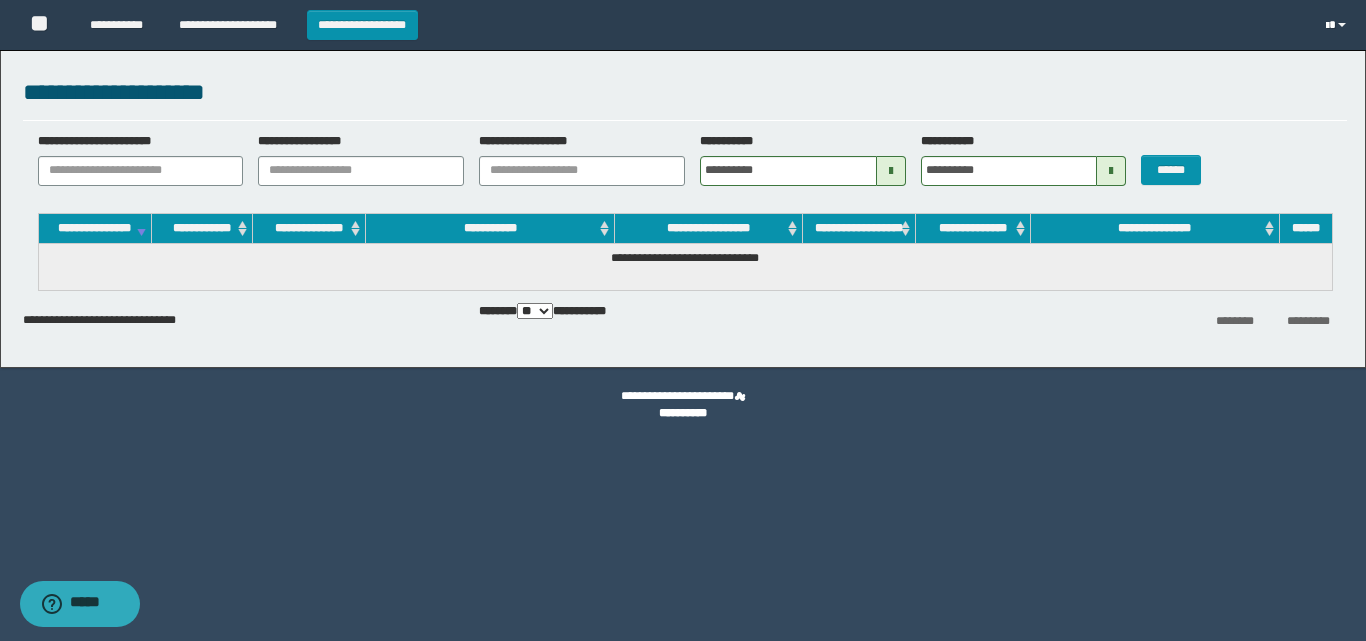 click at bounding box center (1338, 25) 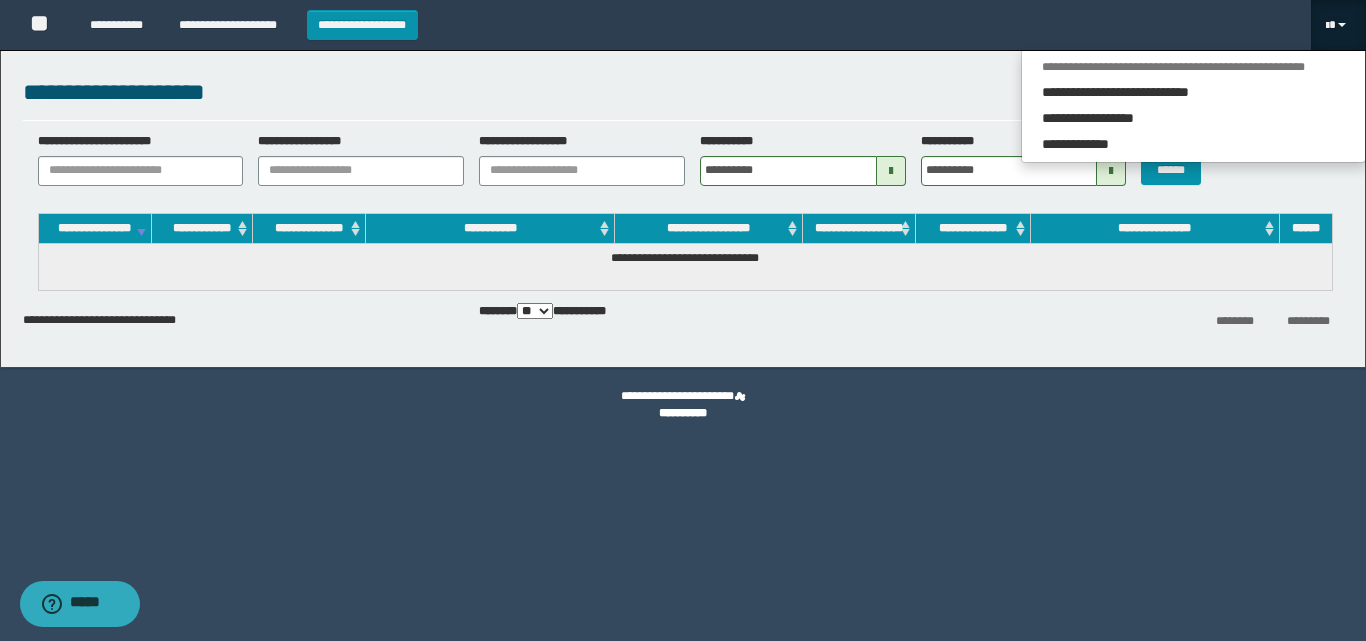 click at bounding box center (1338, 25) 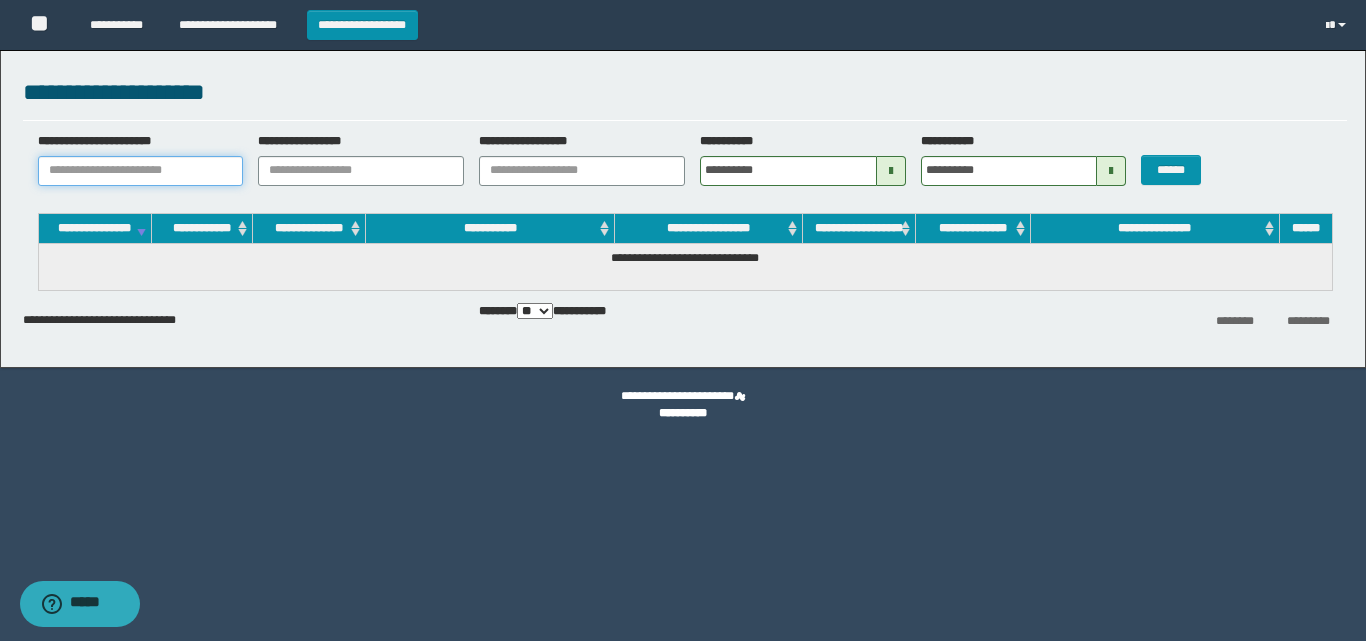 click on "**********" at bounding box center [141, 171] 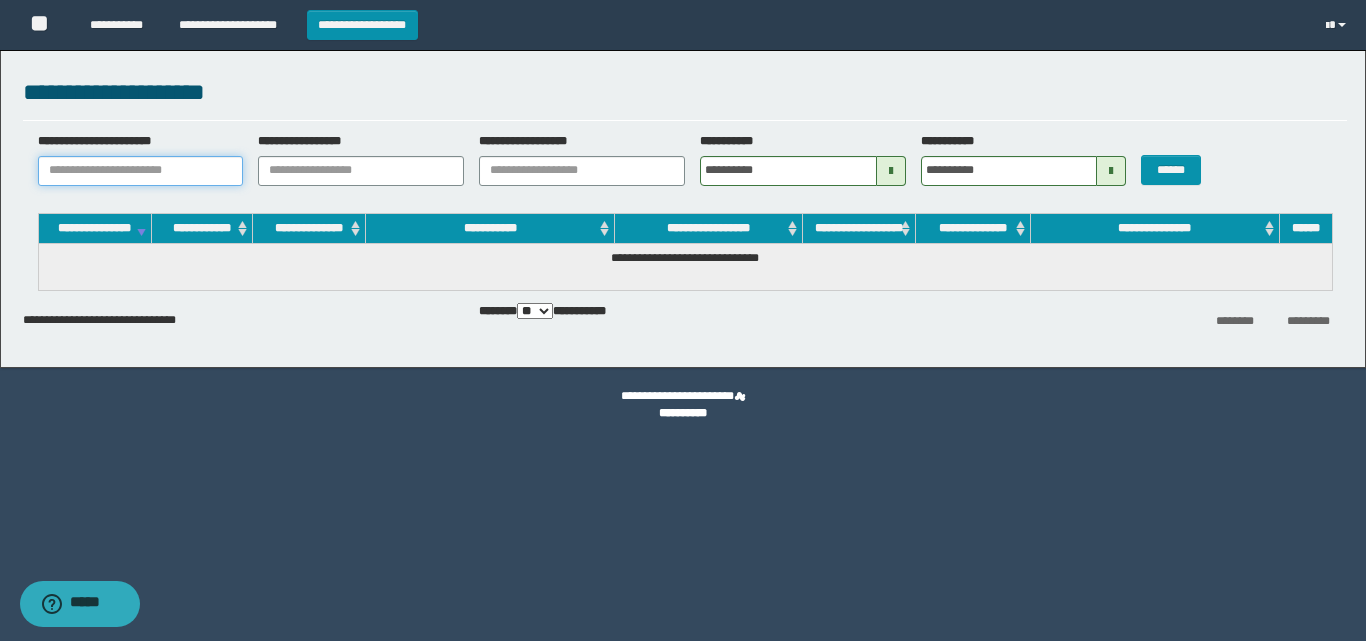 click on "**********" at bounding box center [141, 171] 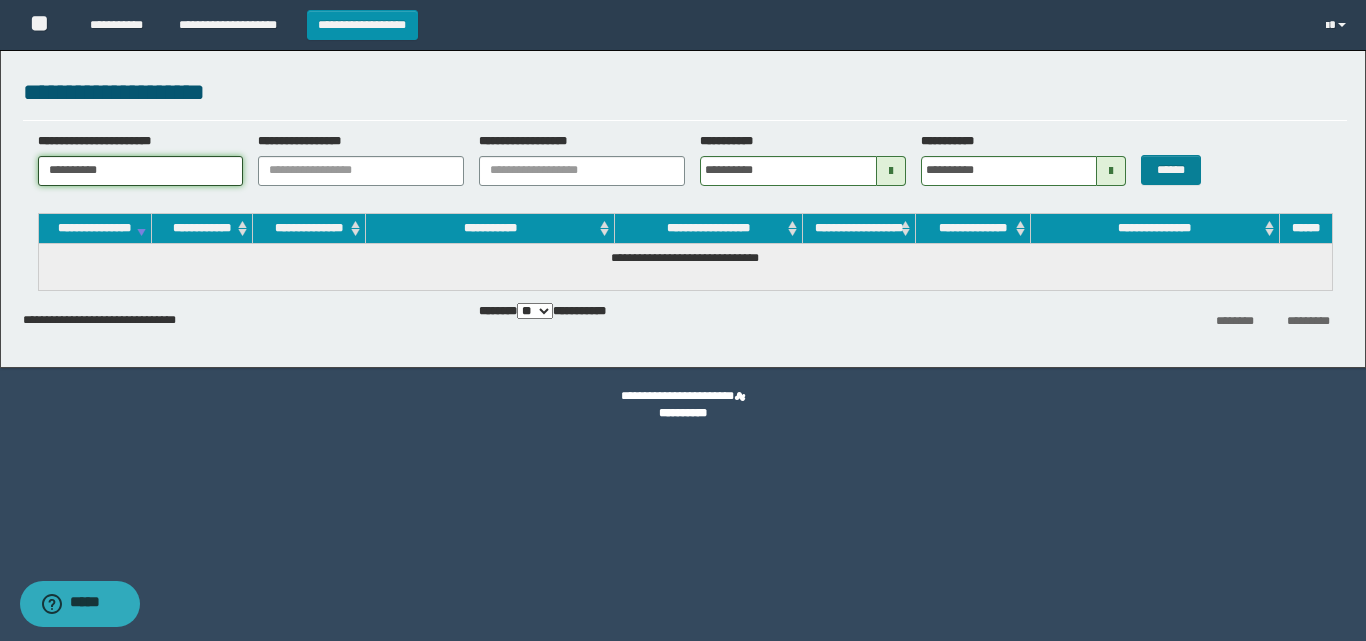 type on "**********" 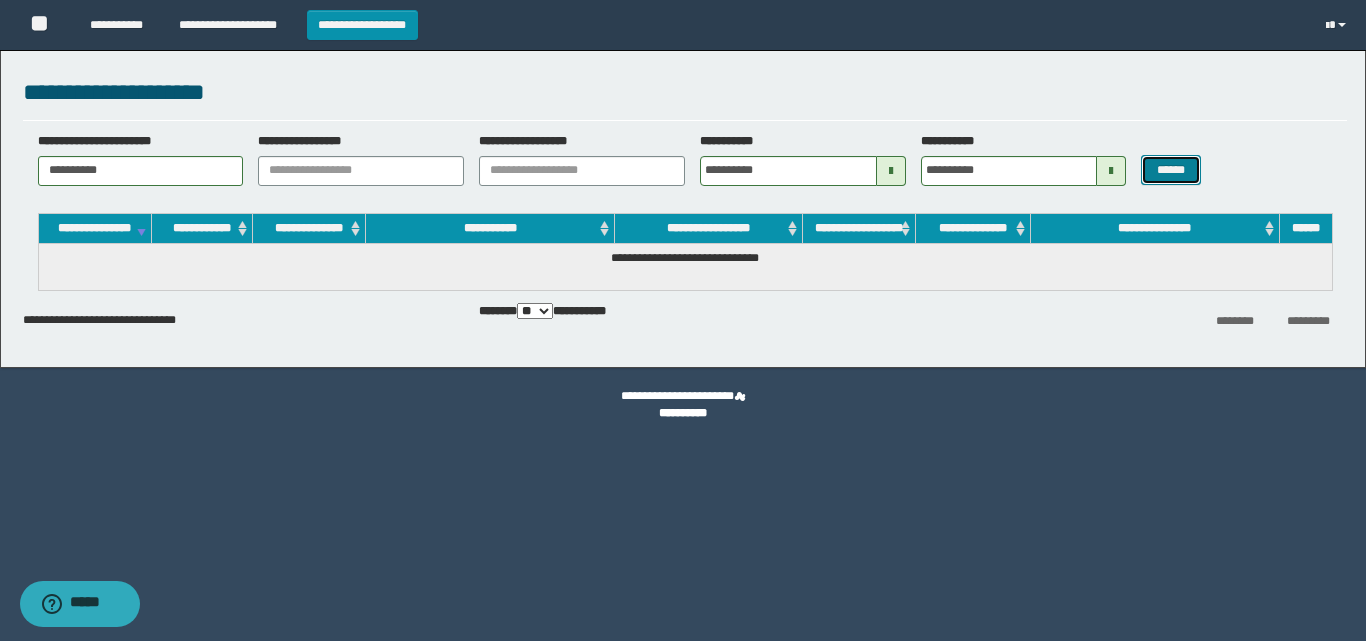 click on "******" at bounding box center [1170, 170] 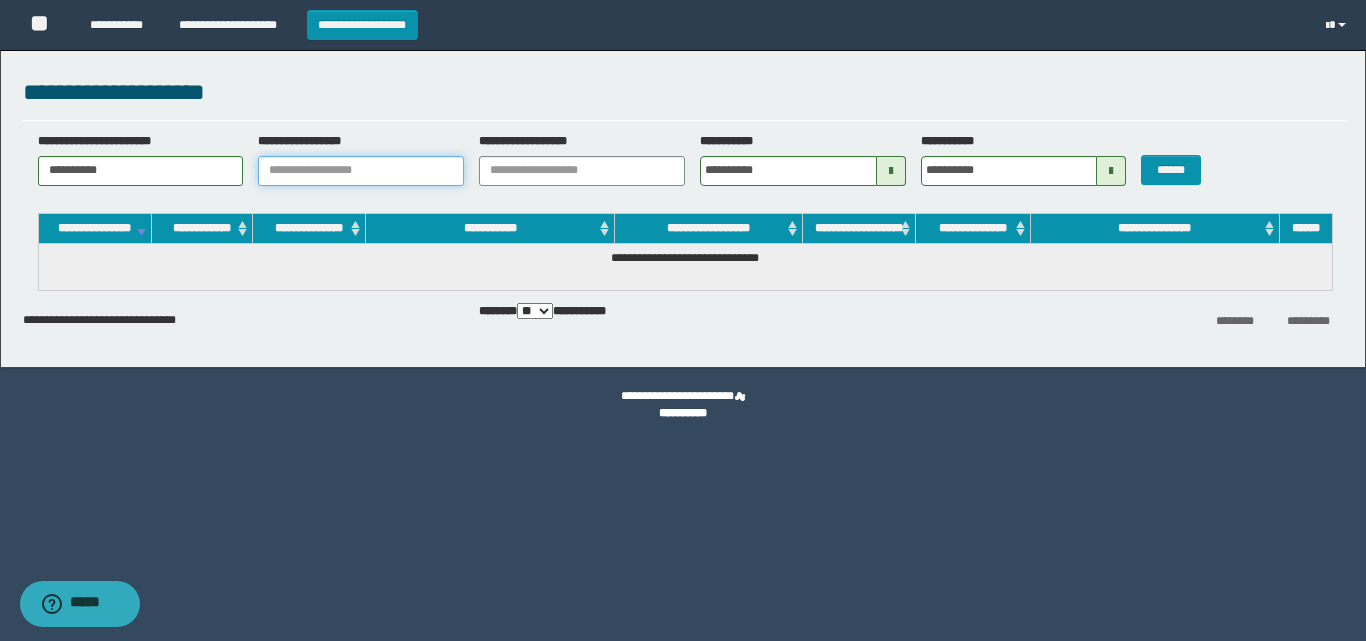 click on "**********" at bounding box center [361, 171] 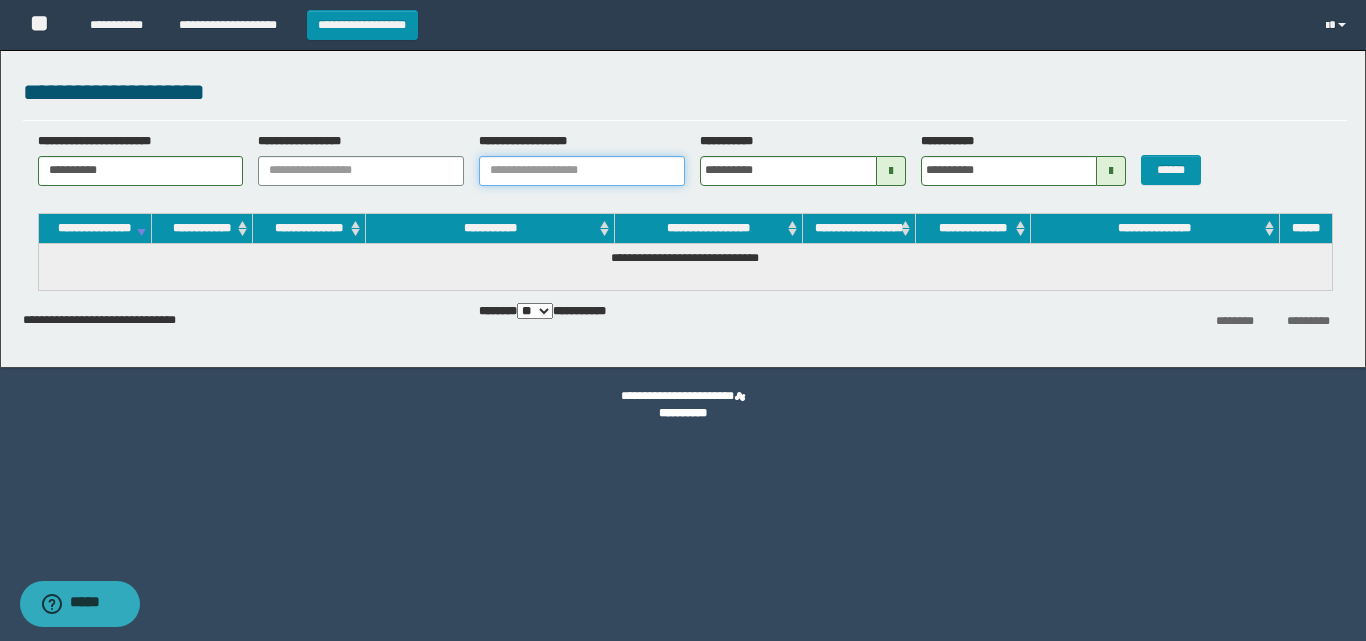 click on "**********" at bounding box center (582, 171) 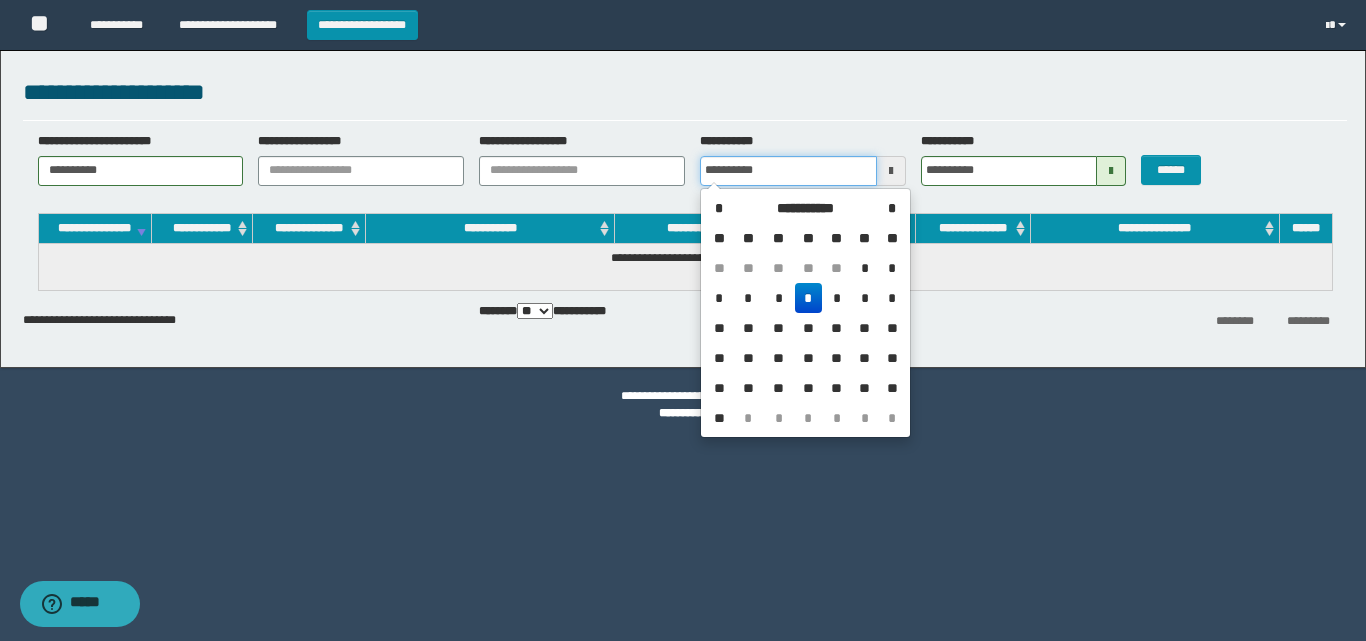 click on "**********" at bounding box center [788, 171] 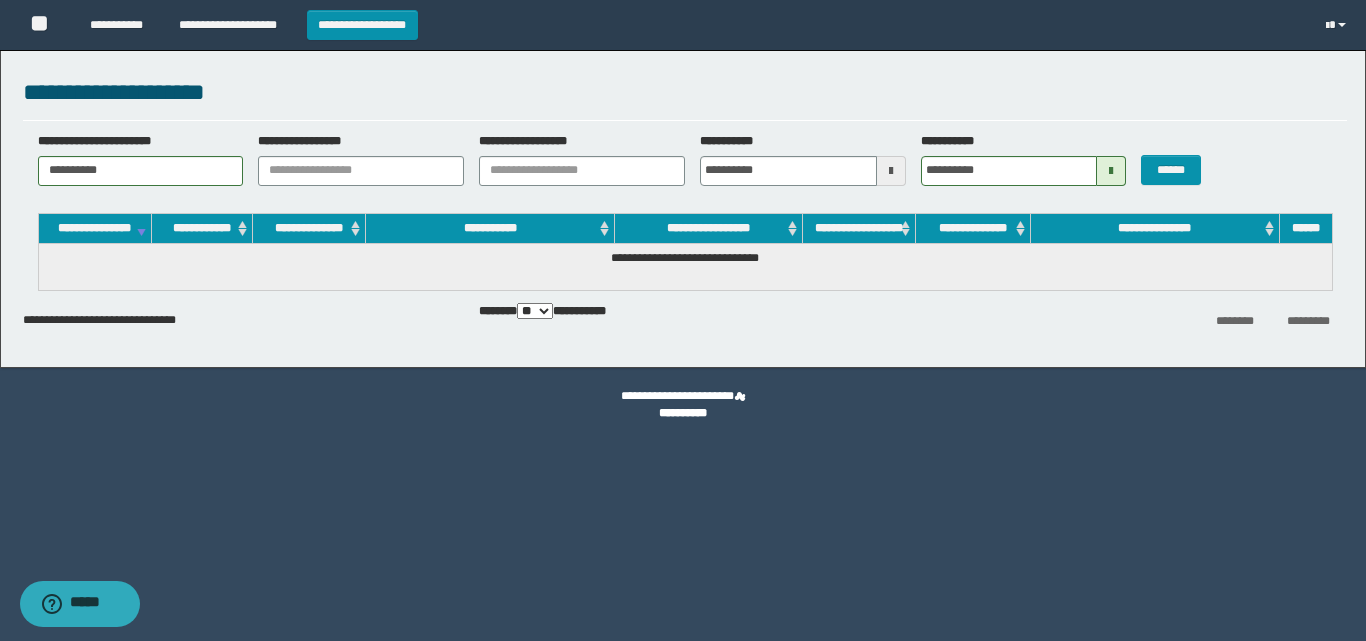 click at bounding box center [891, 171] 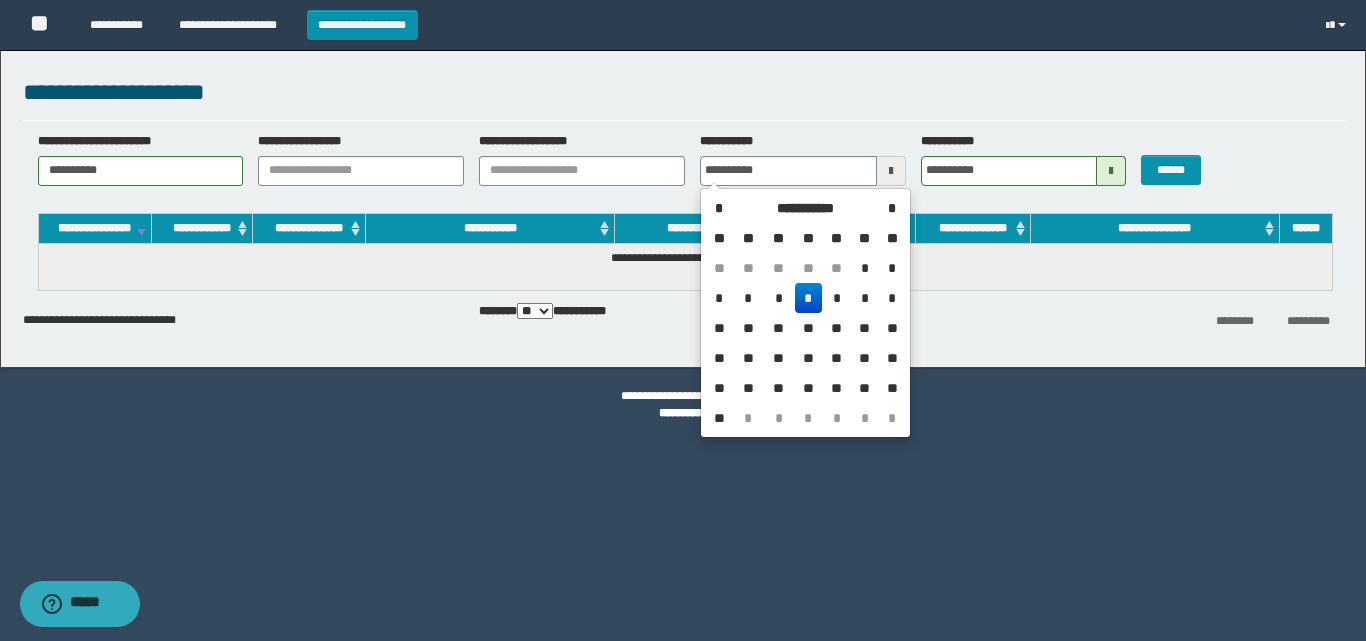 click at bounding box center [891, 171] 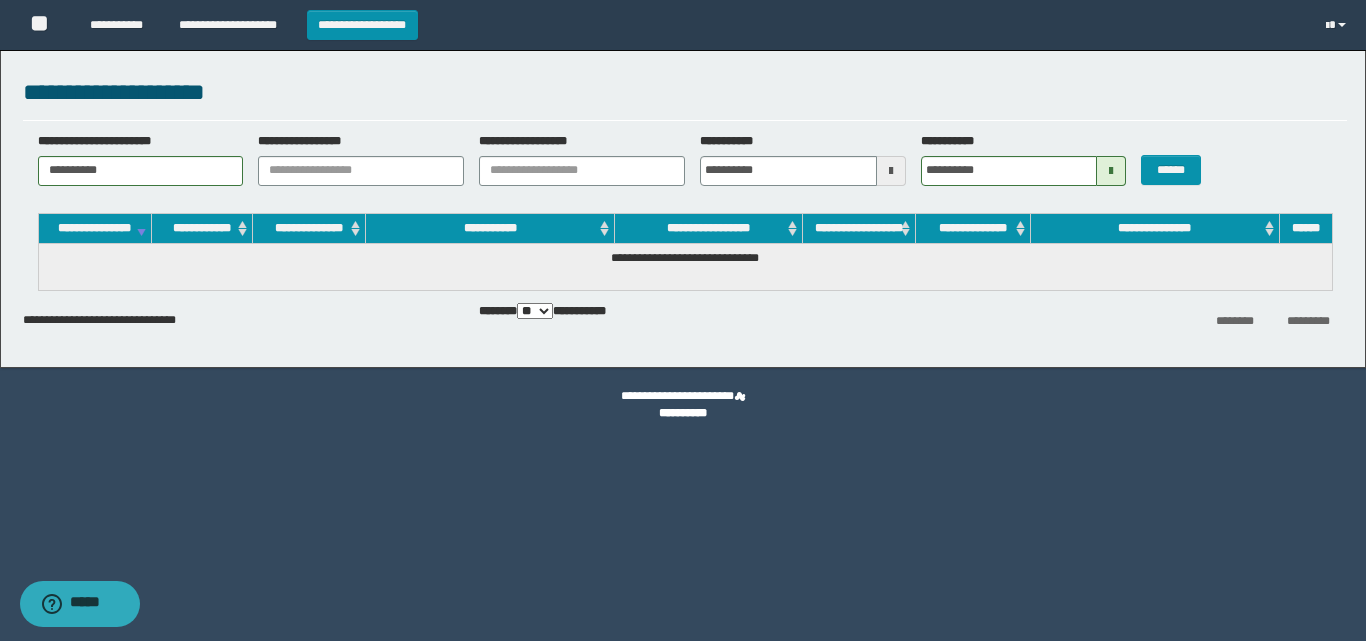 click on "**********" at bounding box center (685, 166) 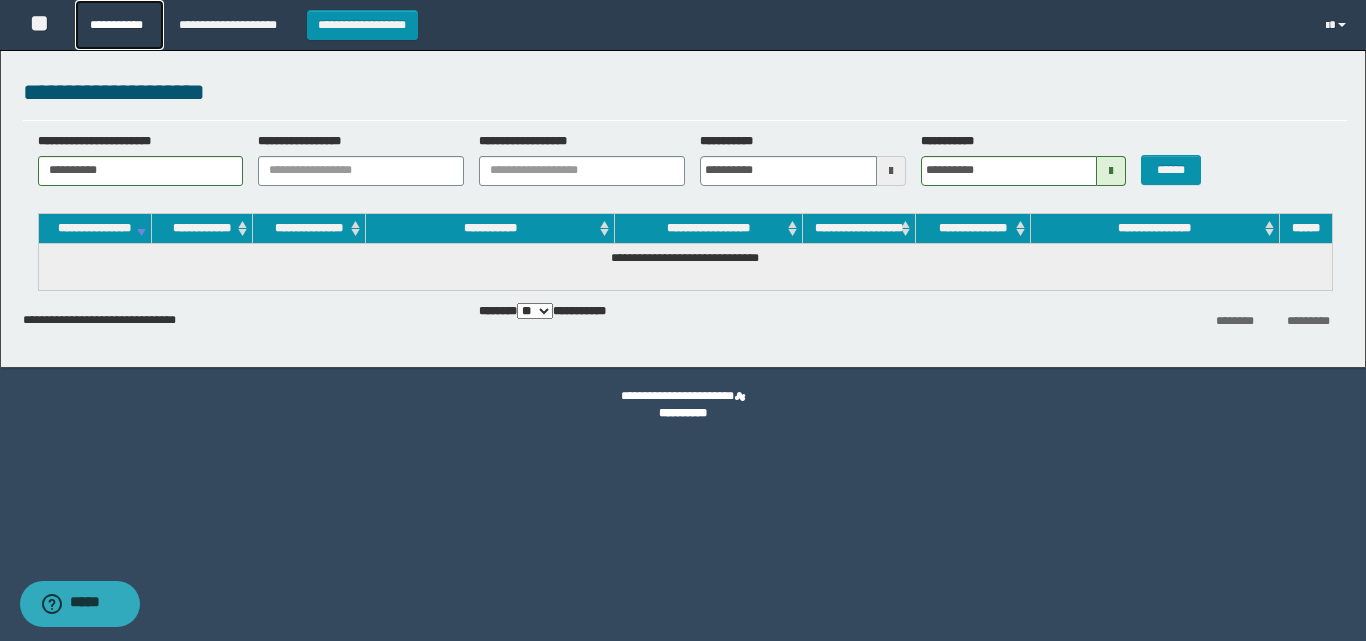 click on "**********" at bounding box center (119, 25) 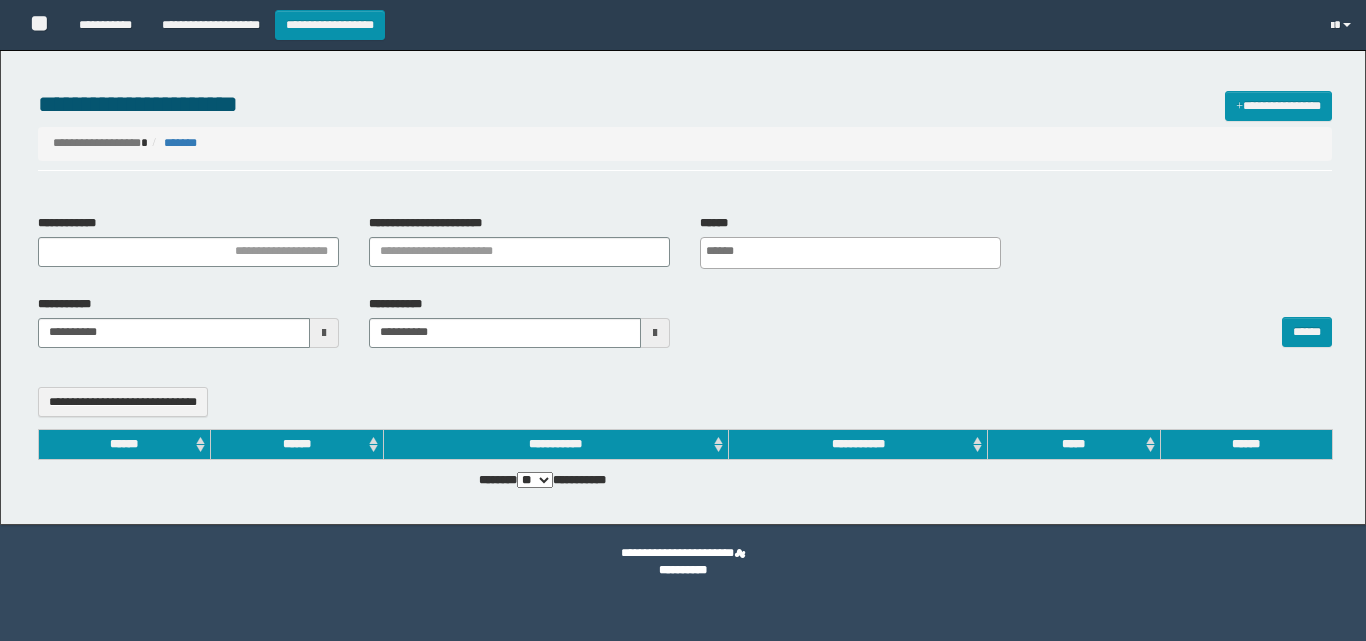 select 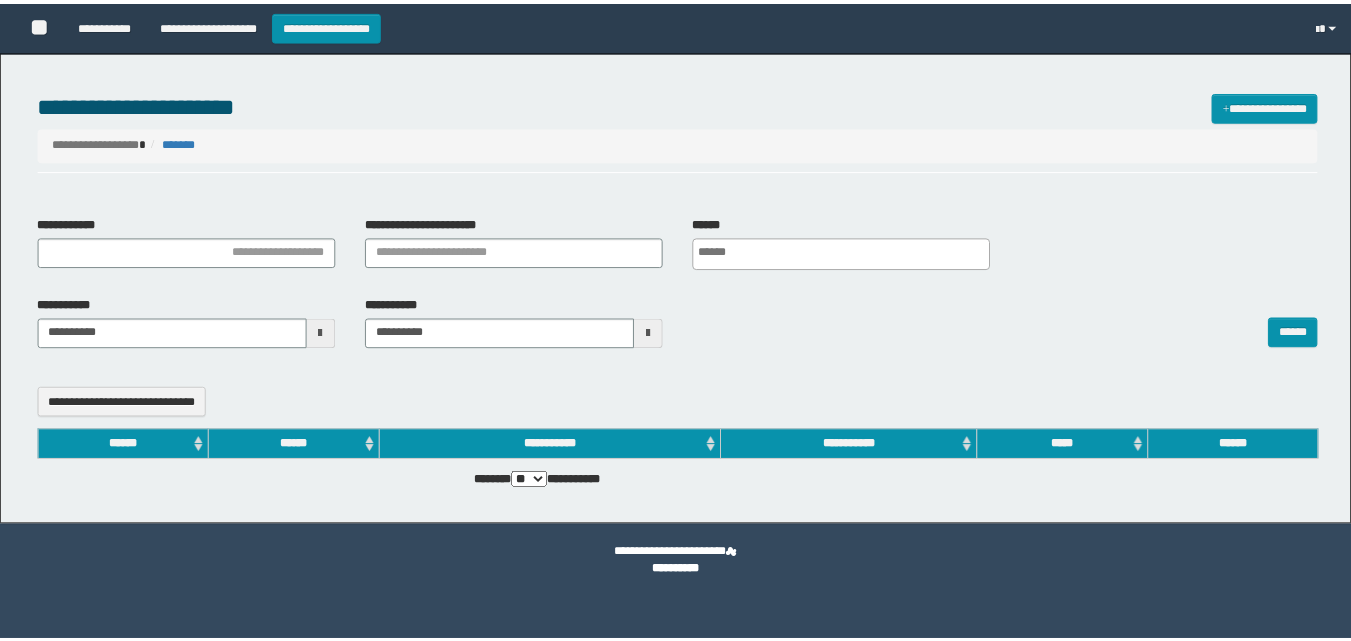 scroll, scrollTop: 0, scrollLeft: 0, axis: both 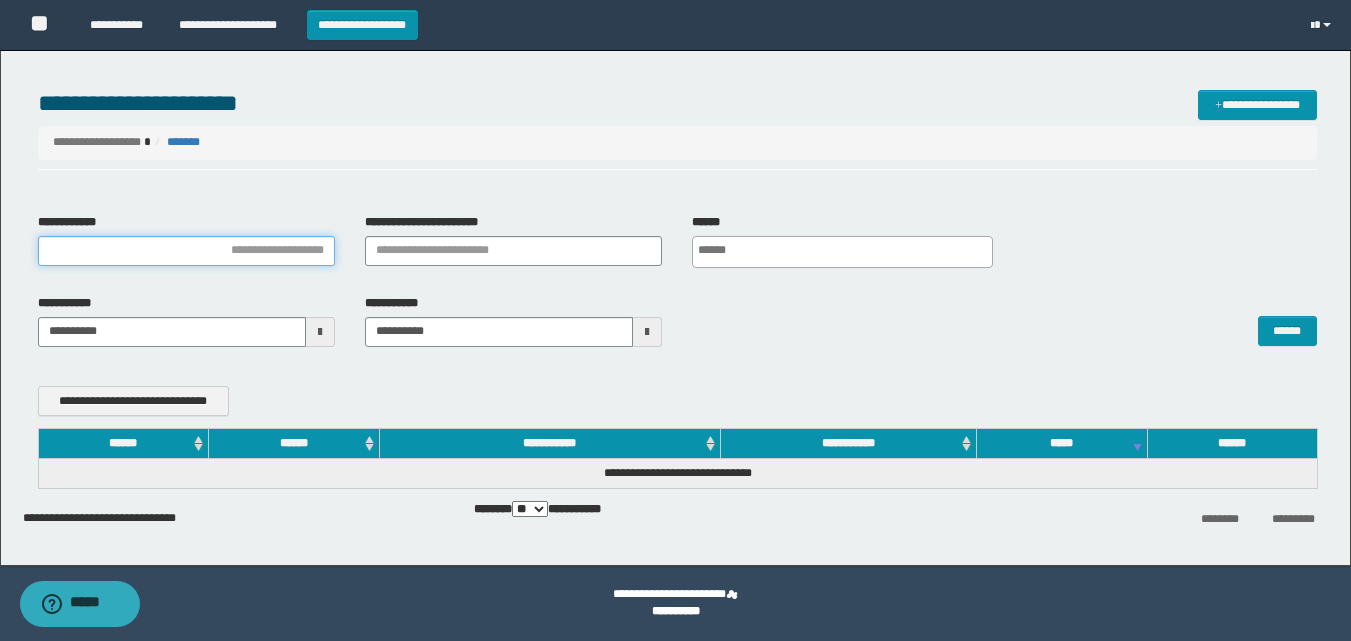 click on "**********" at bounding box center [186, 251] 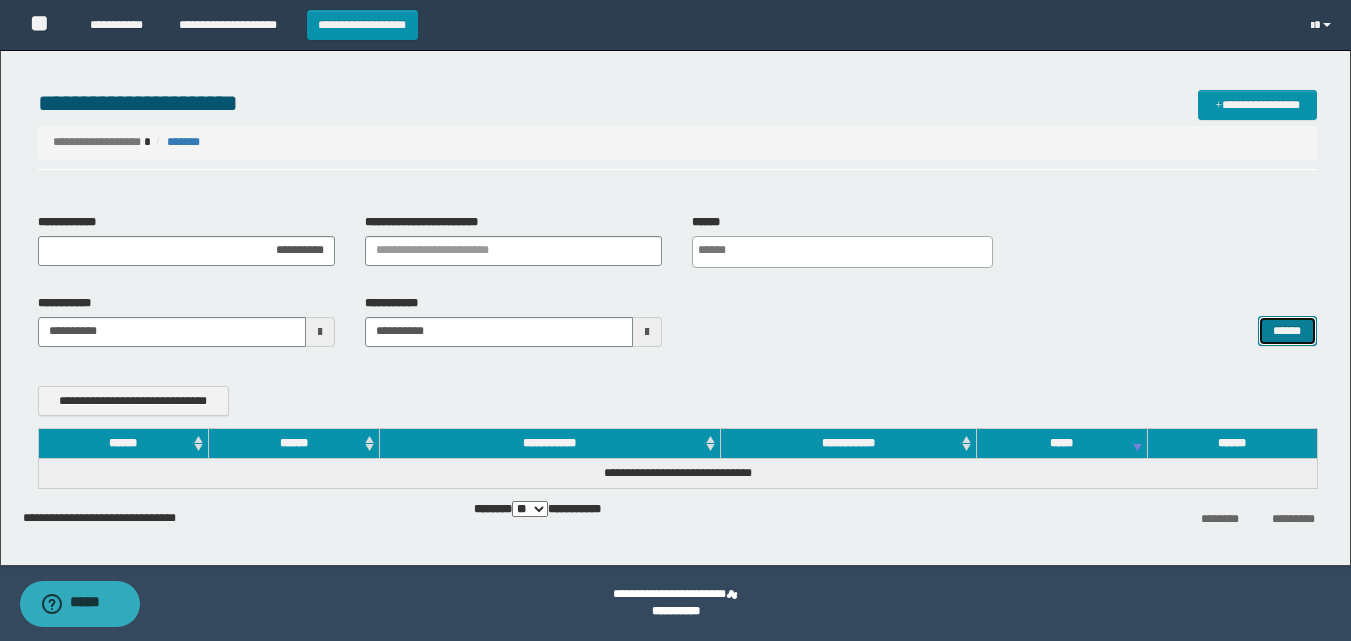 click on "******" at bounding box center (1287, 331) 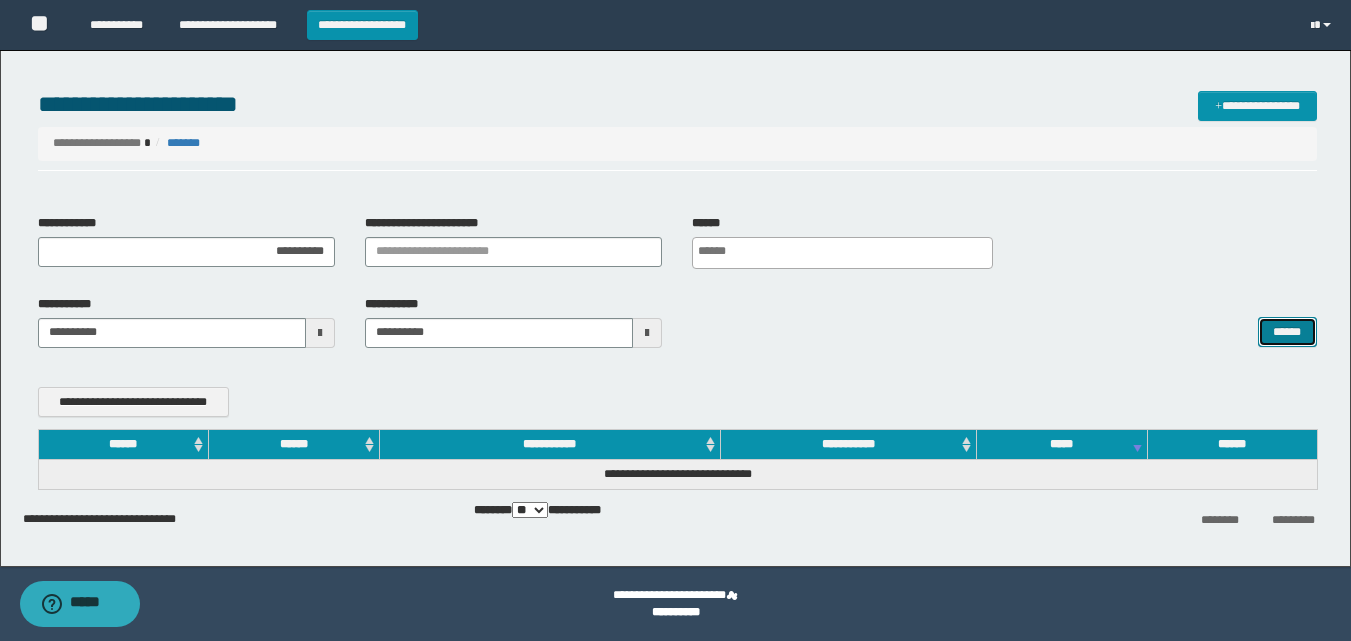 scroll, scrollTop: 1, scrollLeft: 0, axis: vertical 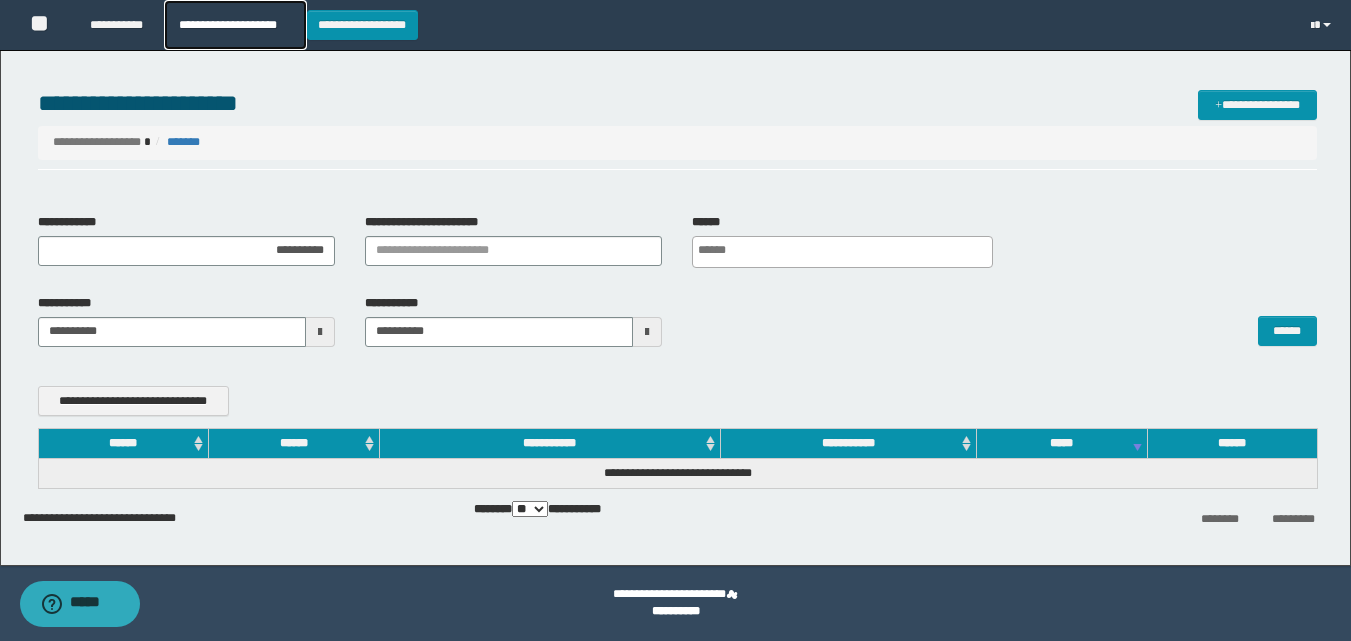 click on "**********" at bounding box center (235, 25) 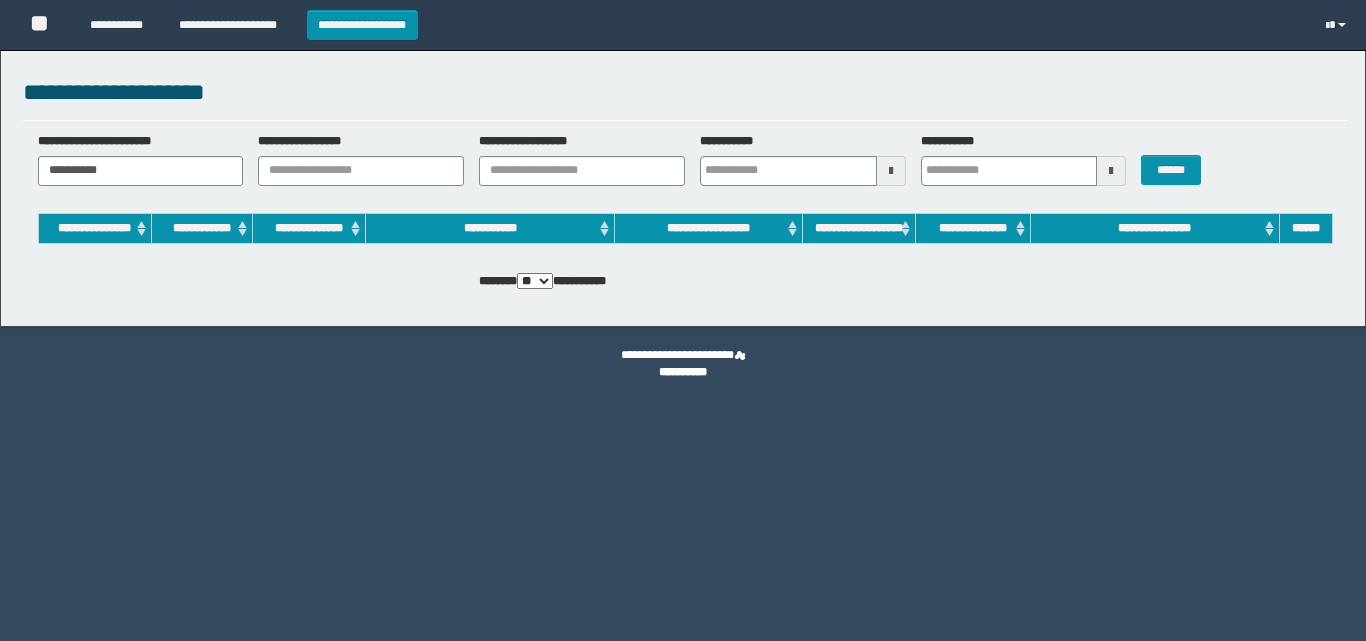 scroll, scrollTop: 0, scrollLeft: 0, axis: both 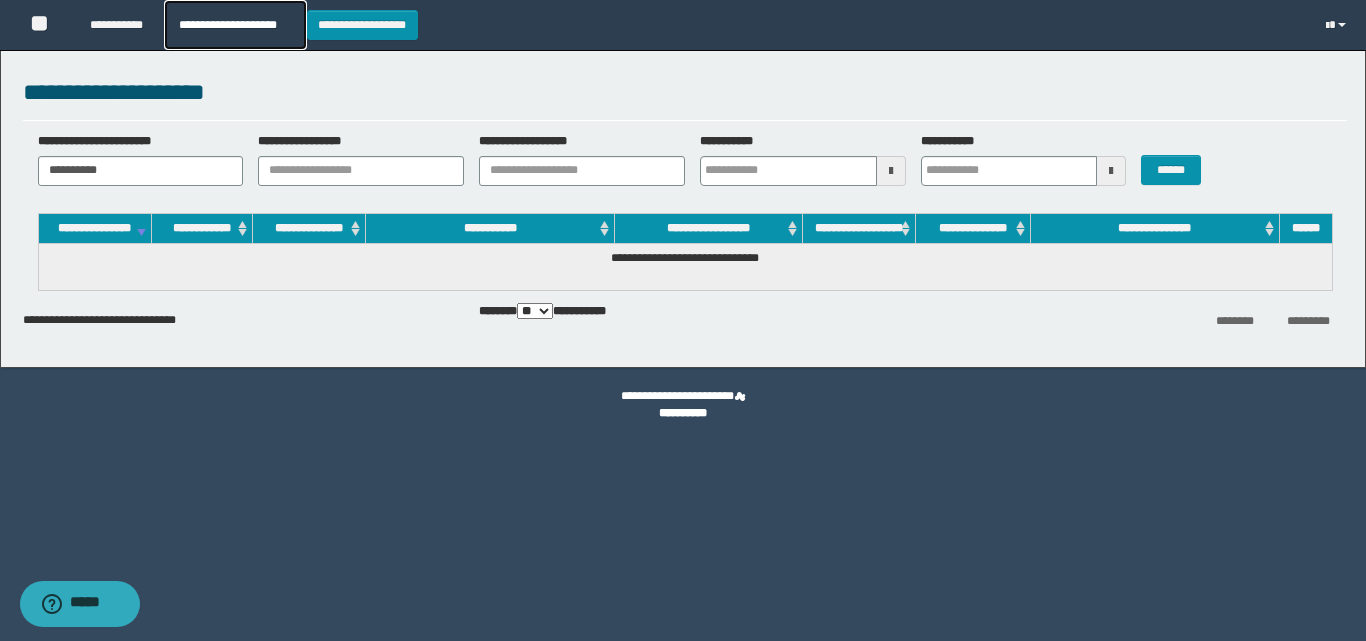 click on "**********" at bounding box center [235, 25] 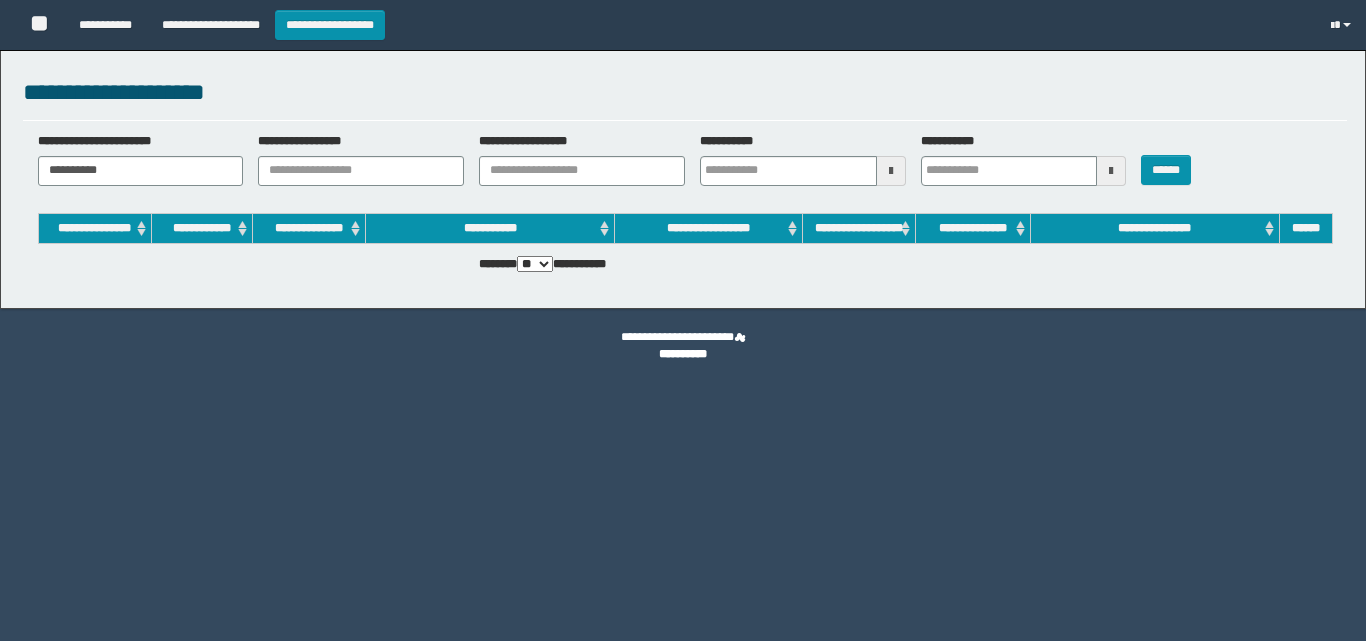 scroll, scrollTop: 0, scrollLeft: 0, axis: both 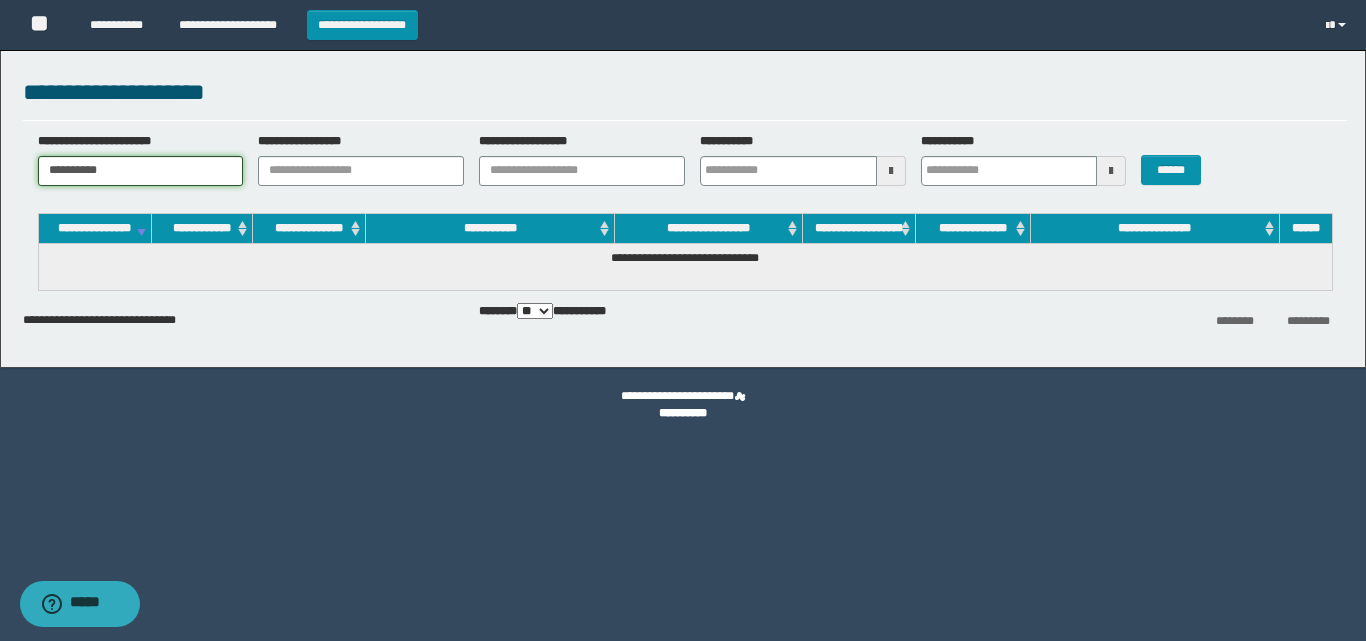 drag, startPoint x: 189, startPoint y: 179, endPoint x: 10, endPoint y: 180, distance: 179.00279 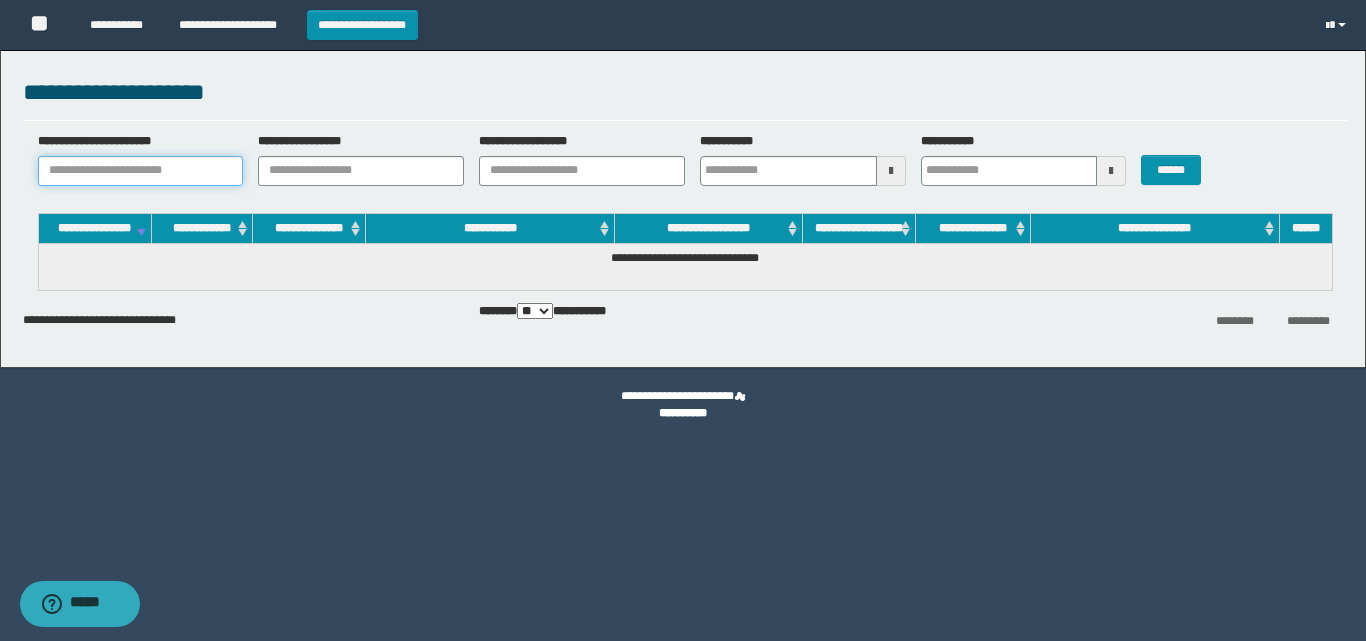 paste on "**********" 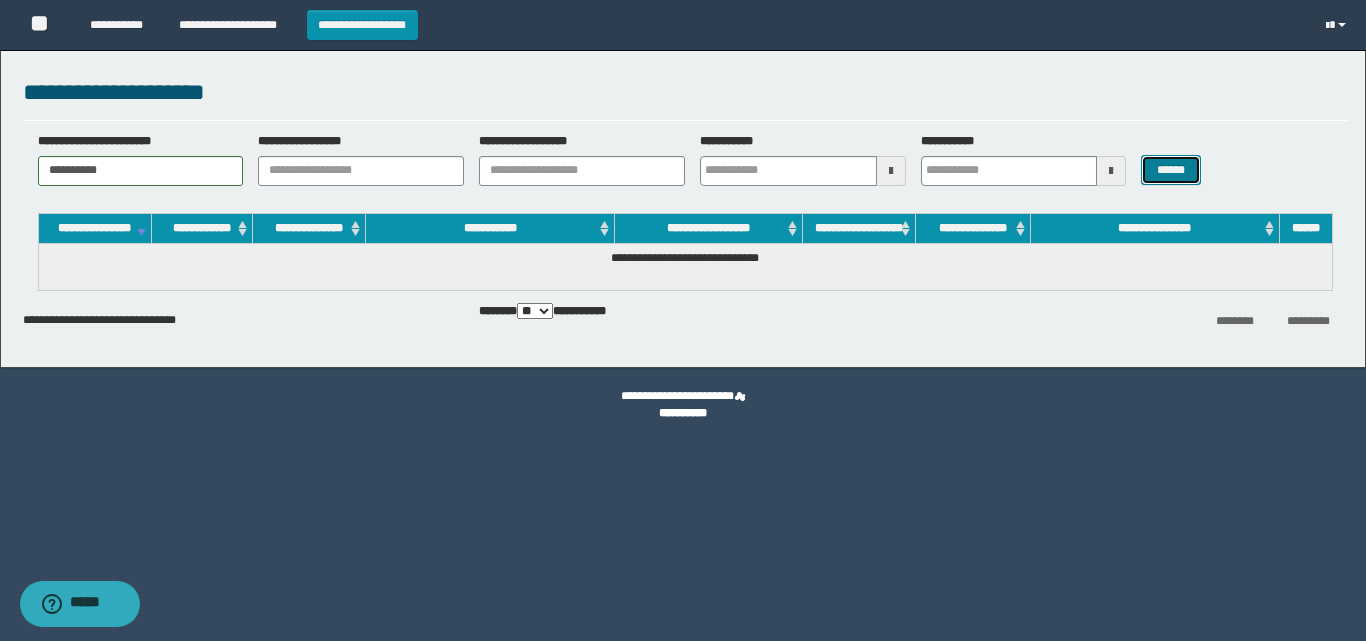 click on "******" at bounding box center (1170, 170) 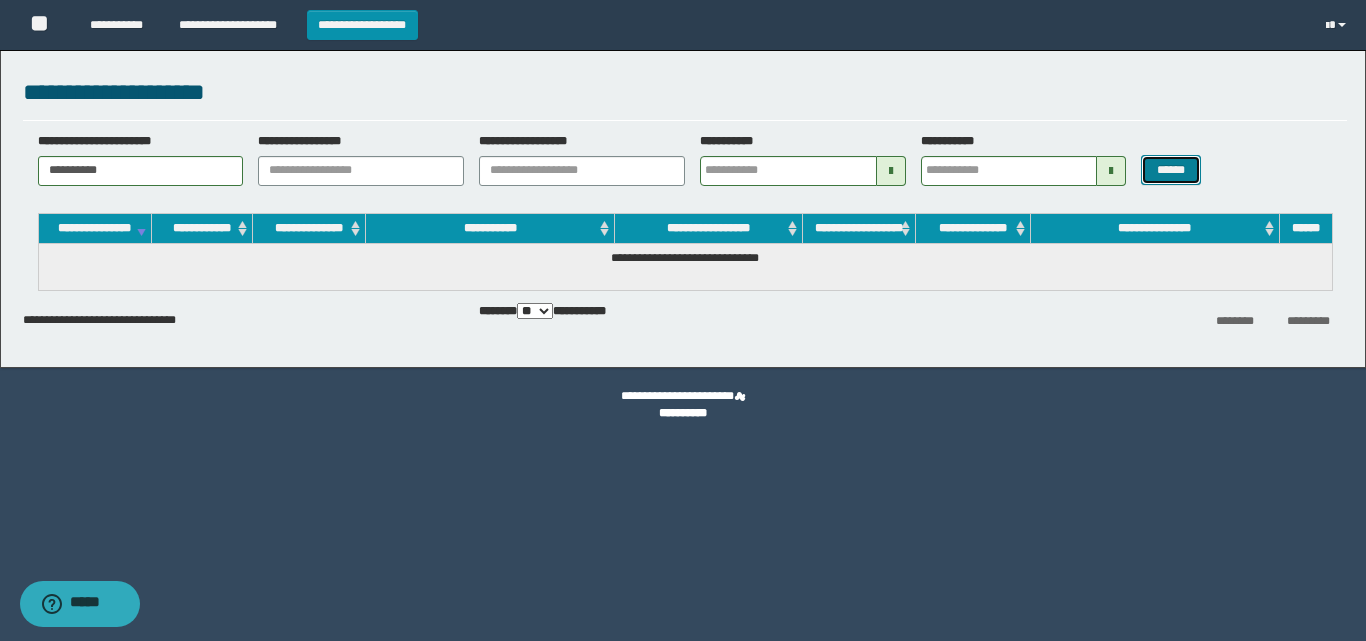 click on "******" at bounding box center [1170, 170] 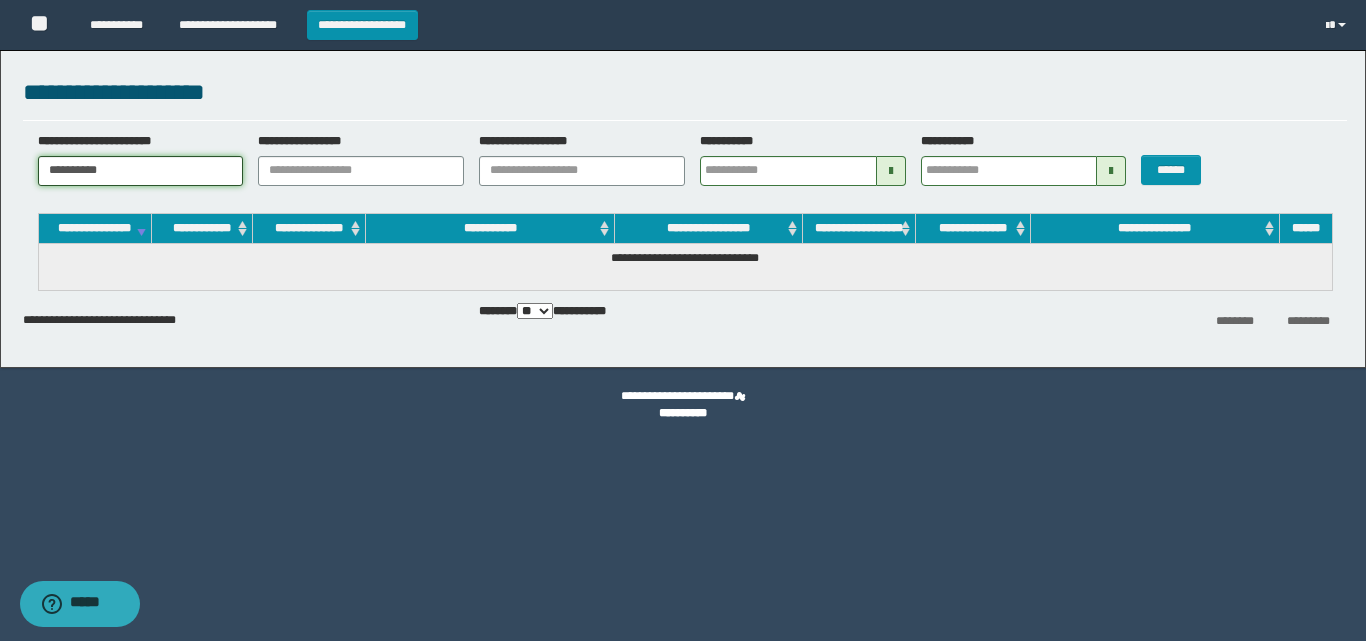 click on "**********" at bounding box center (141, 171) 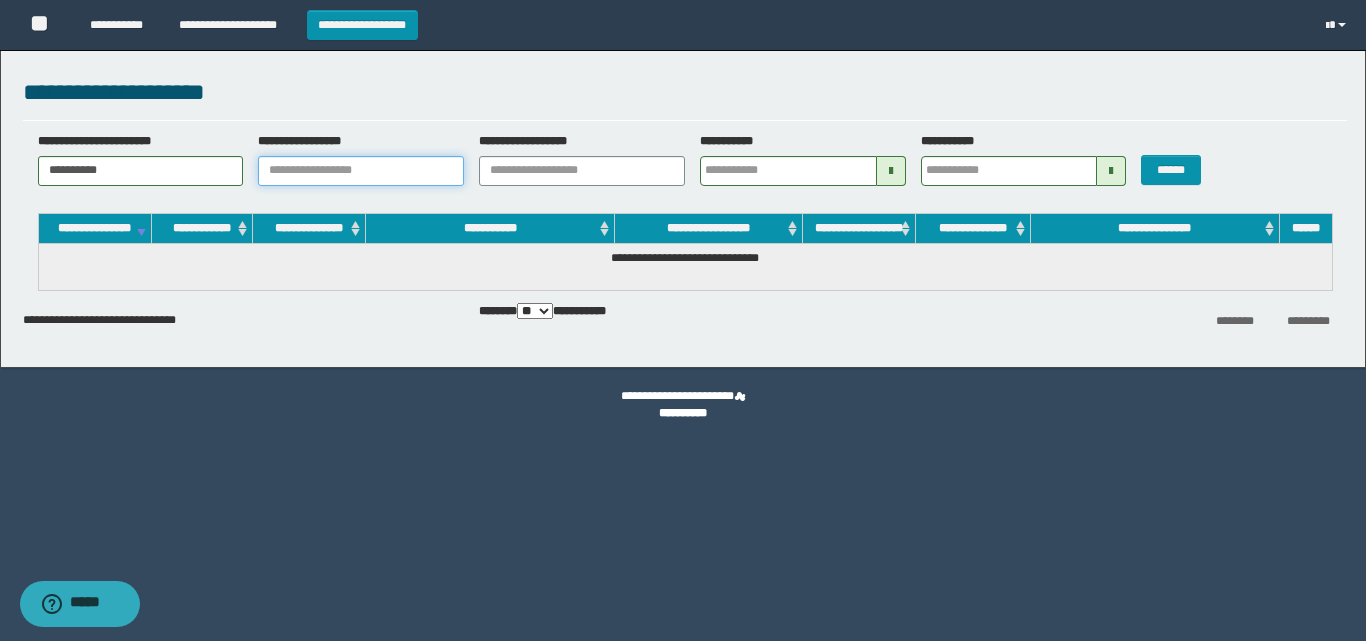 click on "**********" at bounding box center (361, 171) 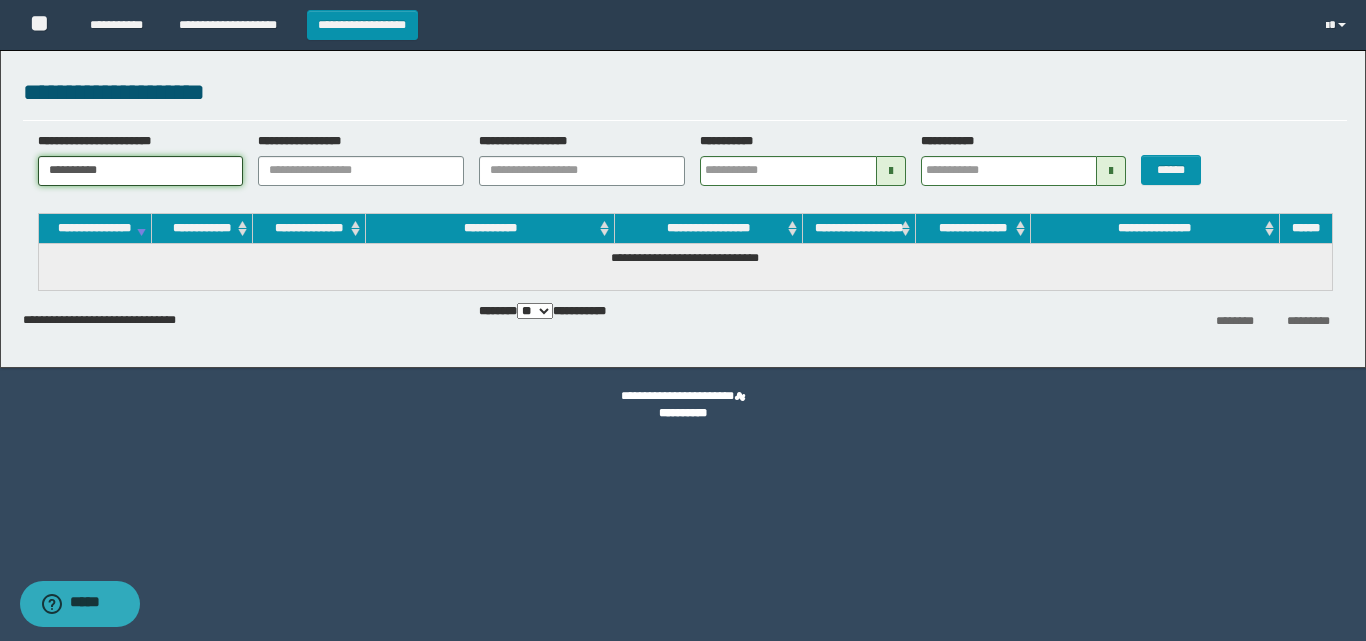 click on "**********" at bounding box center [141, 171] 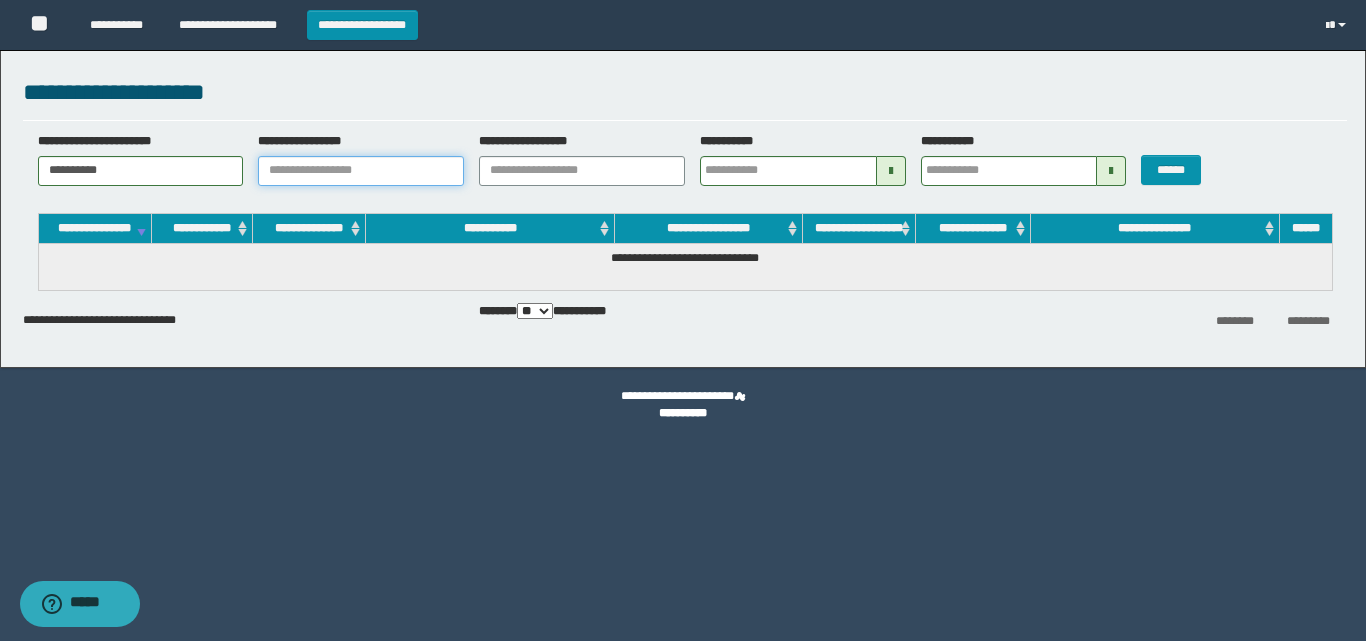 click on "**********" at bounding box center (361, 171) 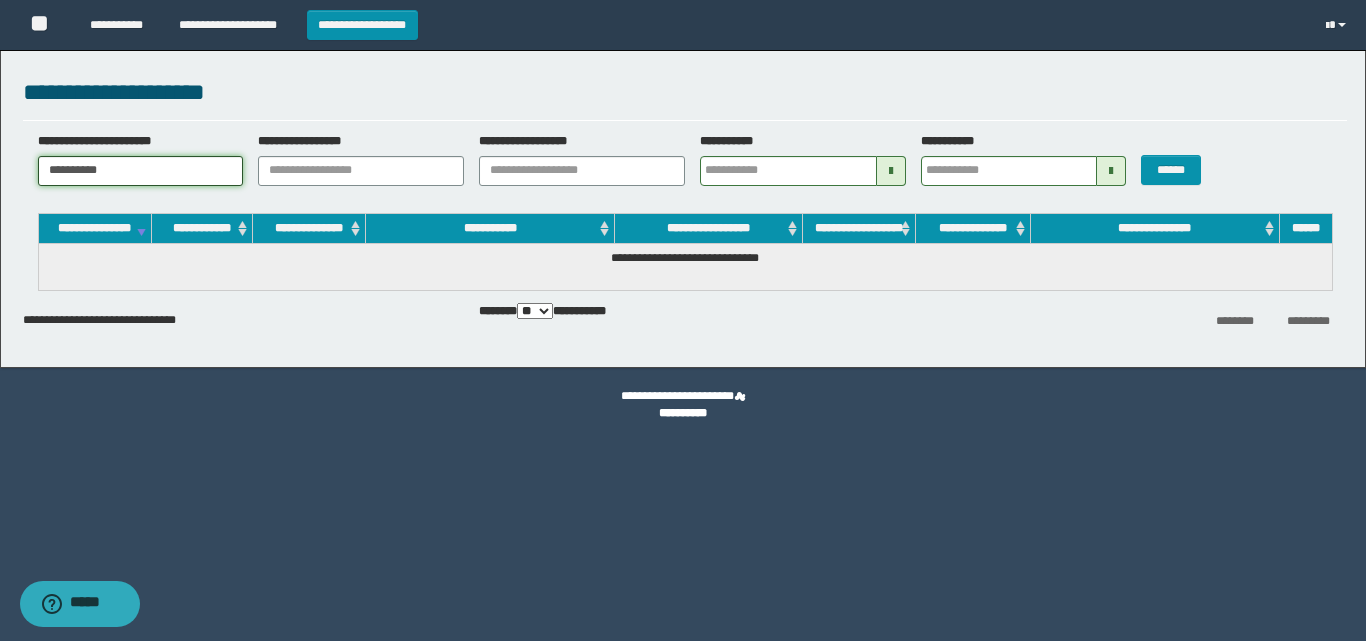 click on "**********" at bounding box center (141, 171) 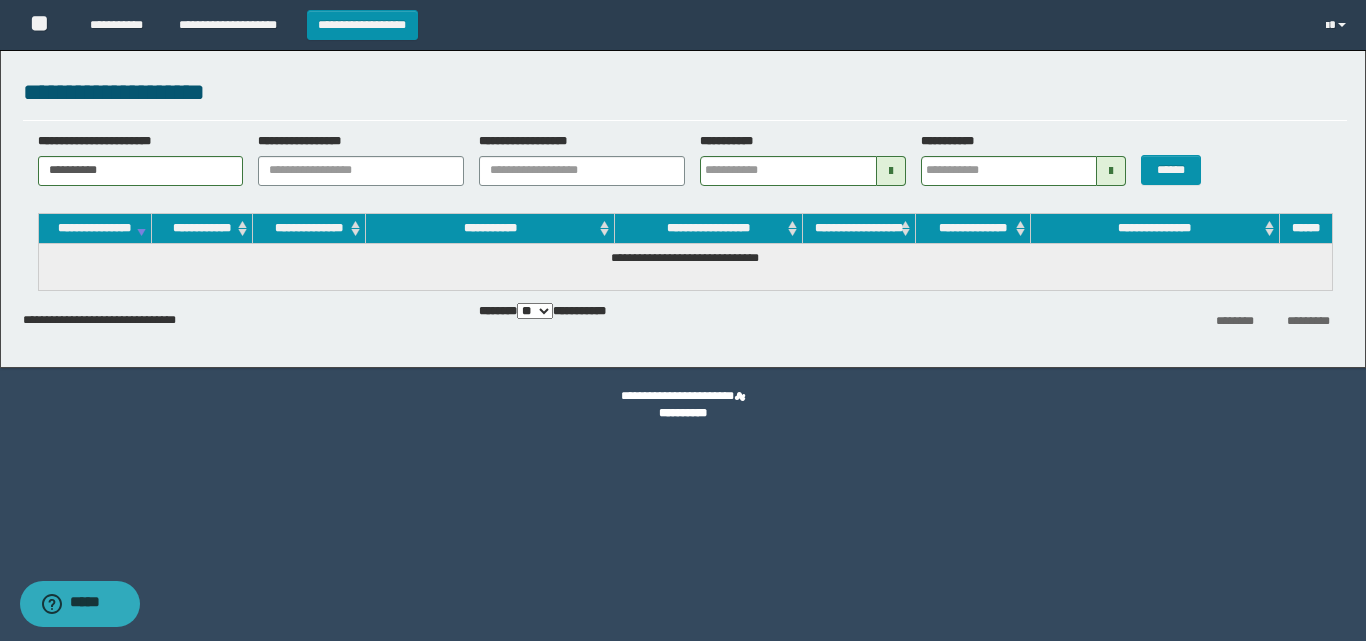click on "**********" at bounding box center [683, 320] 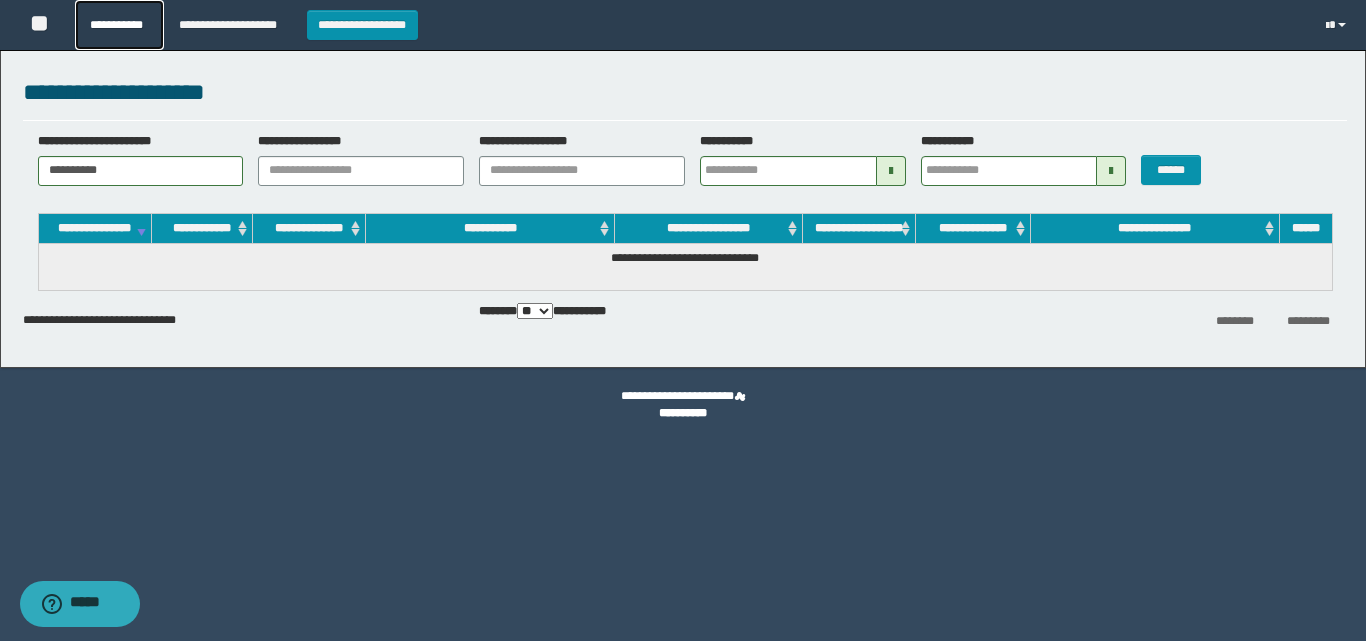 click on "**********" at bounding box center (119, 25) 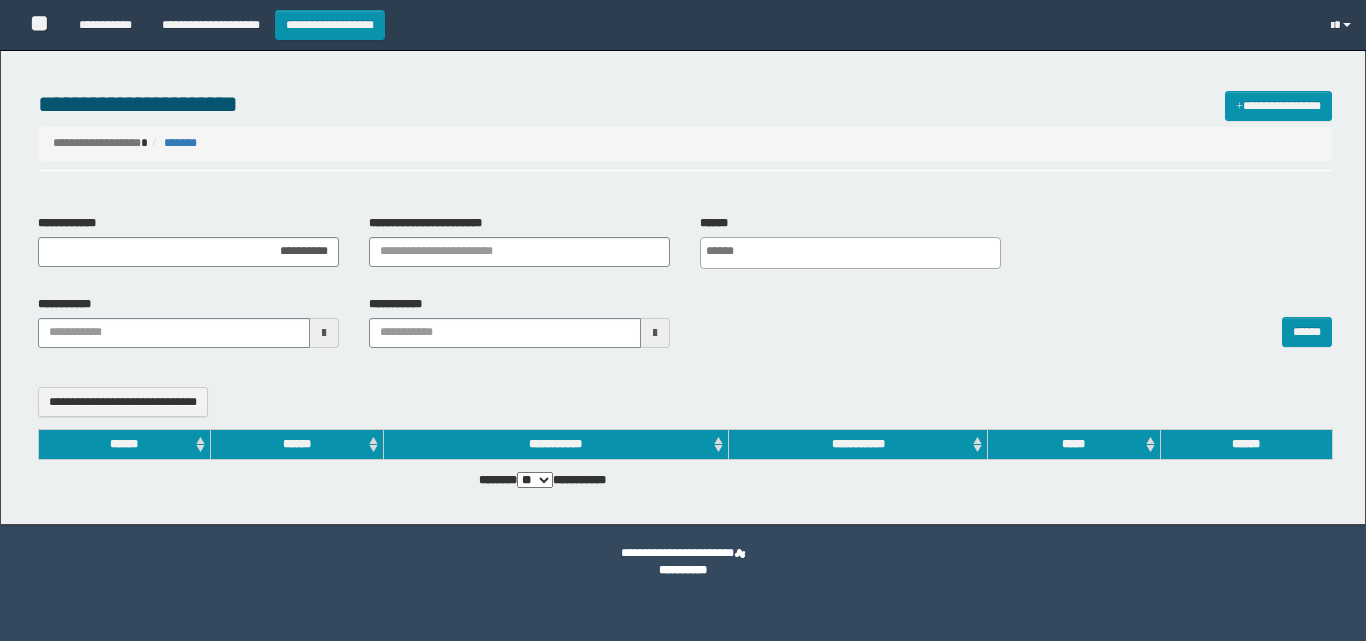 select 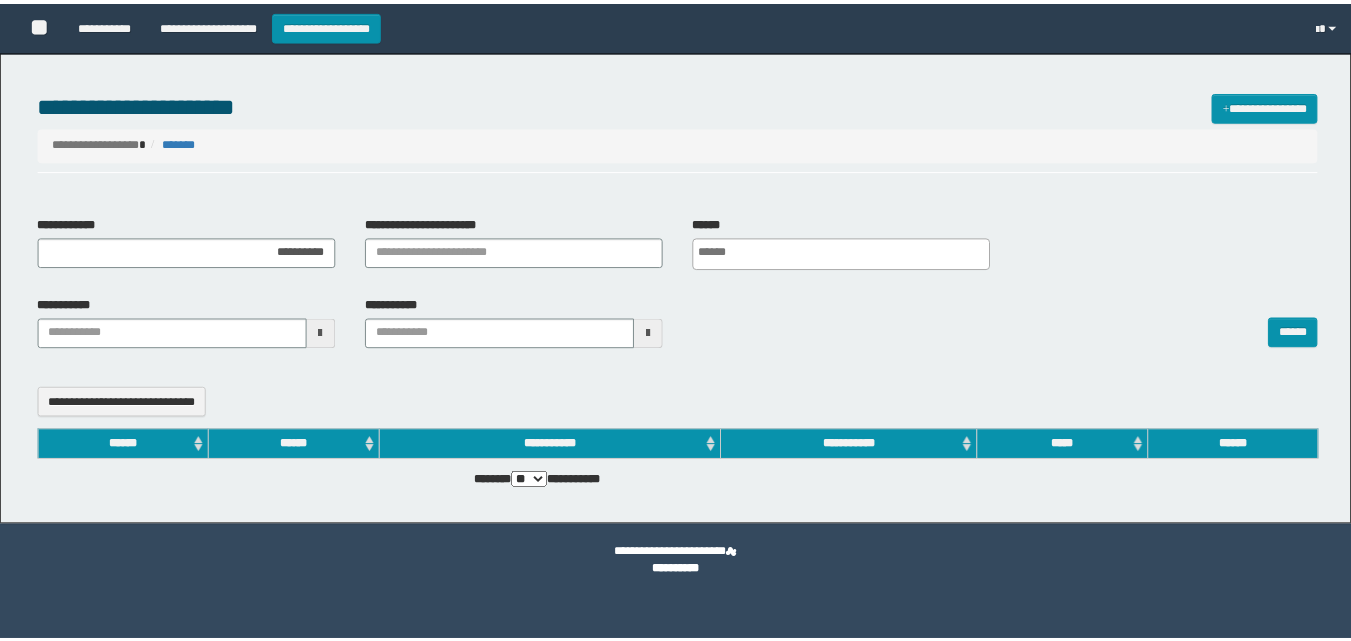 scroll, scrollTop: 0, scrollLeft: 0, axis: both 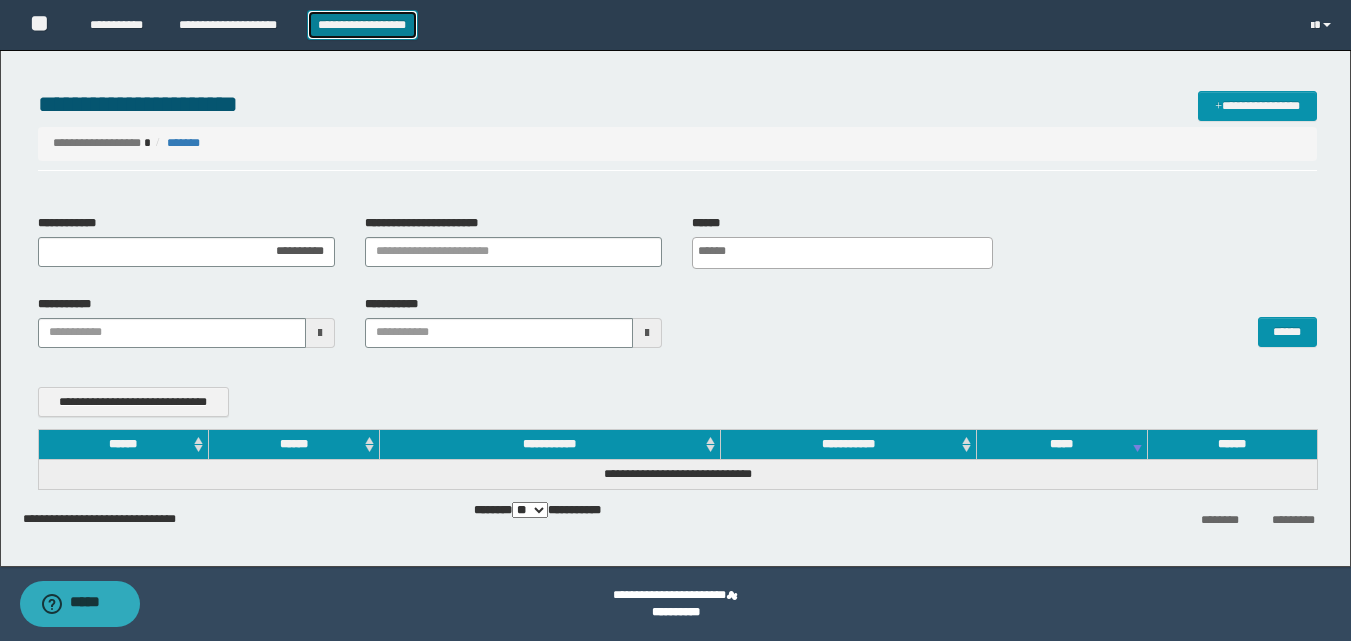 click on "**********" at bounding box center [362, 25] 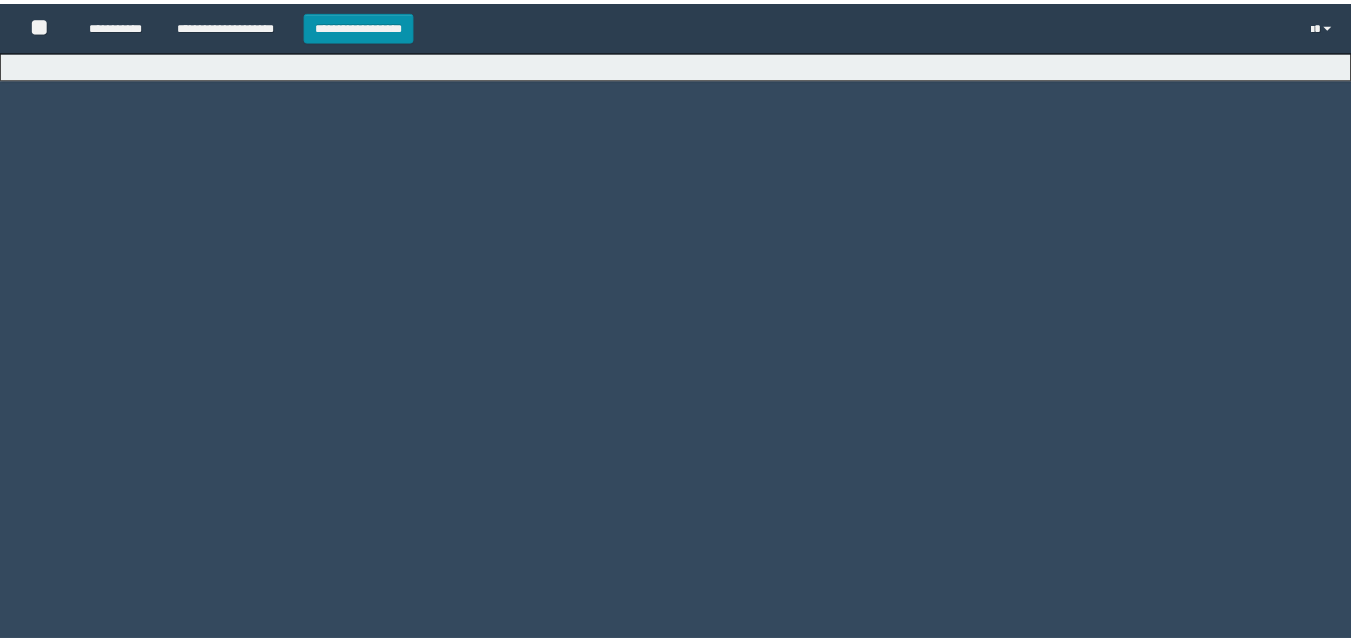 scroll, scrollTop: 0, scrollLeft: 0, axis: both 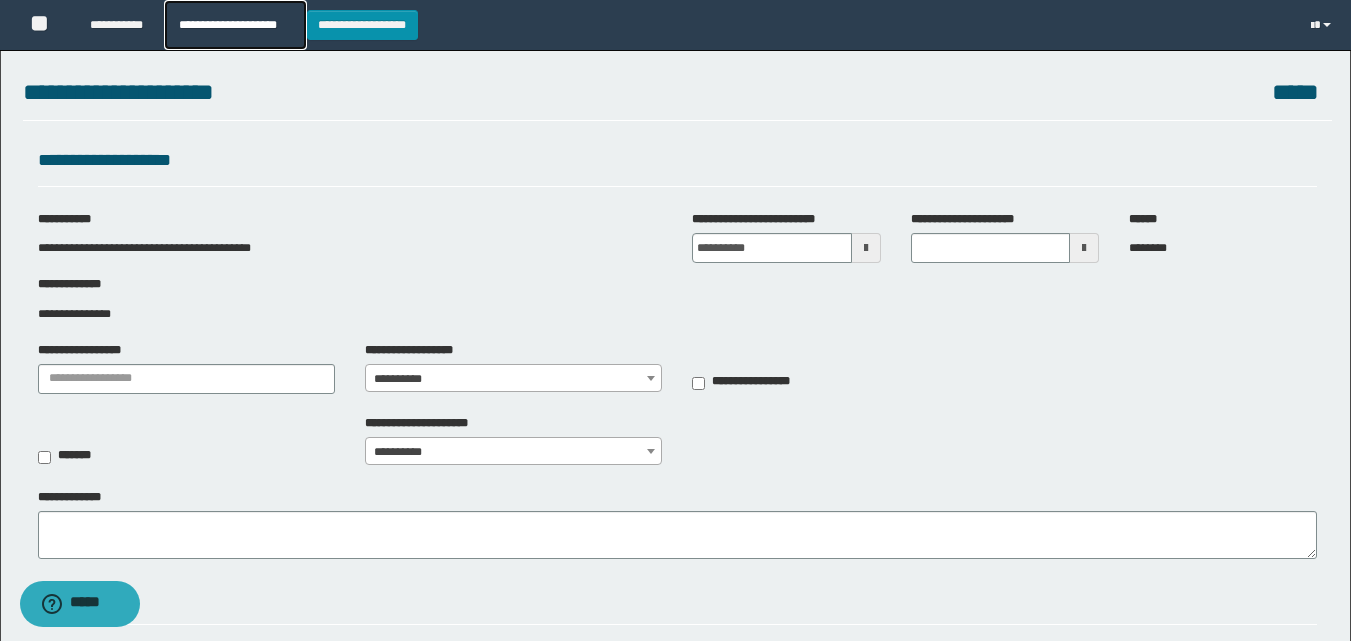 click on "**********" at bounding box center [235, 25] 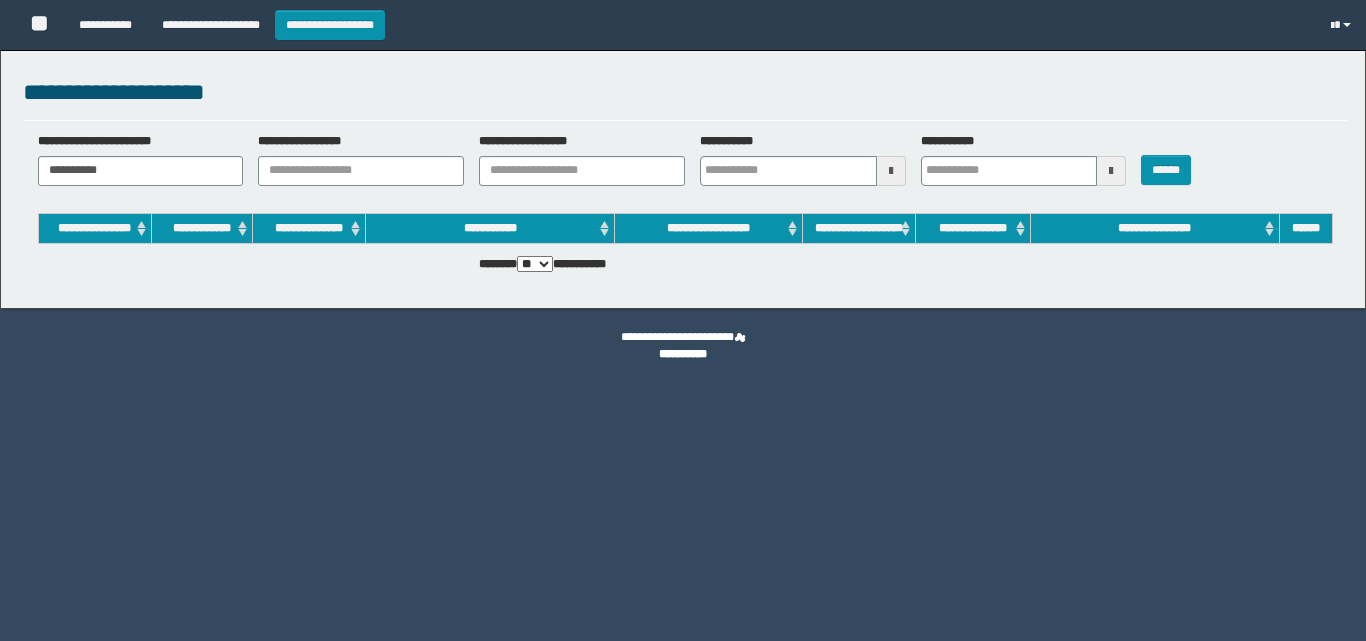scroll, scrollTop: 0, scrollLeft: 0, axis: both 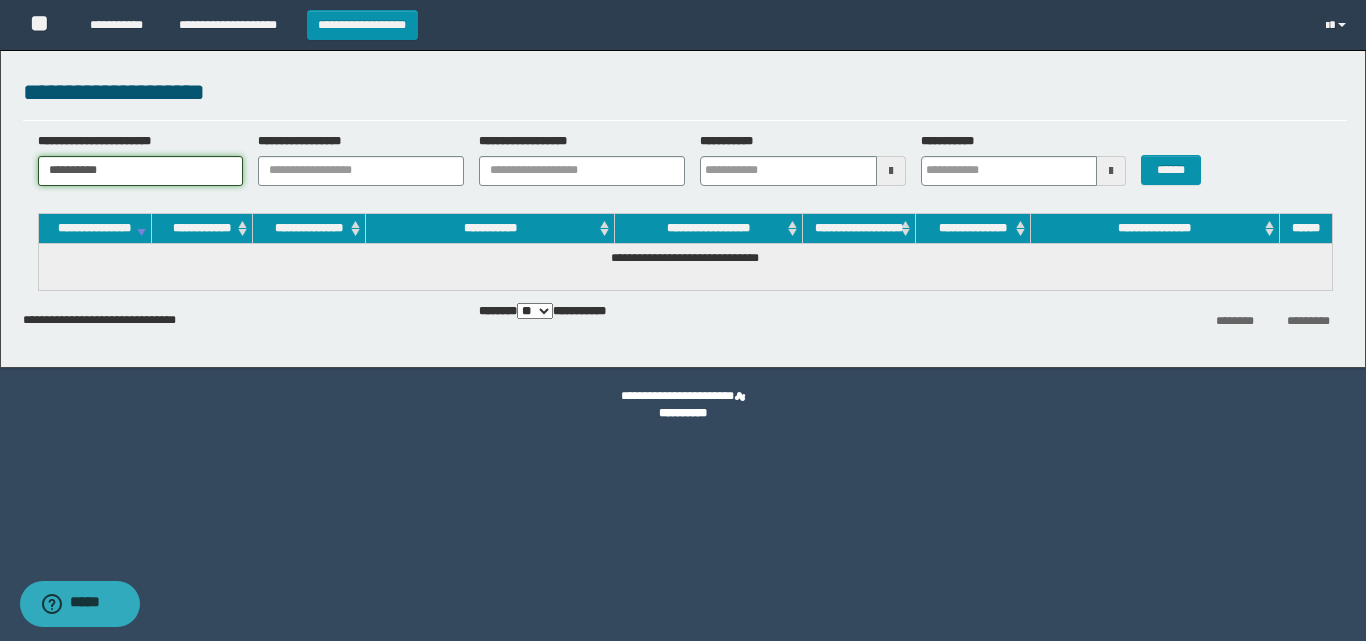 drag, startPoint x: 216, startPoint y: 169, endPoint x: 0, endPoint y: 172, distance: 216.02083 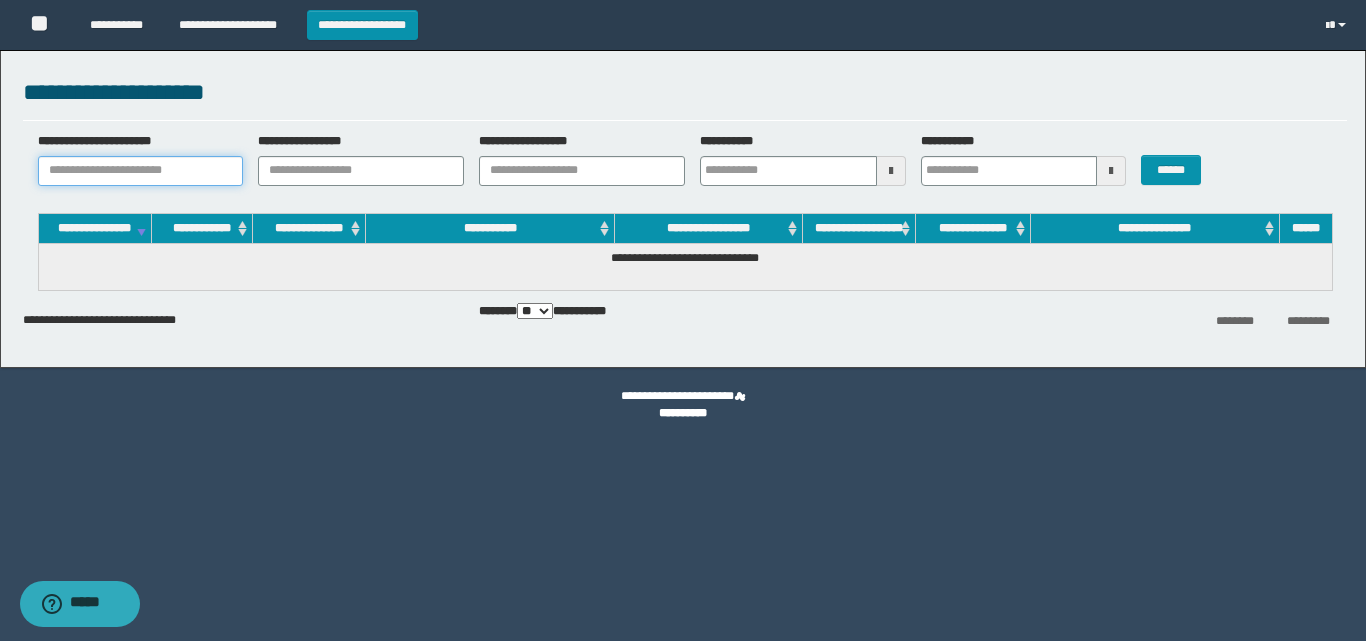 paste on "**********" 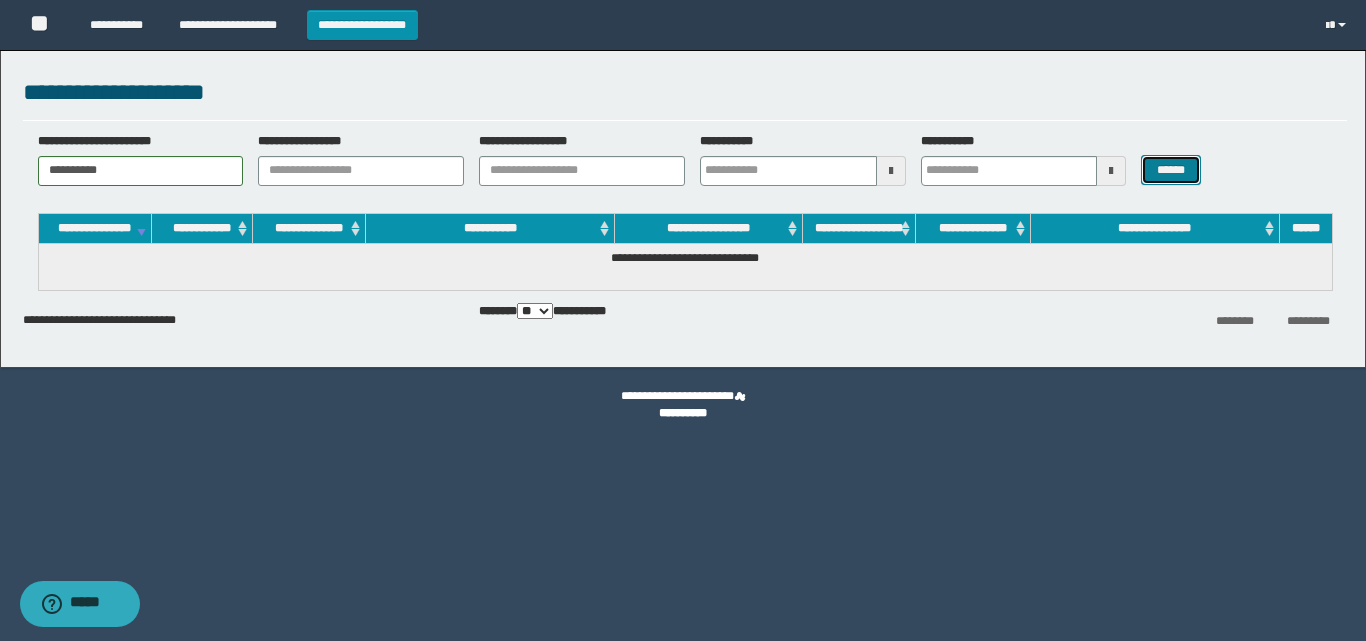 click on "******" at bounding box center [1170, 170] 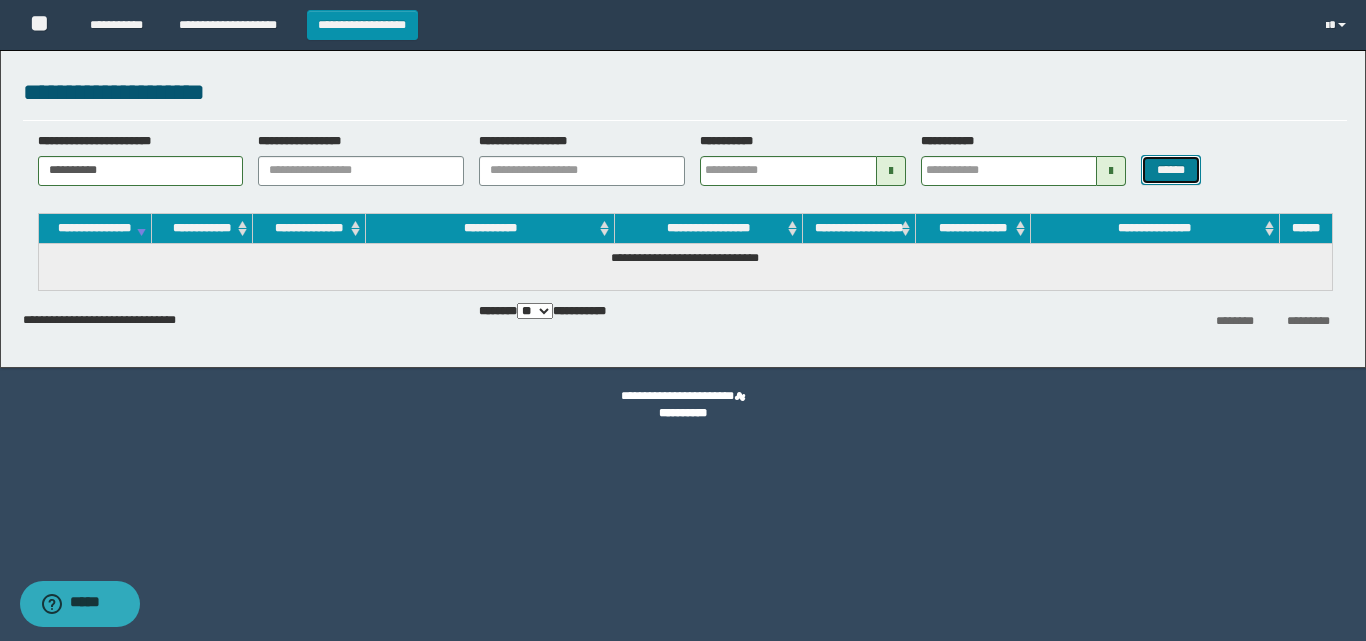 click on "******" at bounding box center (1170, 170) 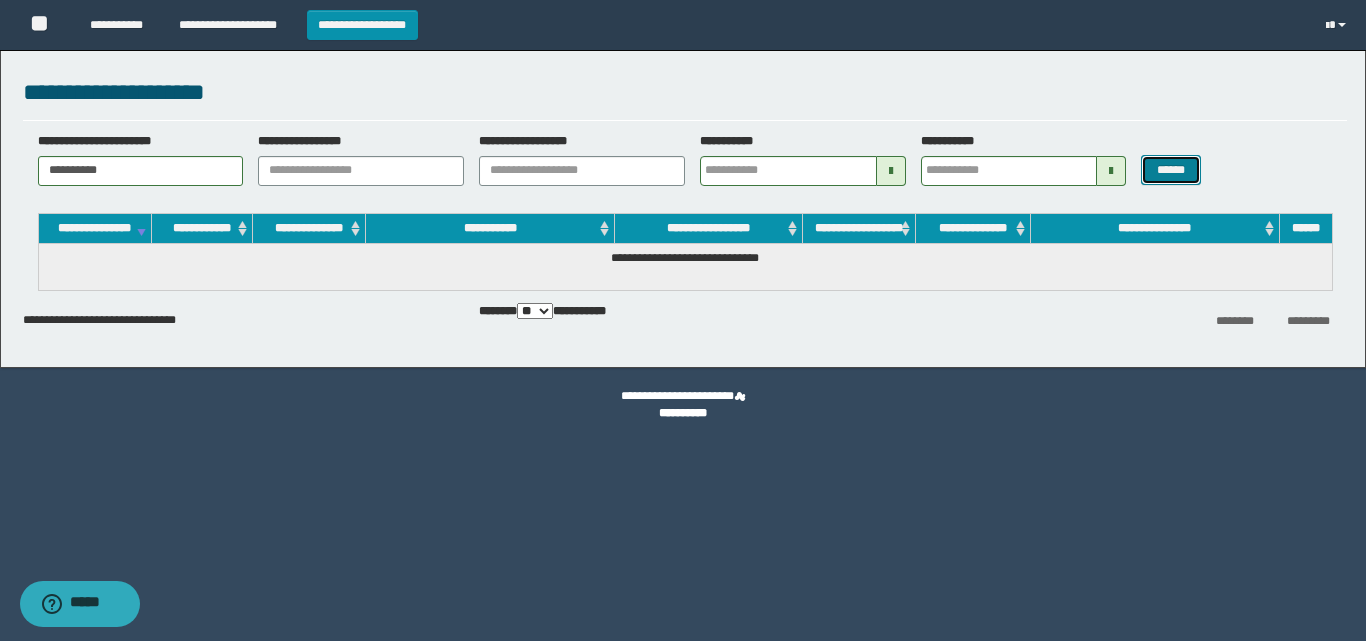 click on "******" at bounding box center (1170, 170) 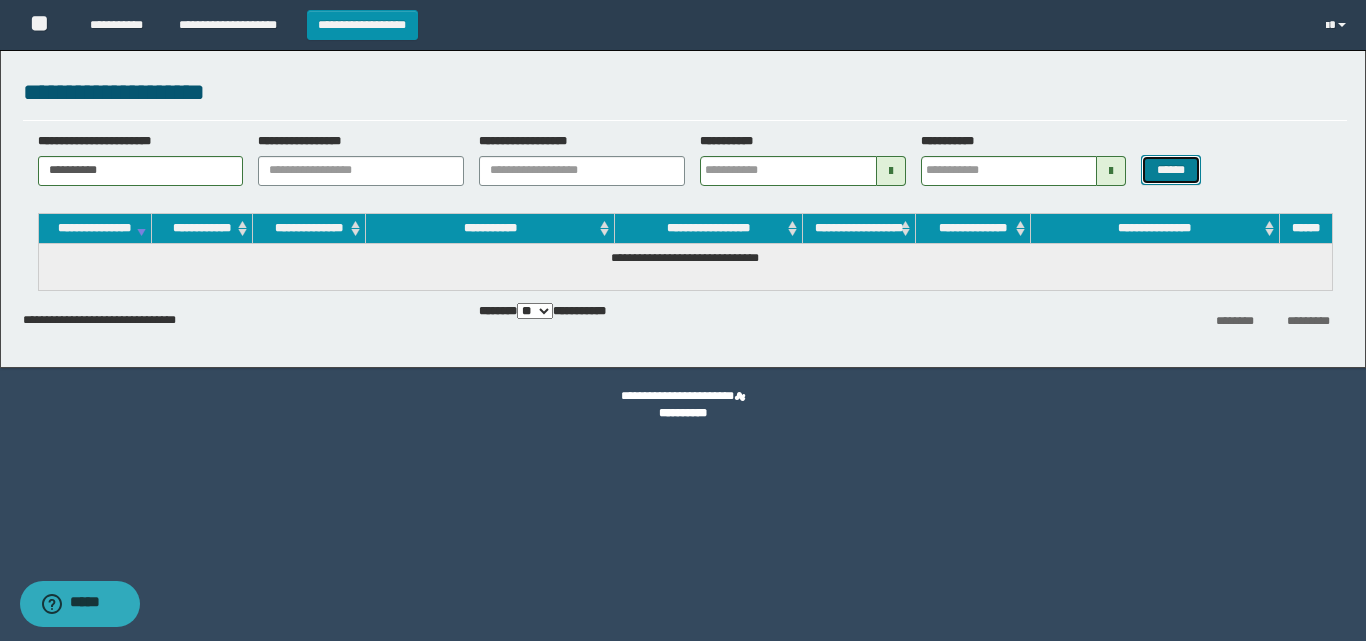 click on "******" at bounding box center [1170, 170] 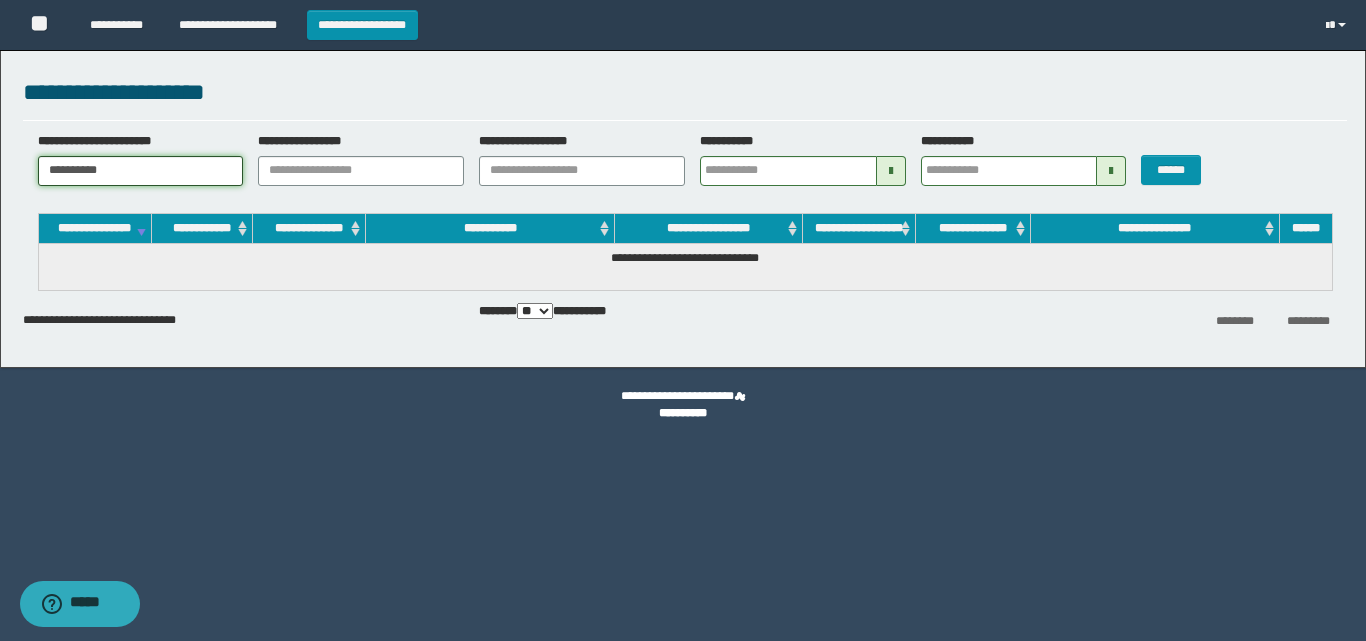 drag, startPoint x: 197, startPoint y: 167, endPoint x: 0, endPoint y: 167, distance: 197 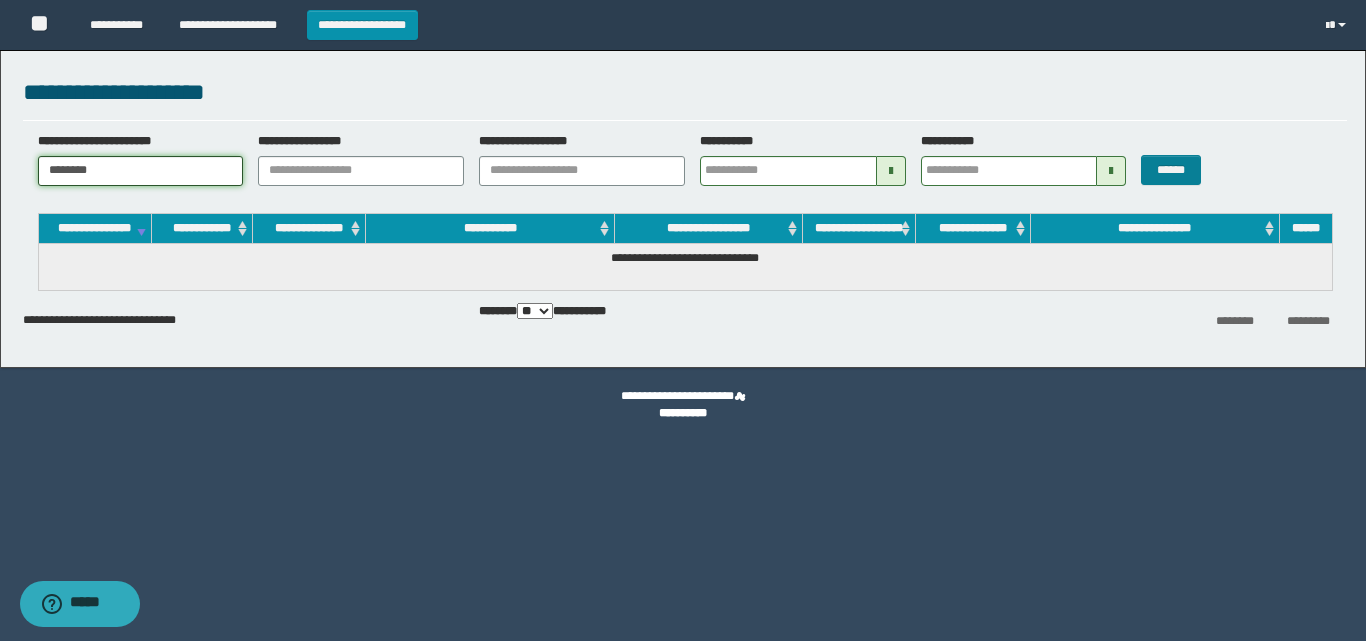 type on "********" 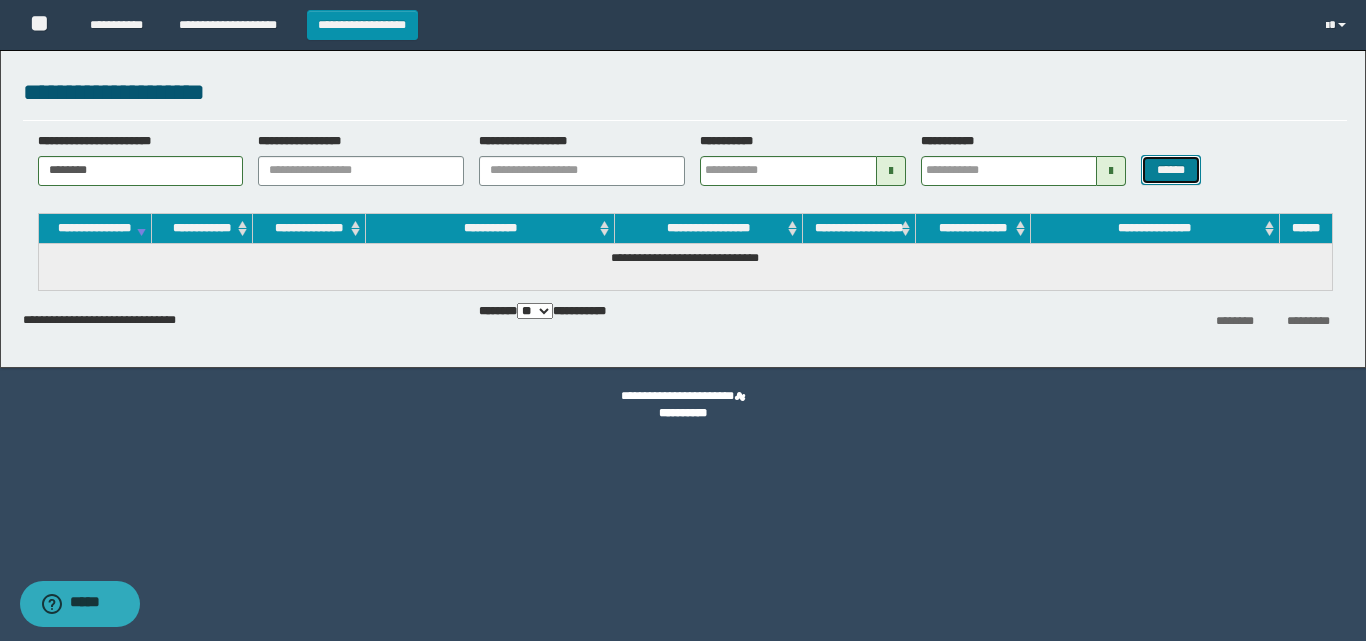 click on "******" at bounding box center [1170, 170] 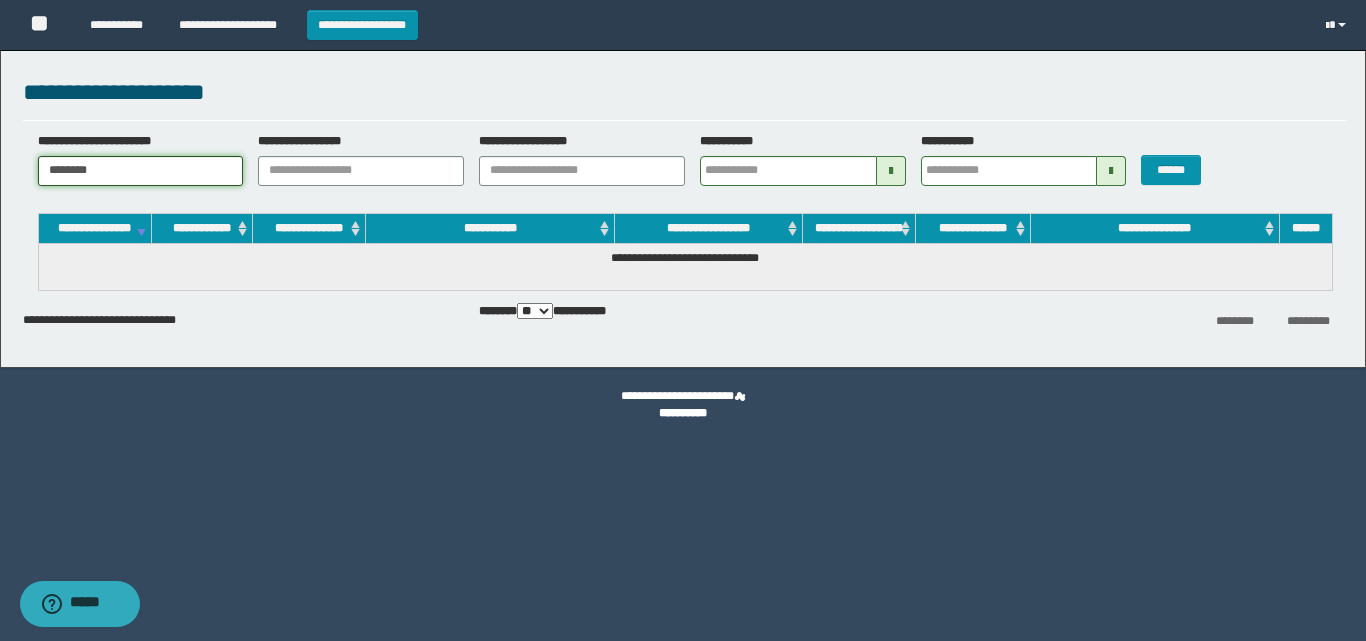 drag, startPoint x: 199, startPoint y: 174, endPoint x: 0, endPoint y: 175, distance: 199.00252 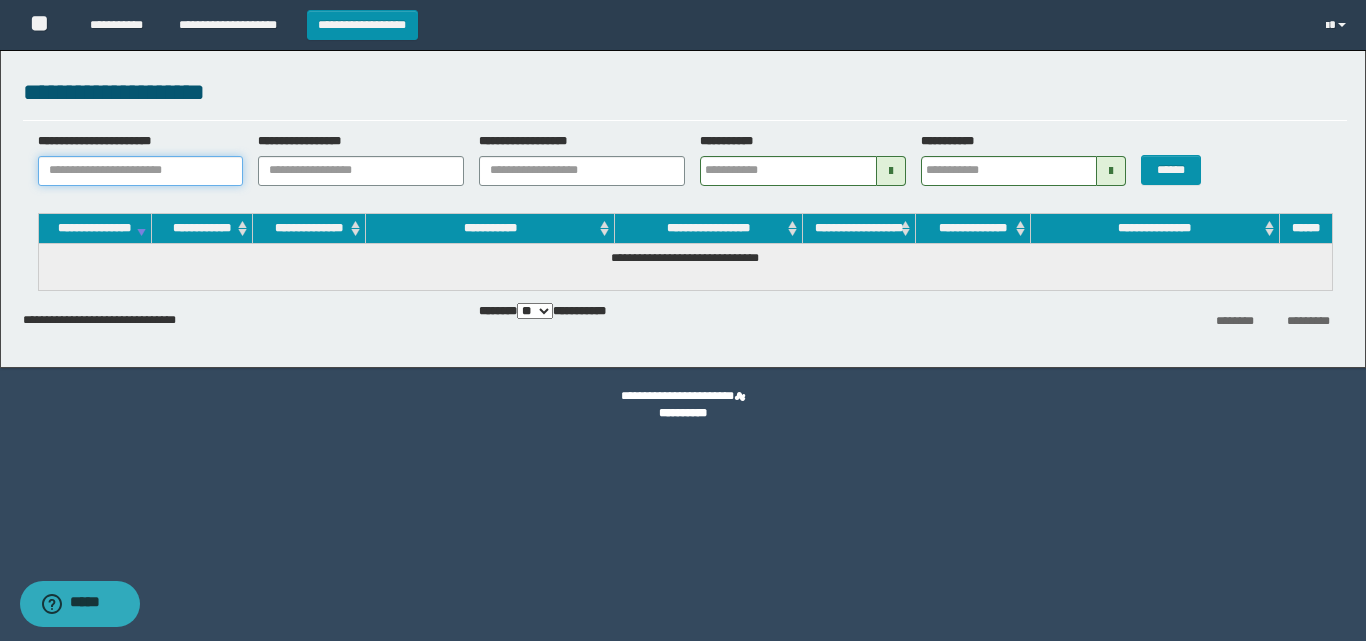 paste on "********" 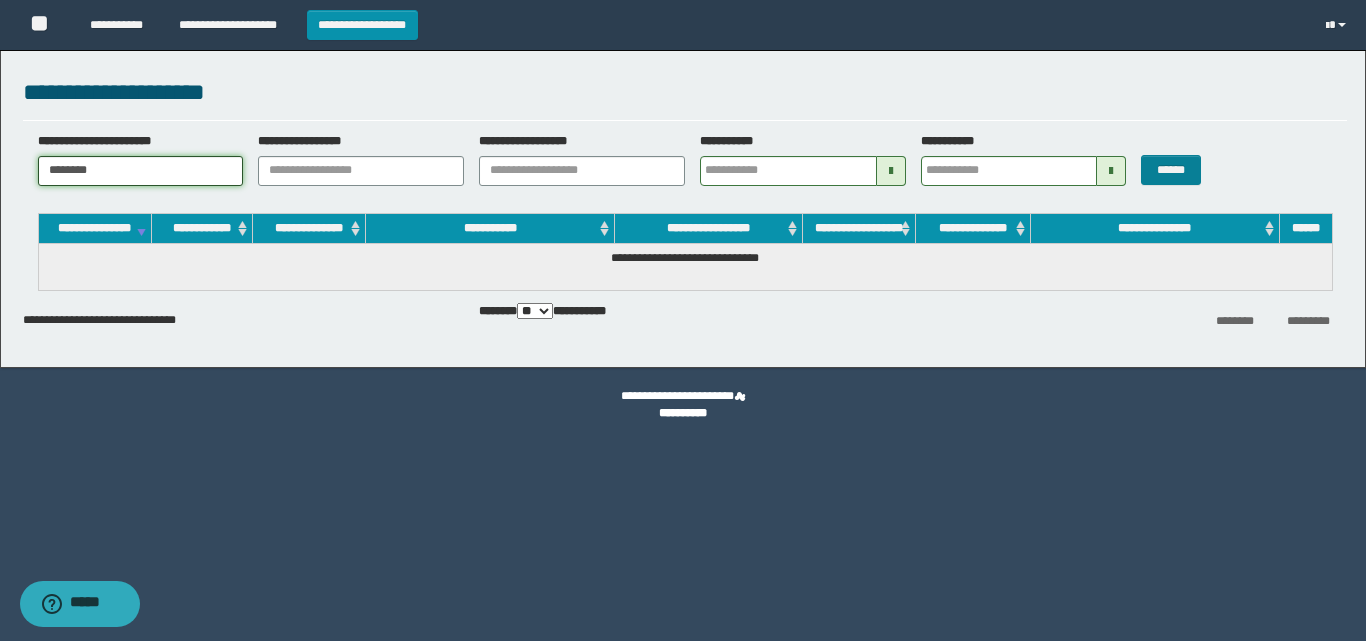 type on "********" 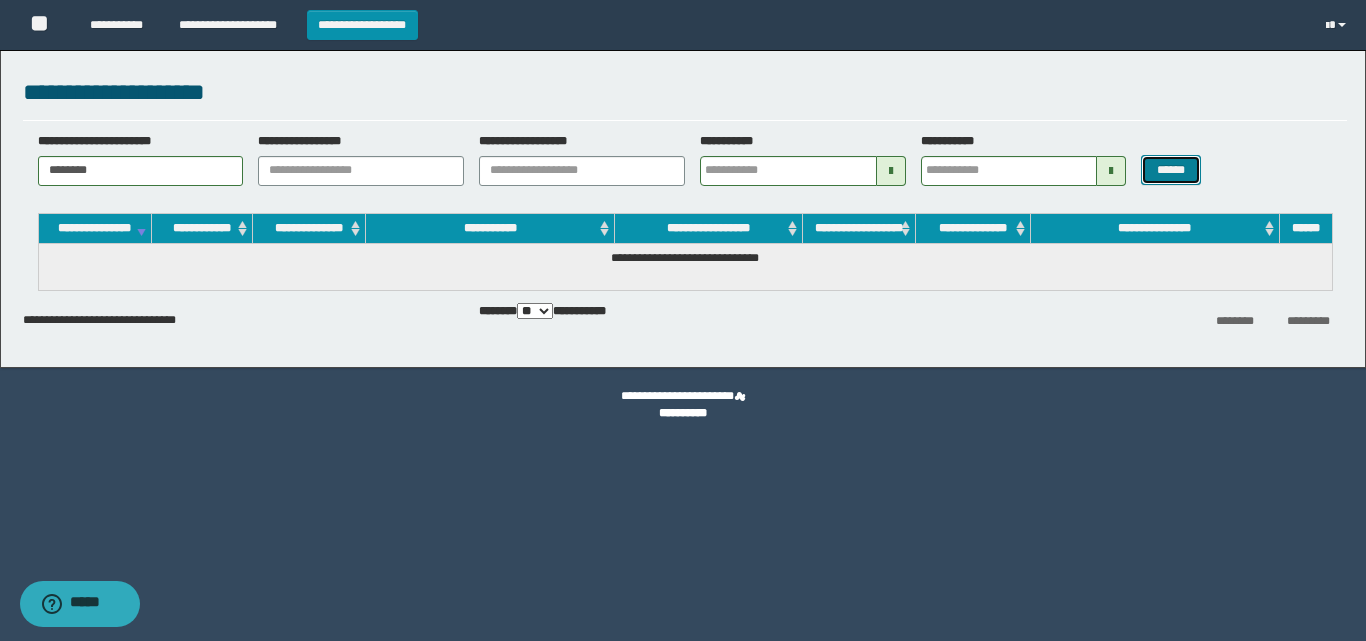 click on "******" at bounding box center [1170, 170] 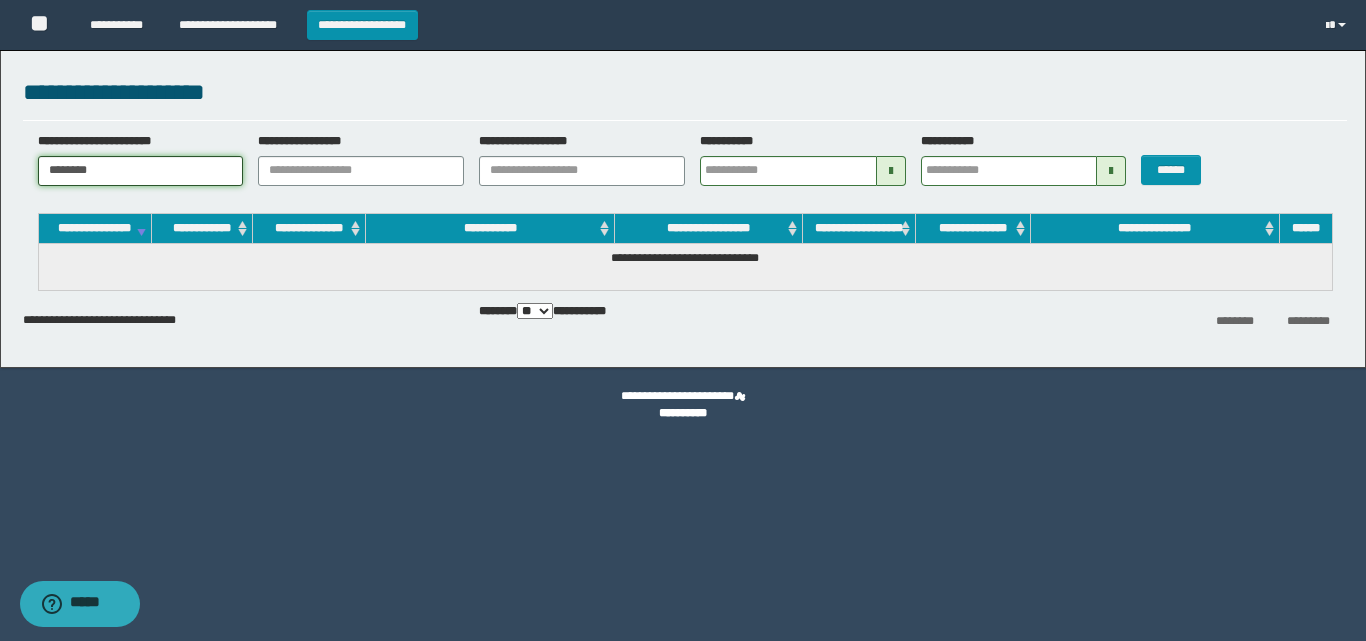 drag, startPoint x: 217, startPoint y: 170, endPoint x: 0, endPoint y: 178, distance: 217.14742 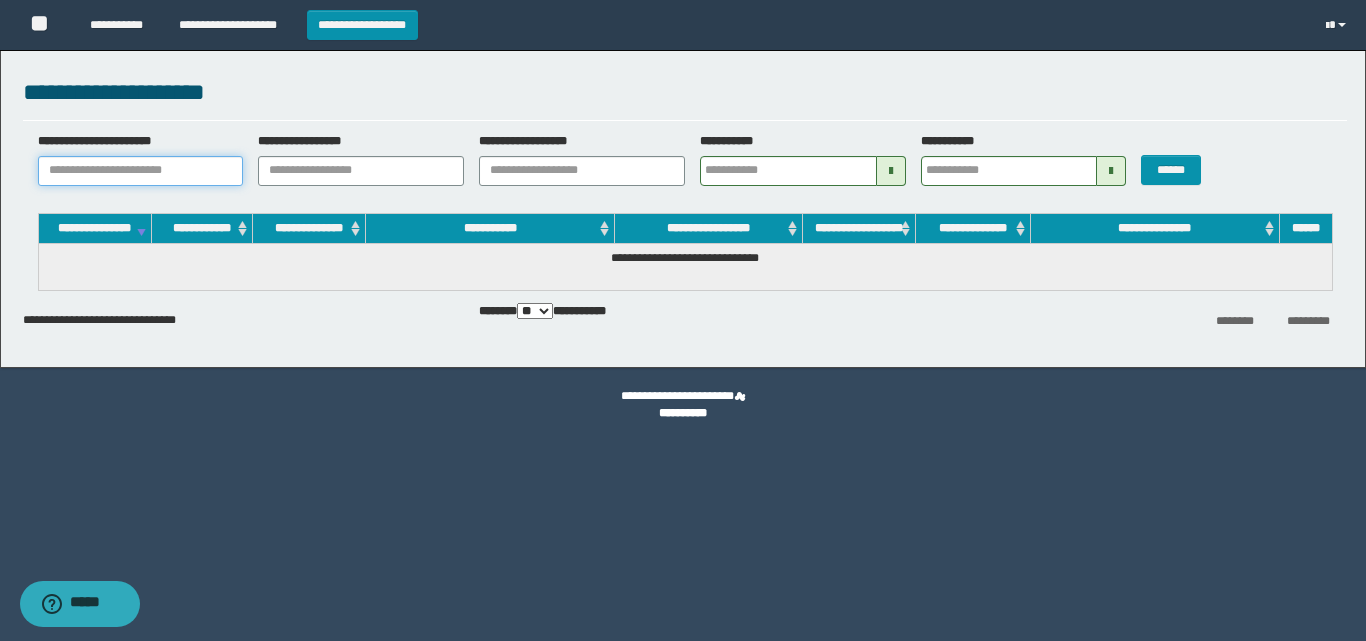 paste on "**********" 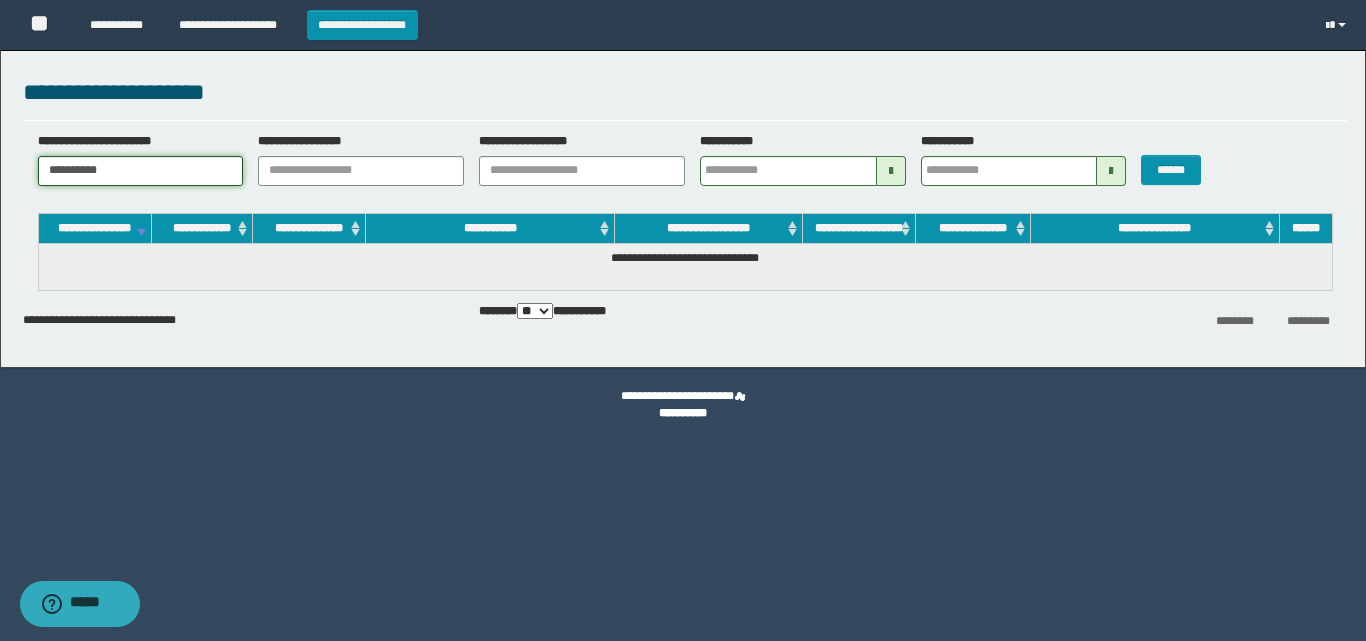 type on "**********" 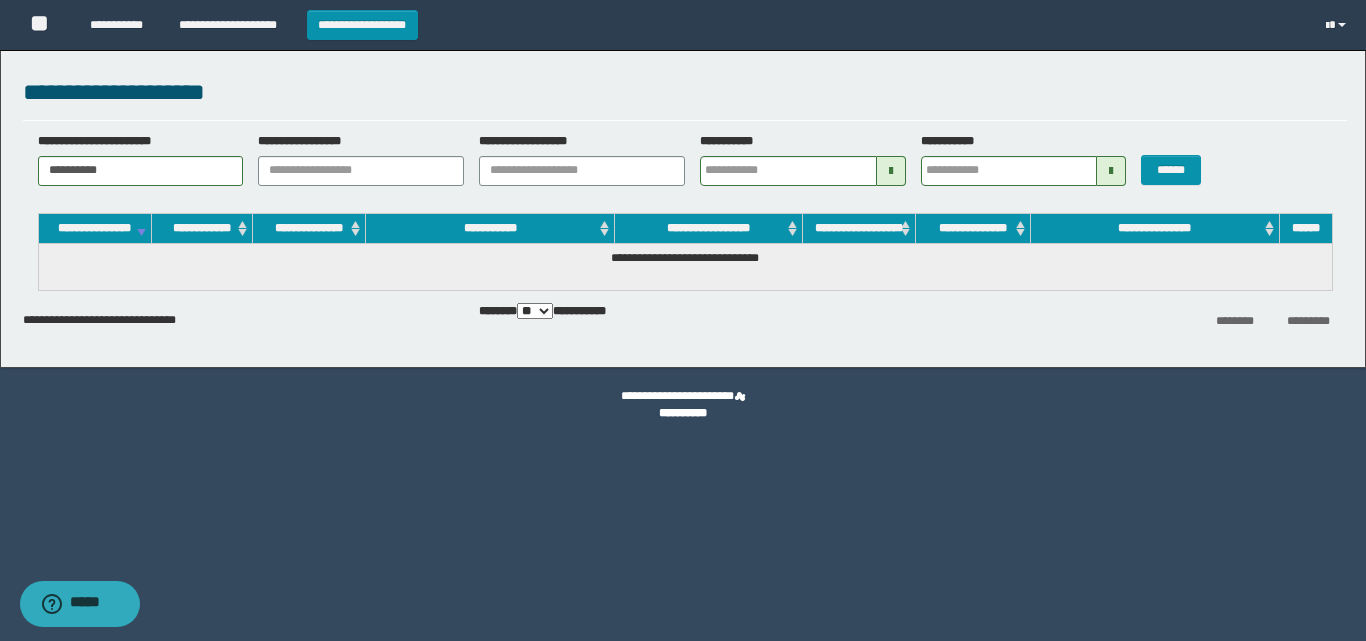 click at bounding box center [891, 171] 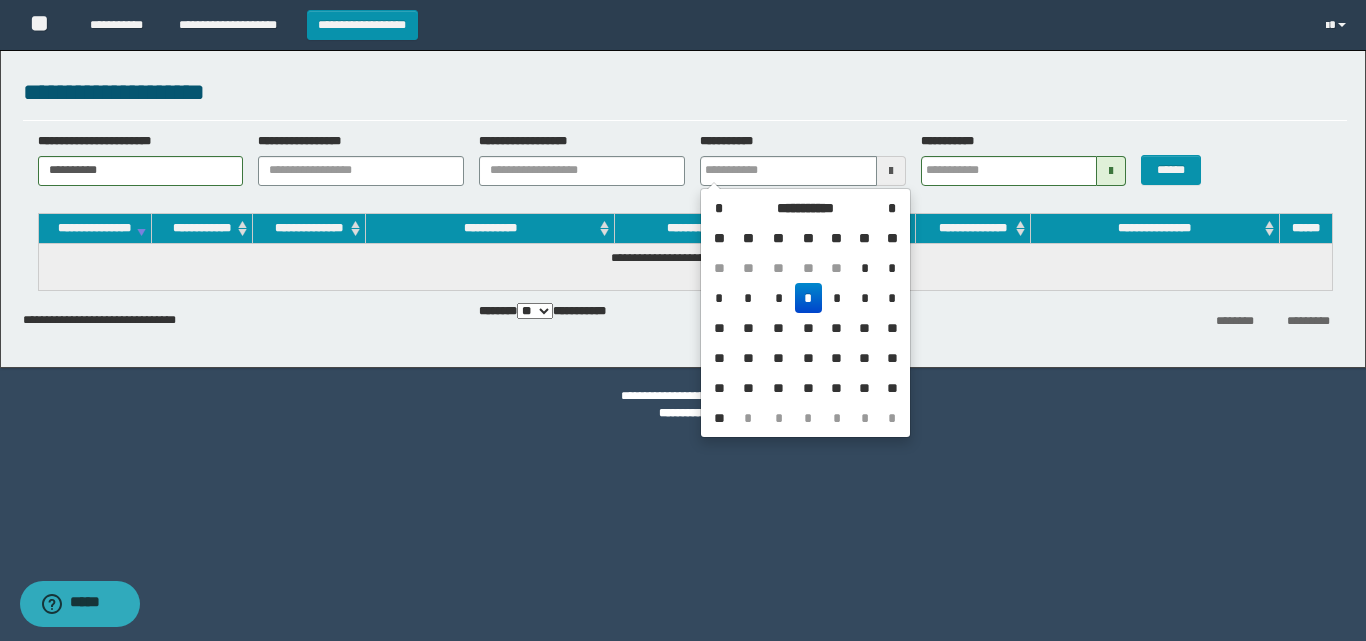 click on "**" at bounding box center [719, 238] 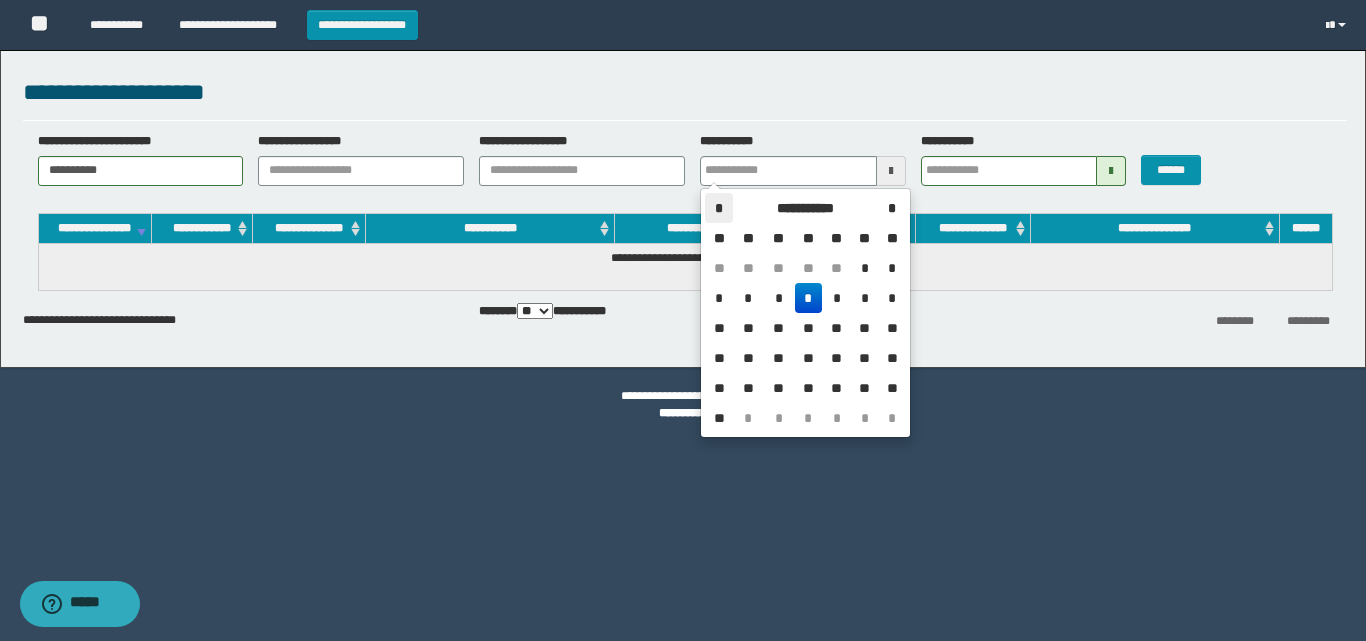 click on "*" at bounding box center (719, 208) 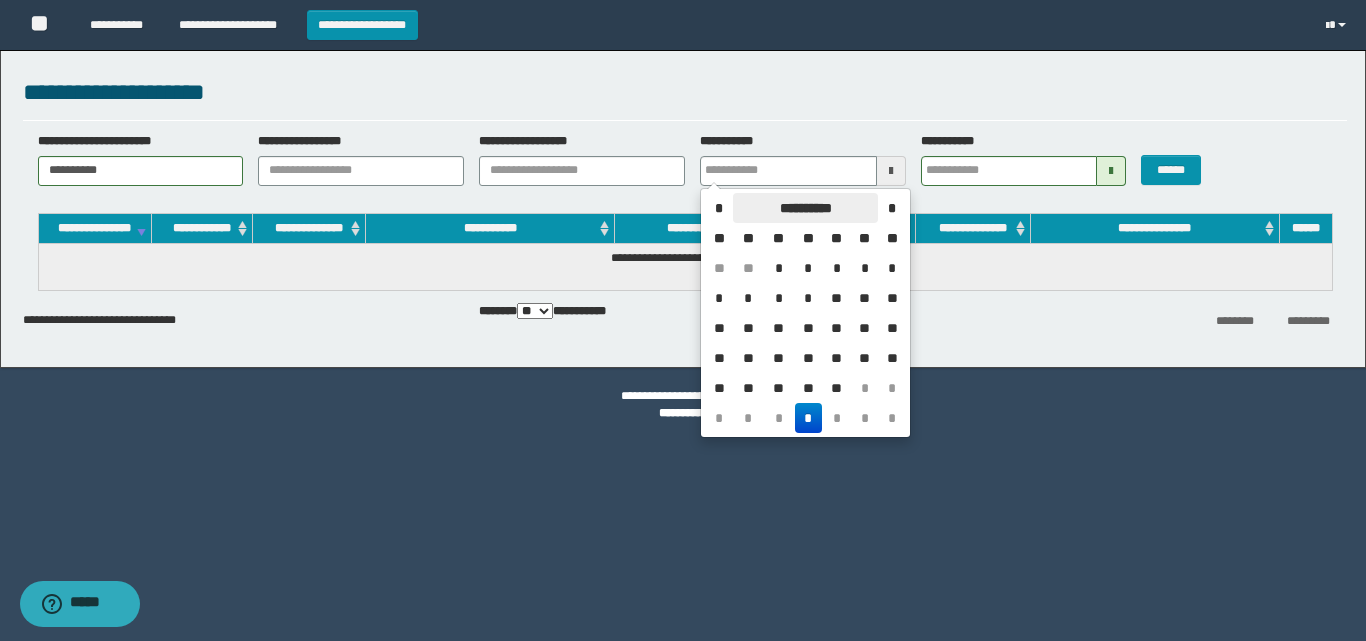 click on "**********" at bounding box center [805, 208] 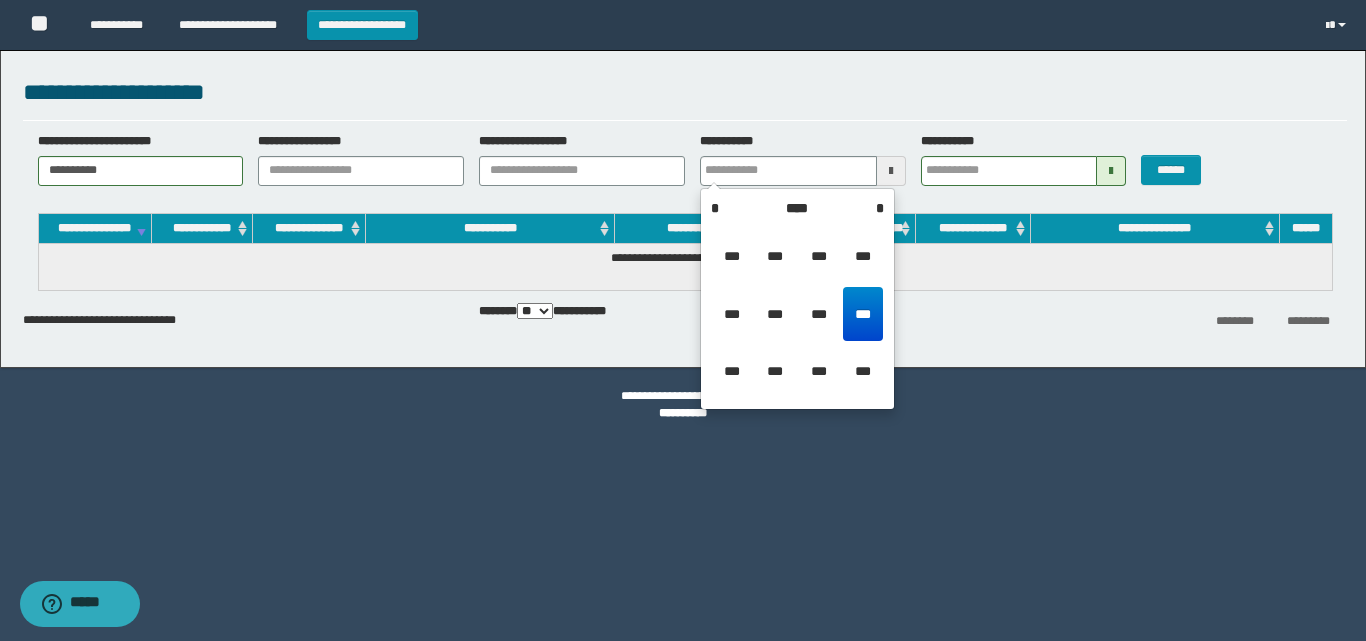 click on "***" at bounding box center [863, 314] 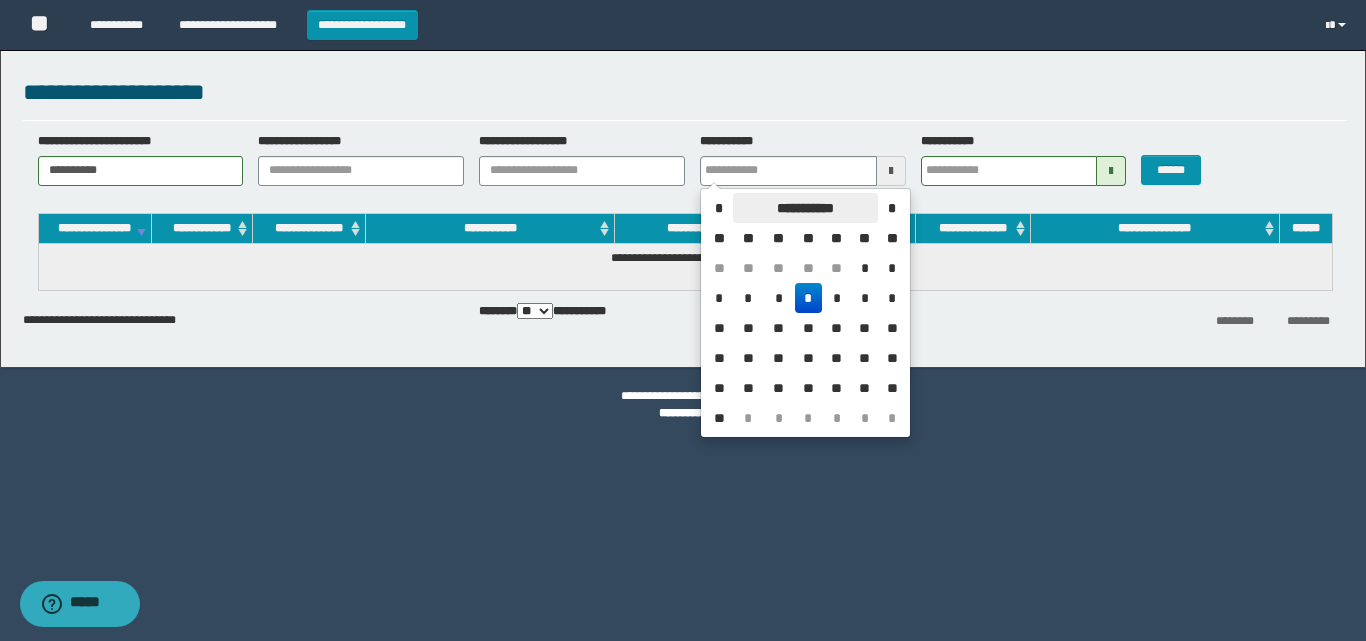 click on "**********" at bounding box center [805, 208] 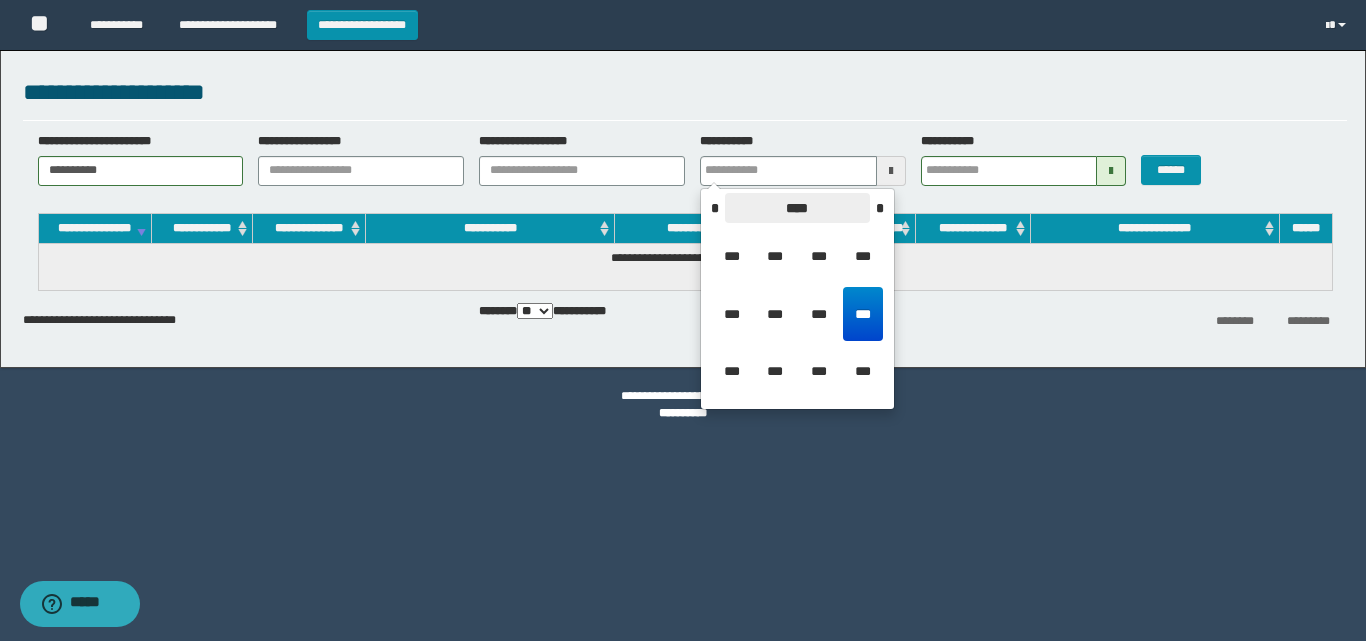 click on "****" at bounding box center (797, 208) 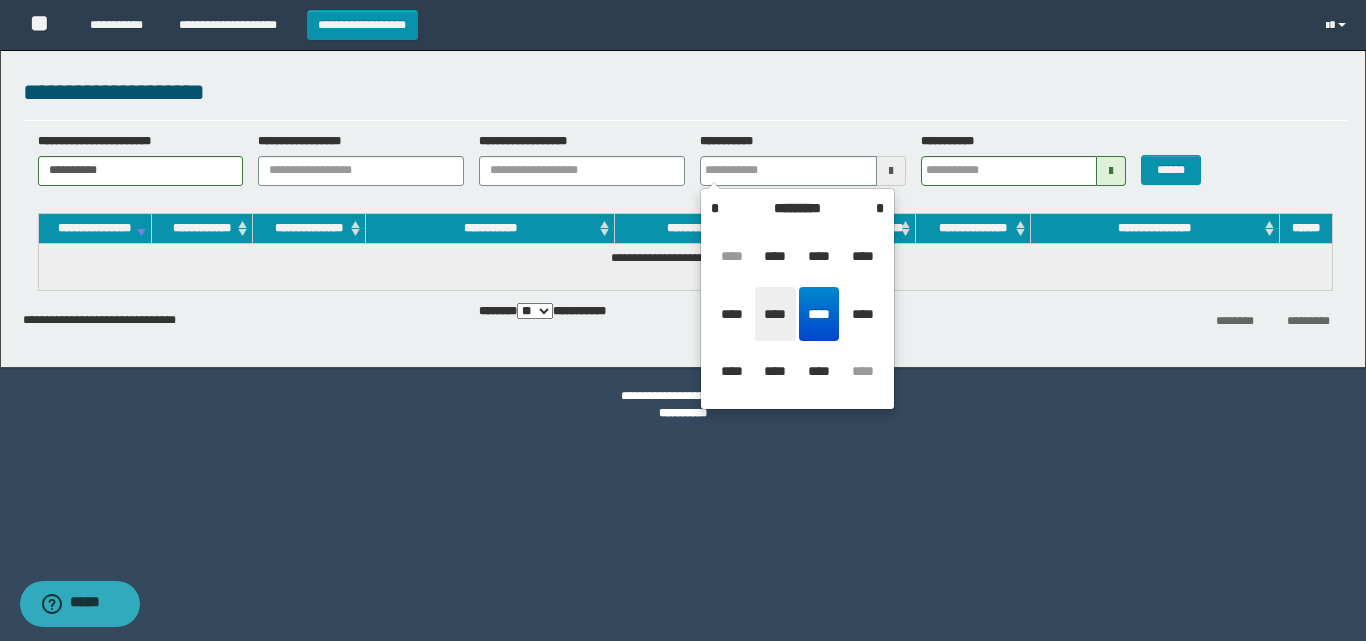 click on "****" at bounding box center (775, 314) 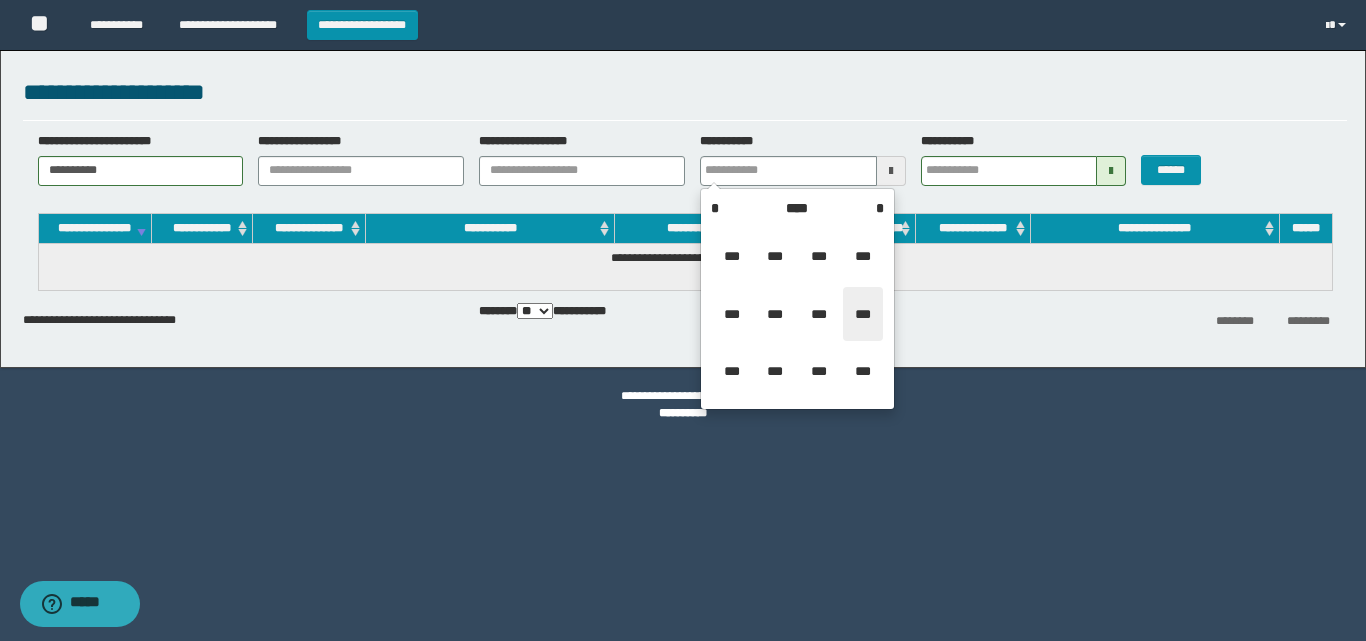 click on "***" at bounding box center [863, 314] 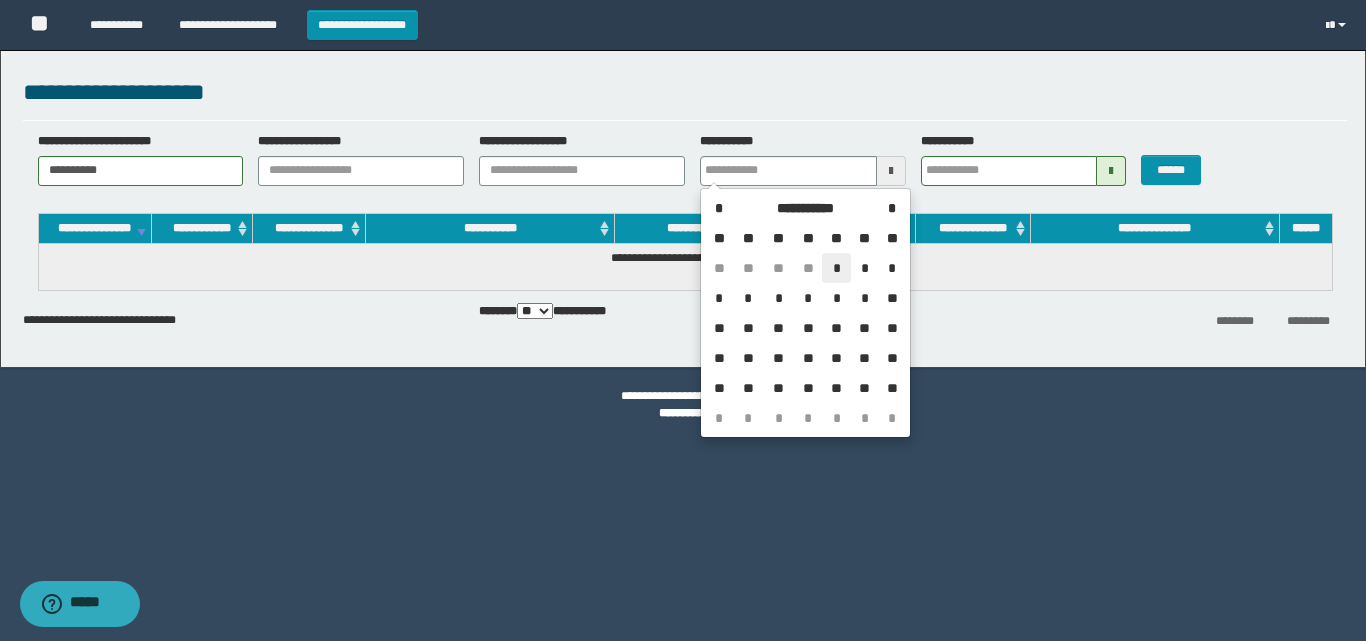click on "*" at bounding box center [836, 268] 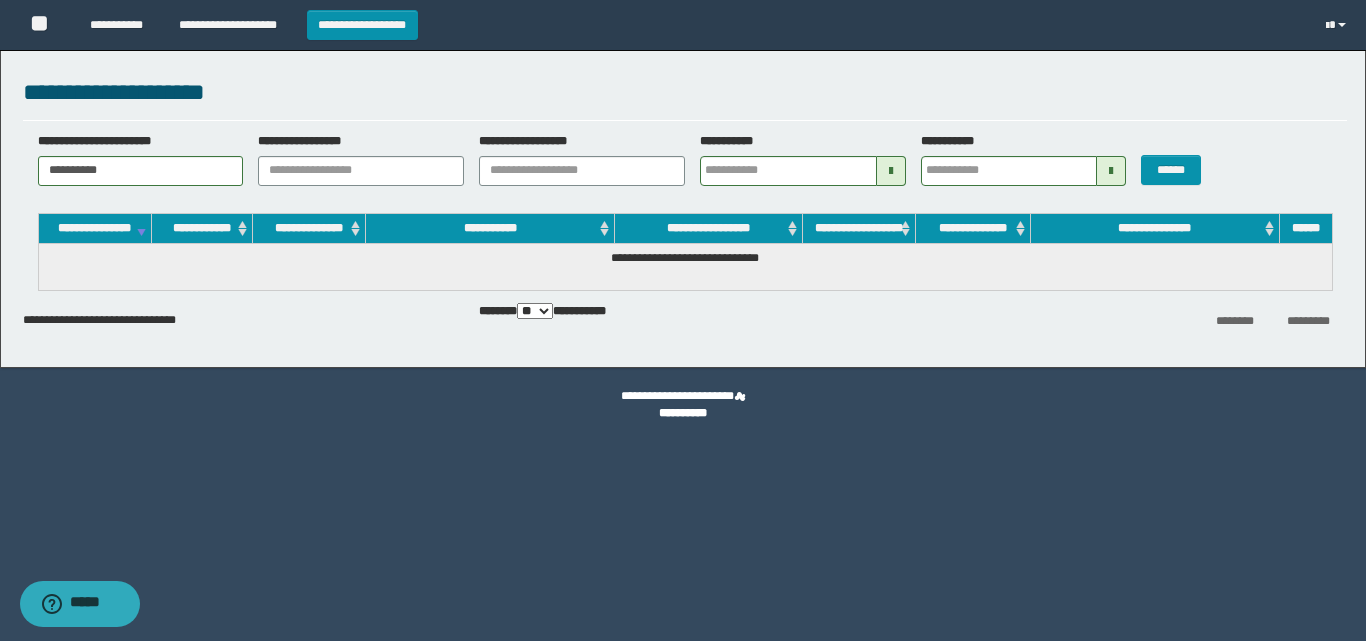 click at bounding box center [1111, 171] 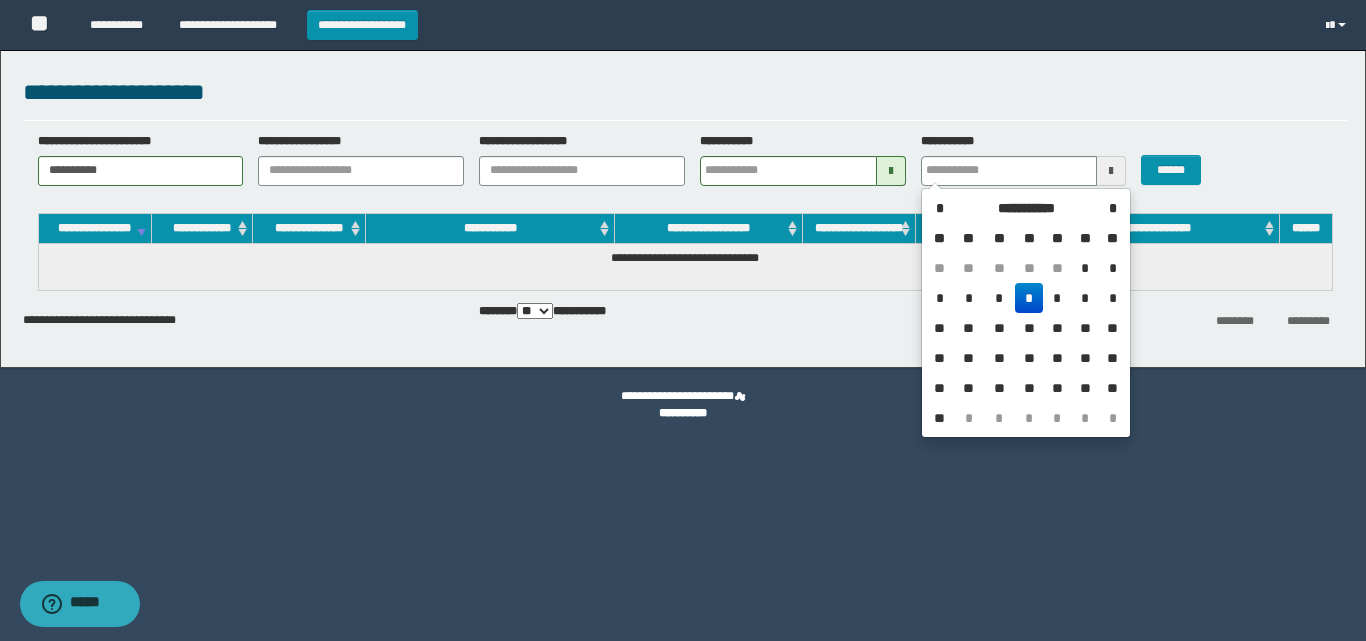 click on "*" at bounding box center [1029, 298] 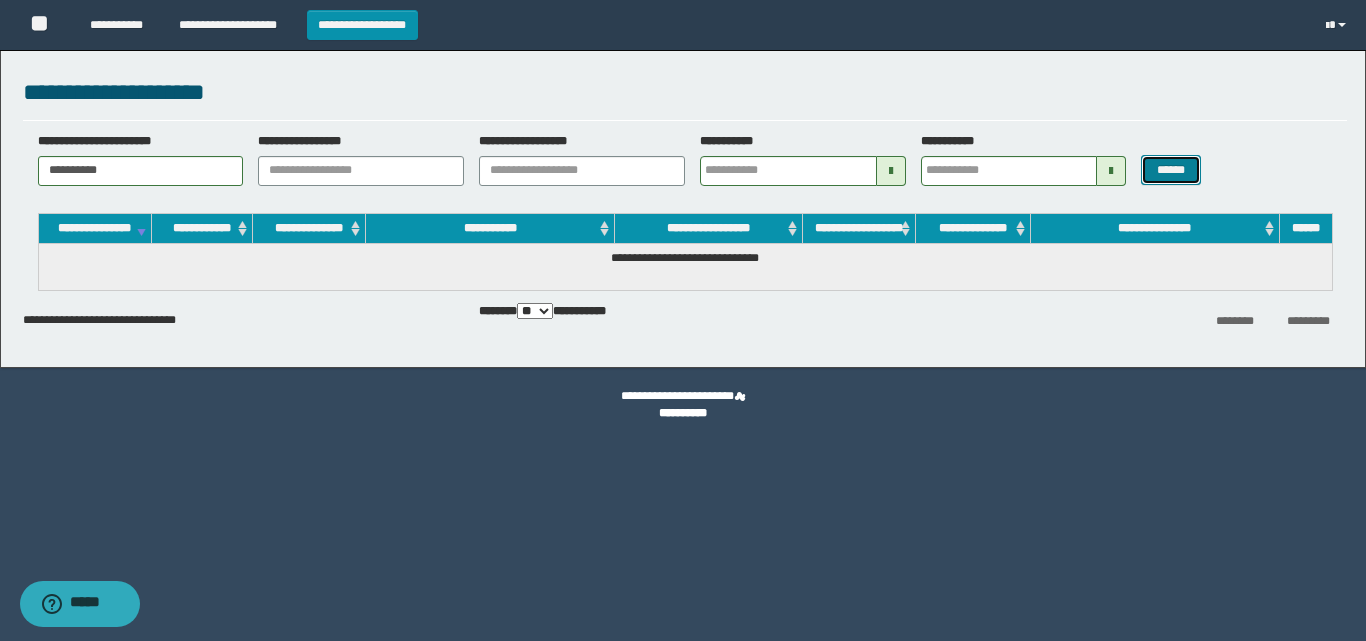 click on "******" at bounding box center [1170, 170] 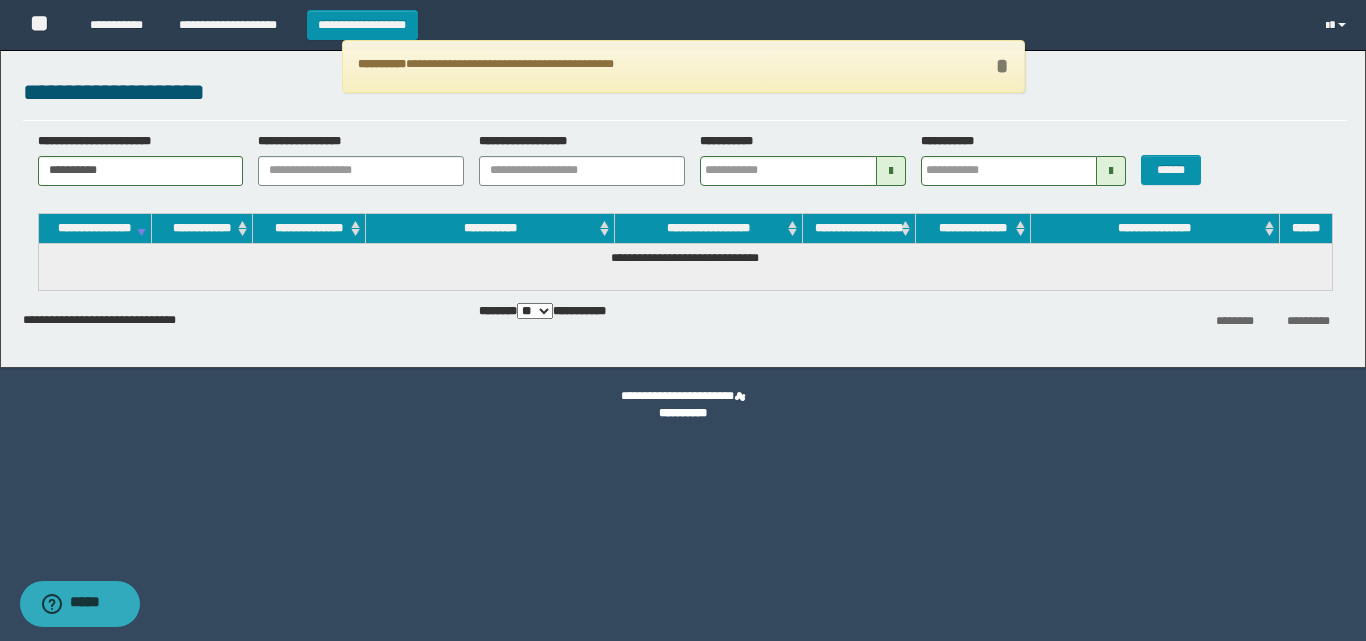 click on "*" at bounding box center (1002, 66) 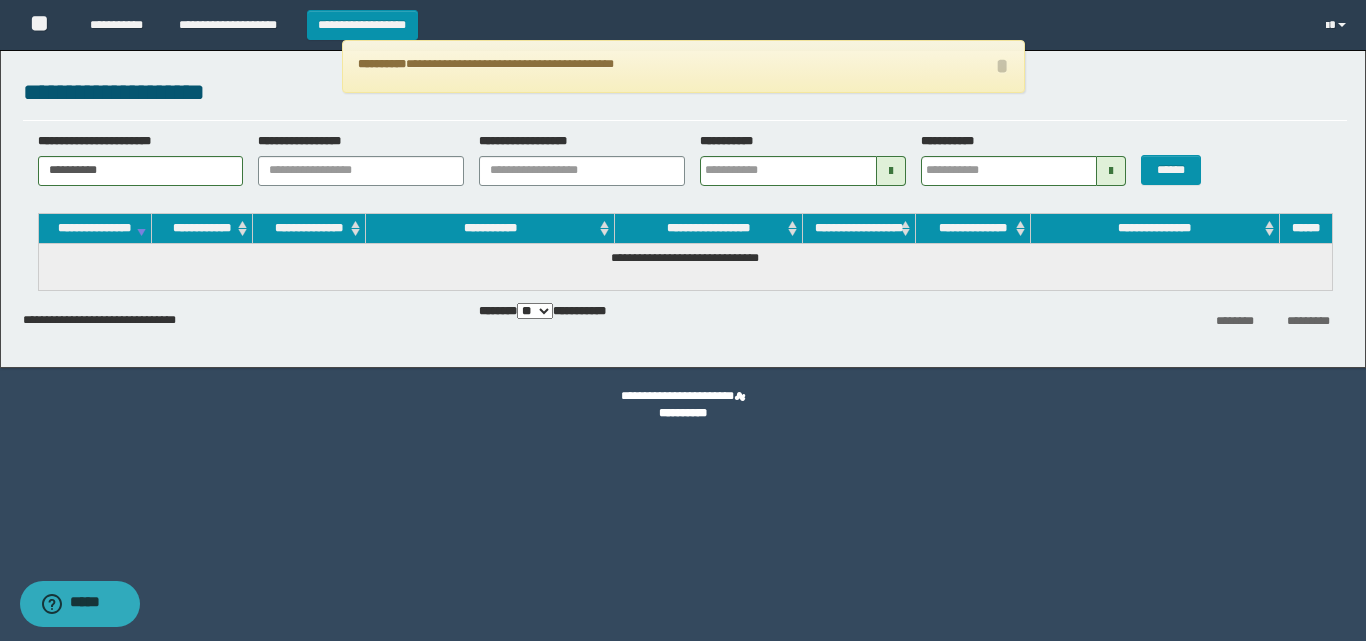 click at bounding box center [891, 171] 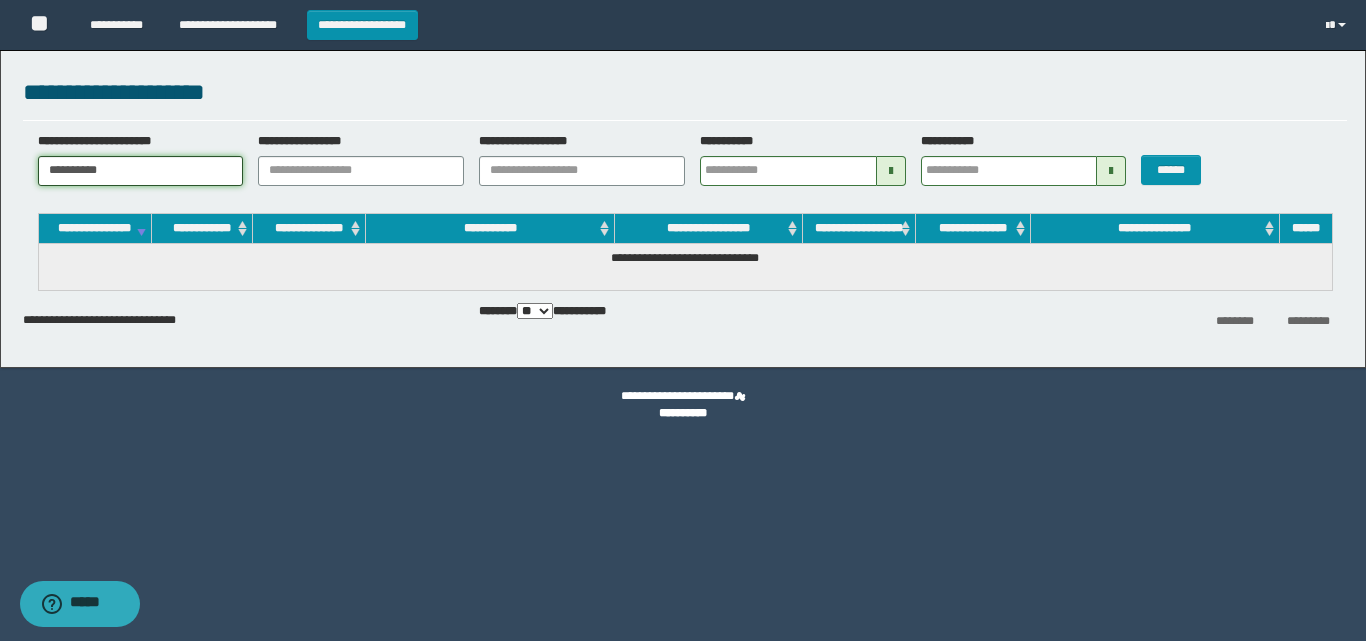 drag, startPoint x: 201, startPoint y: 169, endPoint x: 0, endPoint y: 156, distance: 201.41995 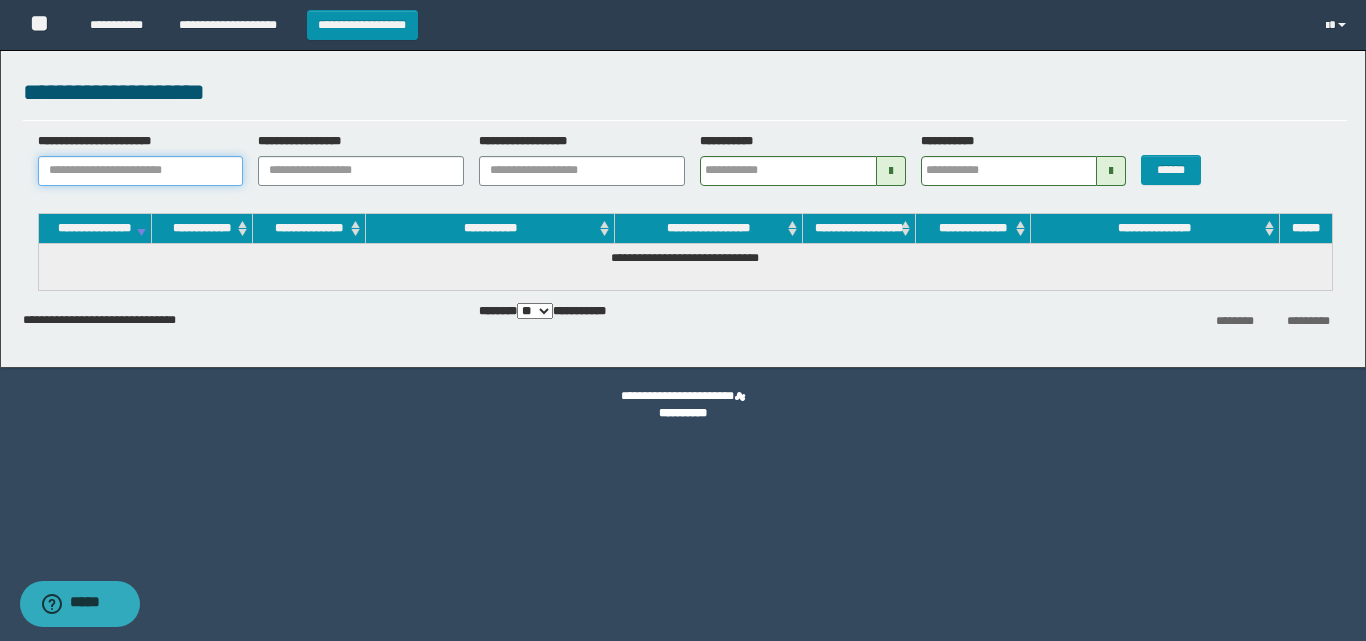 paste on "**********" 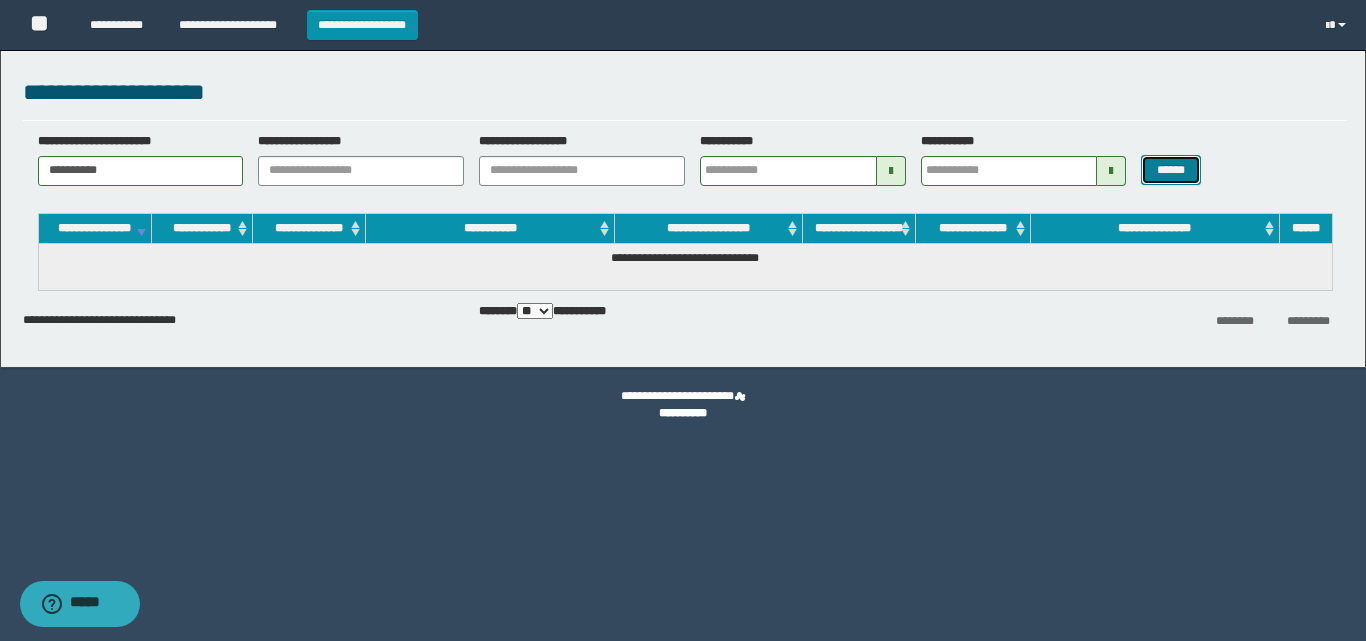 click on "******" at bounding box center (1170, 170) 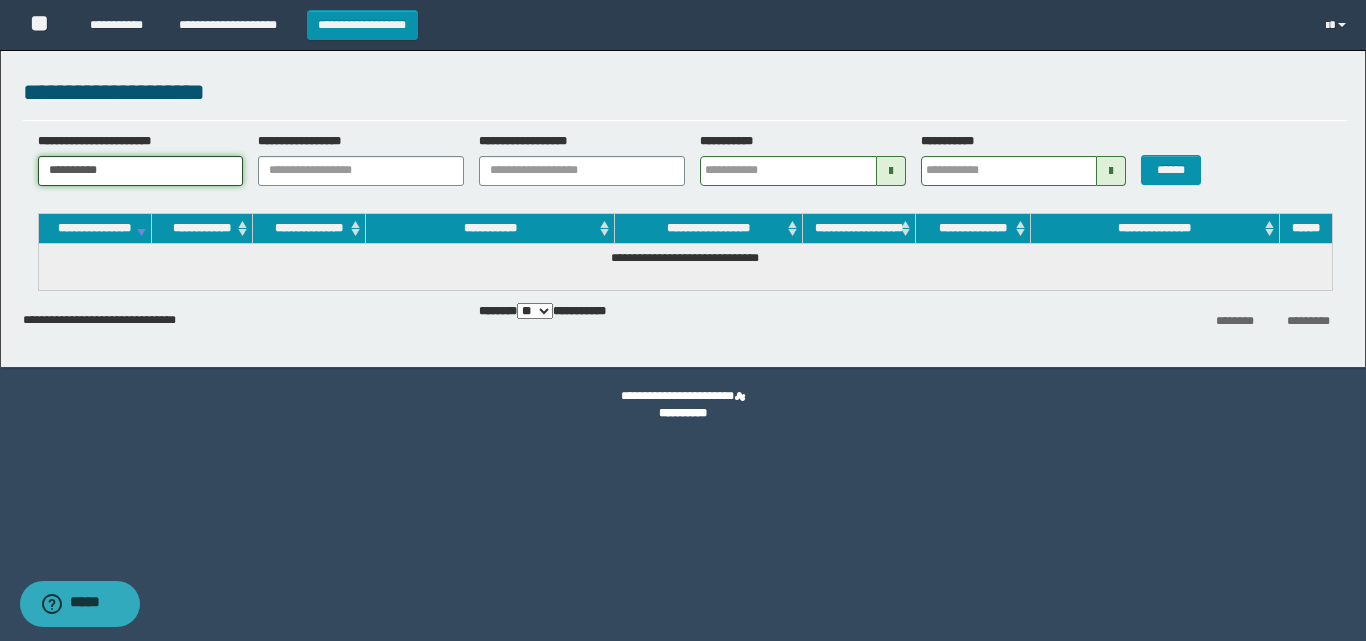 drag, startPoint x: 135, startPoint y: 170, endPoint x: 5, endPoint y: 160, distance: 130.38405 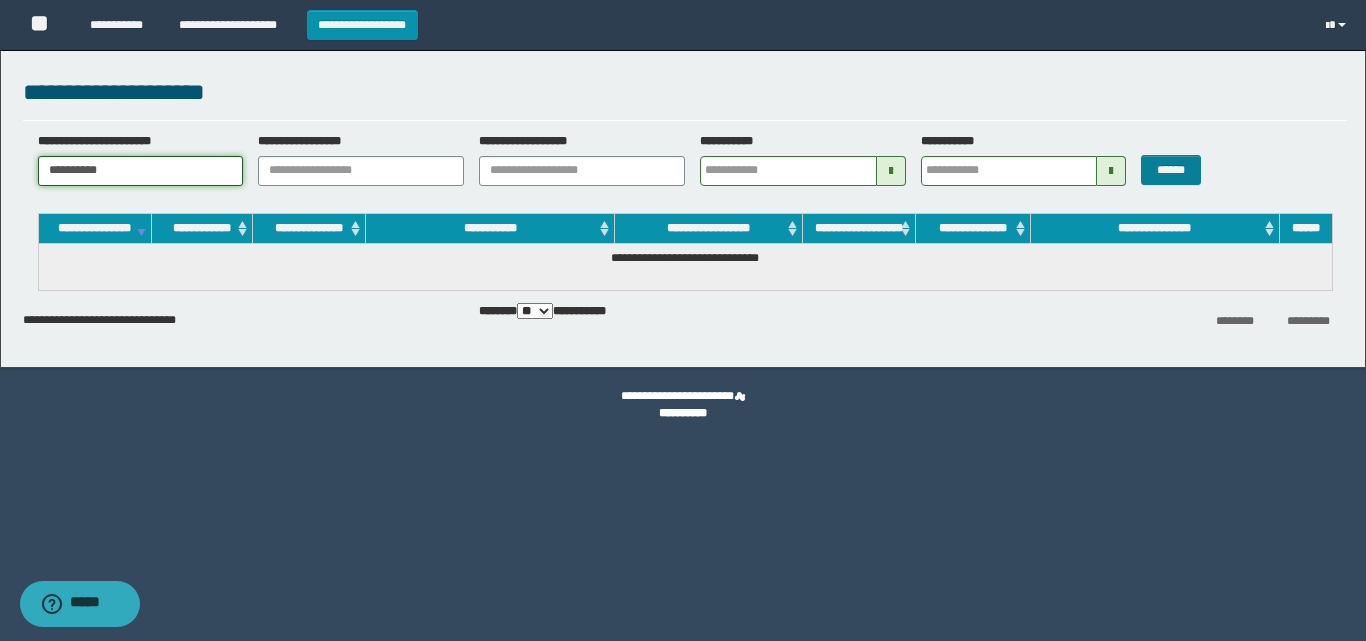type on "**********" 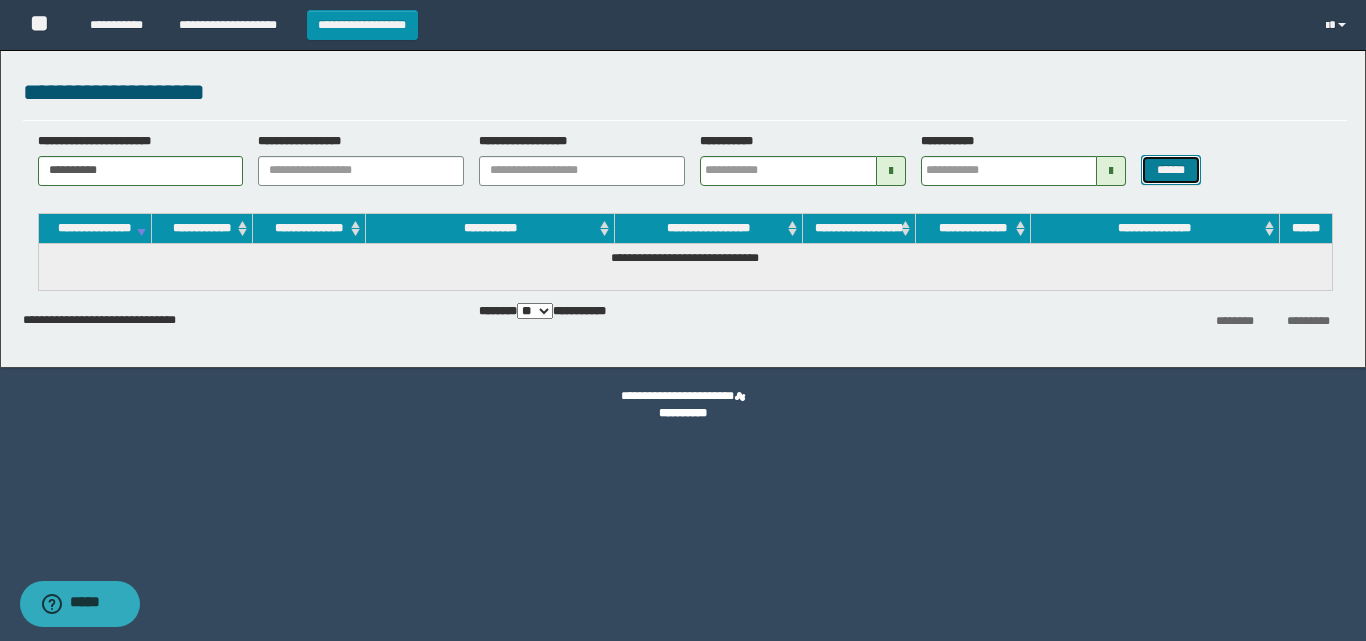 click on "******" at bounding box center (1170, 170) 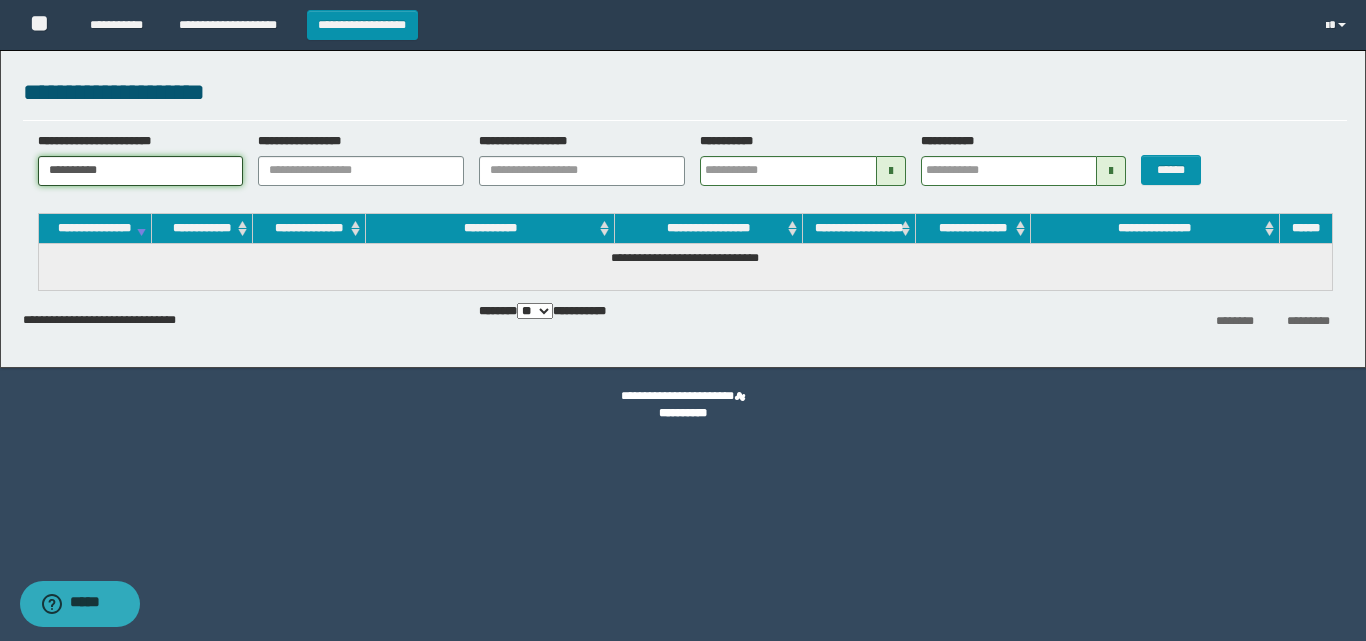 drag, startPoint x: 202, startPoint y: 157, endPoint x: 0, endPoint y: 196, distance: 205.73041 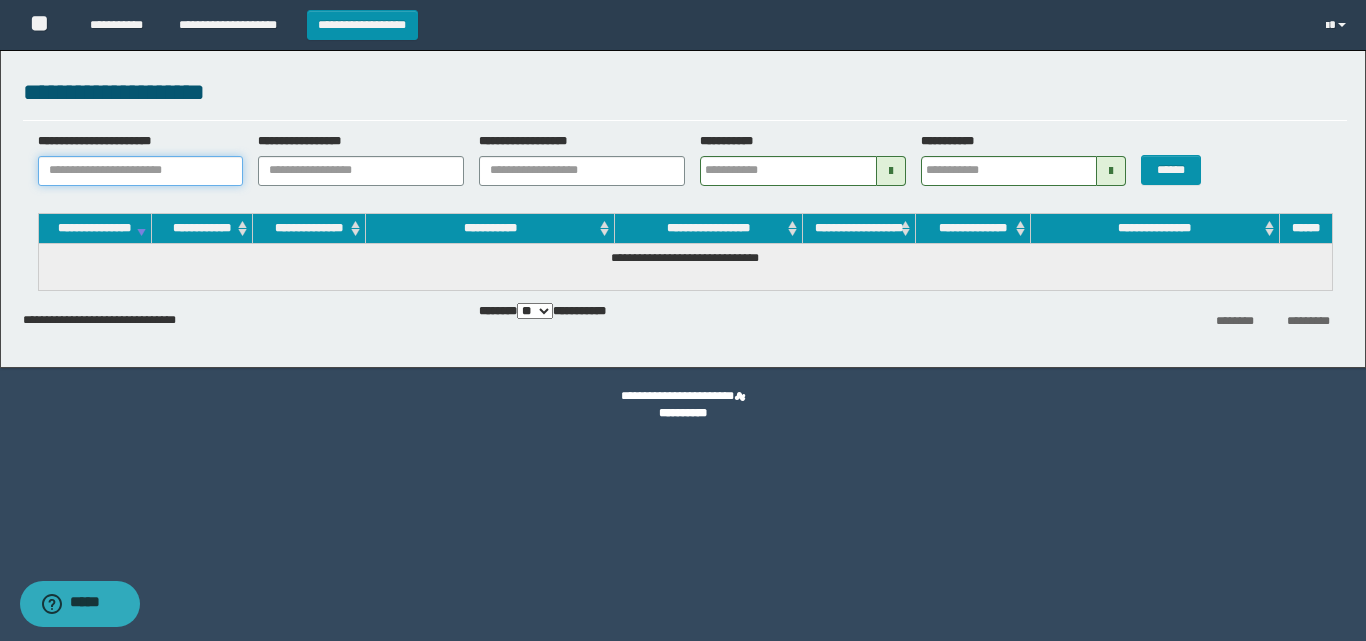 paste on "**********" 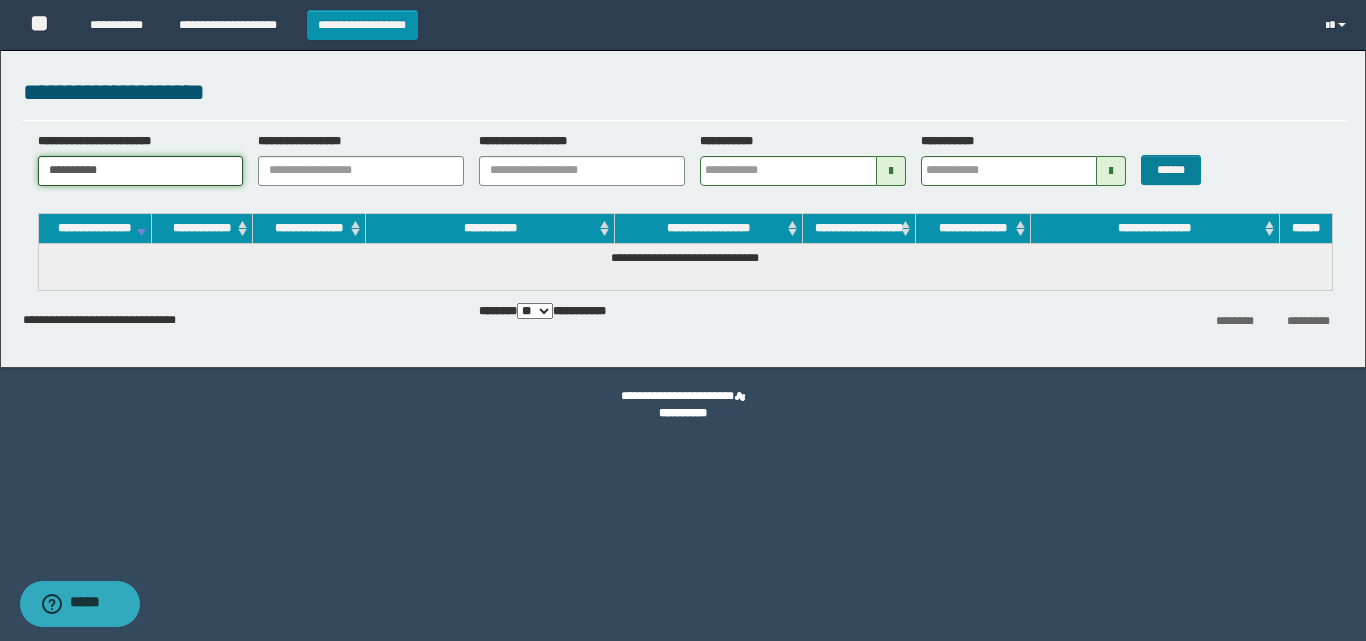 type on "**********" 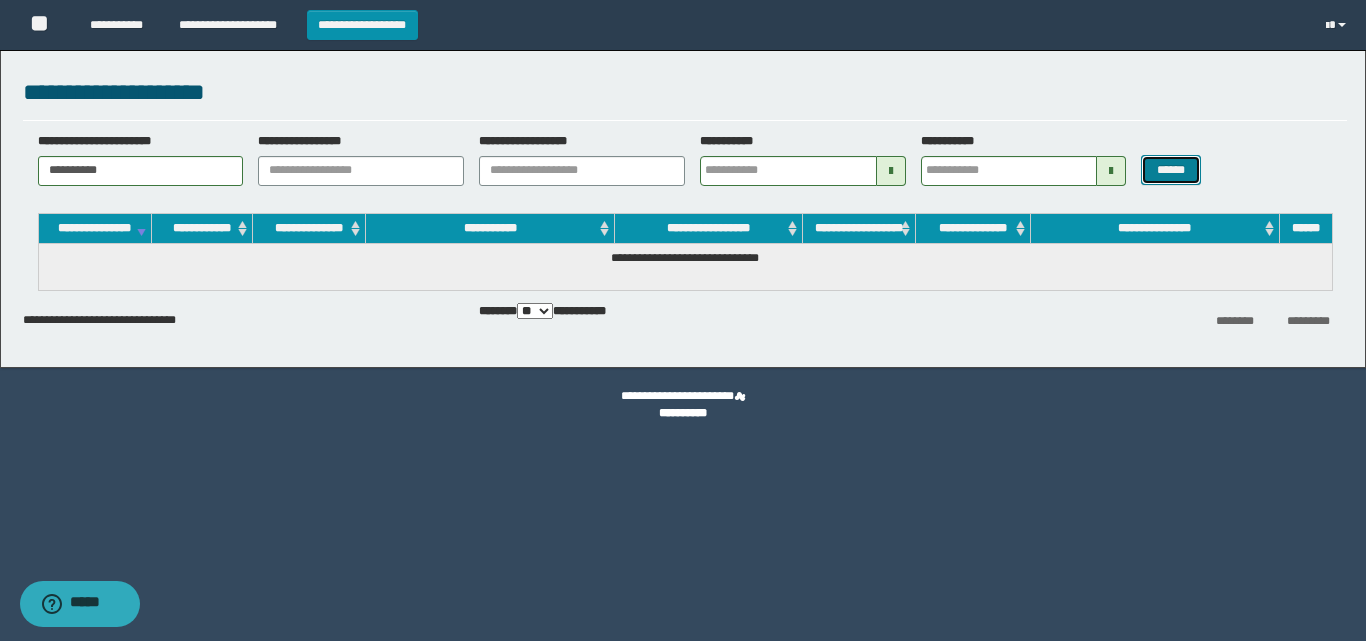 click on "******" at bounding box center (1170, 170) 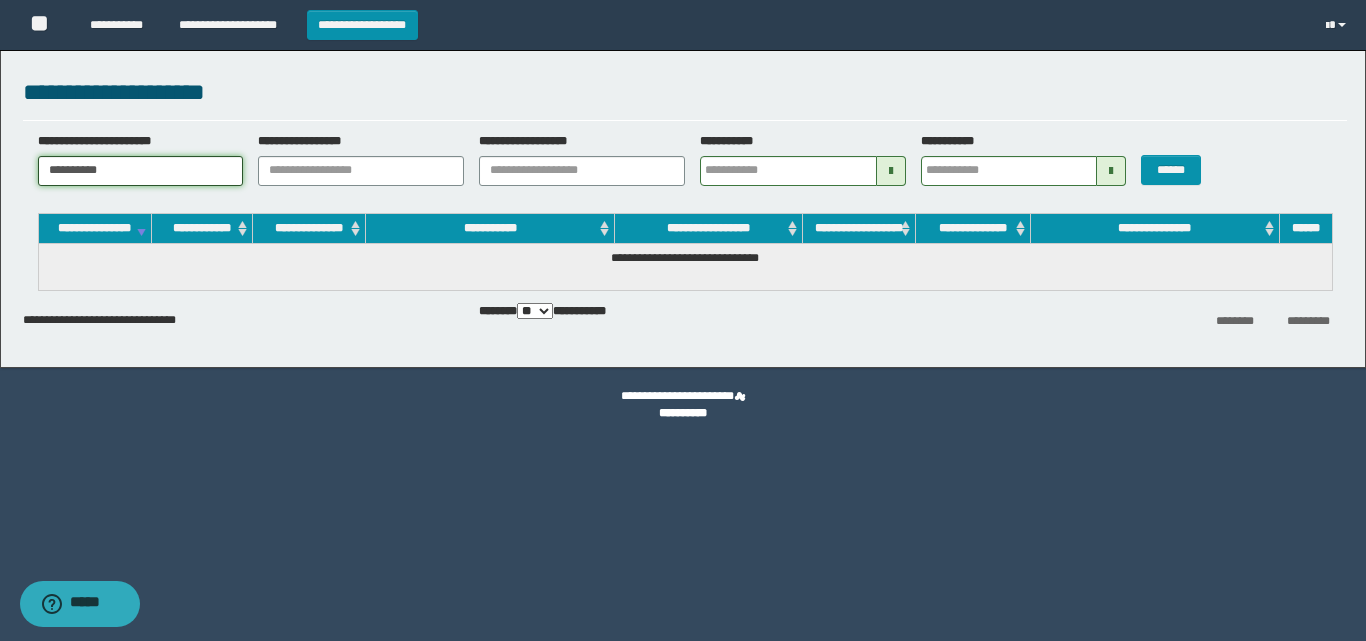 drag, startPoint x: 218, startPoint y: 159, endPoint x: 0, endPoint y: 186, distance: 219.66565 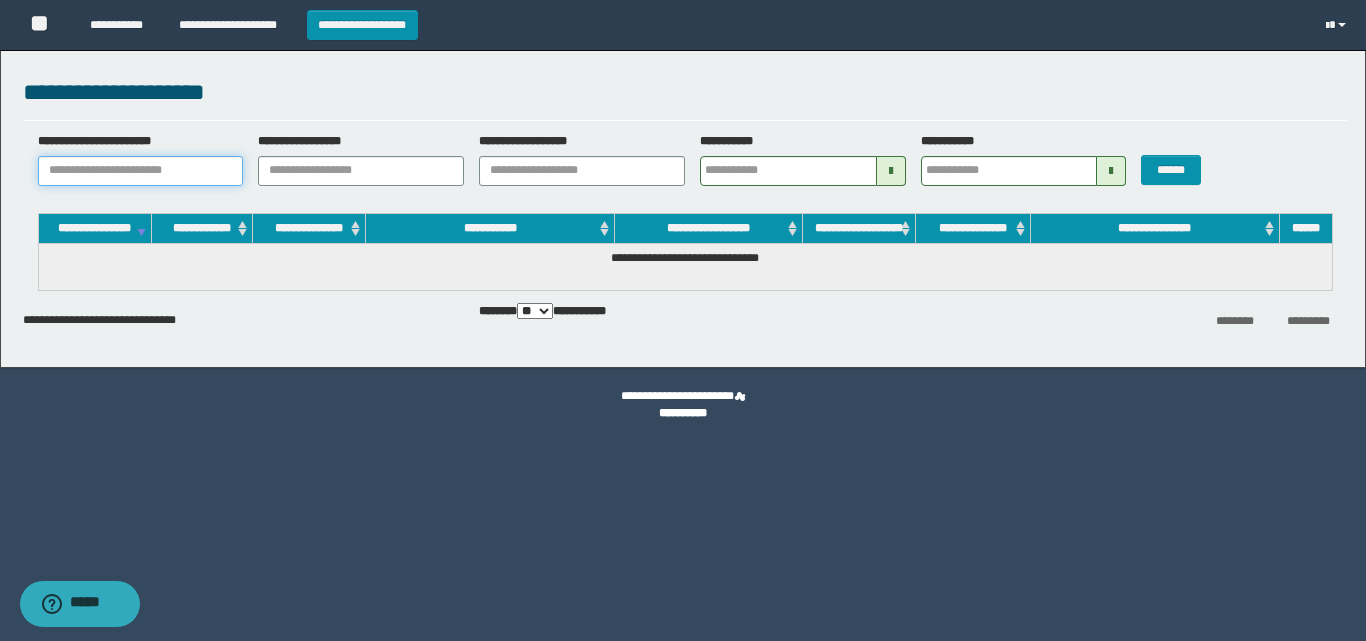 paste on "**********" 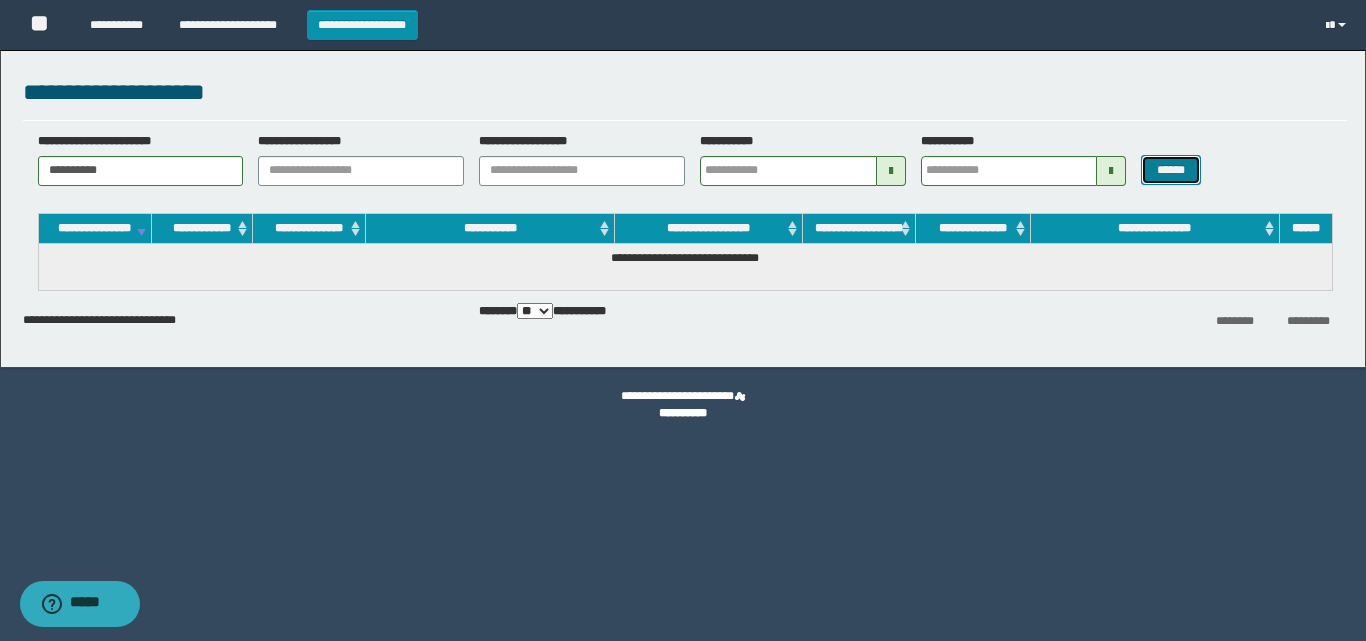 click on "******" at bounding box center [1170, 170] 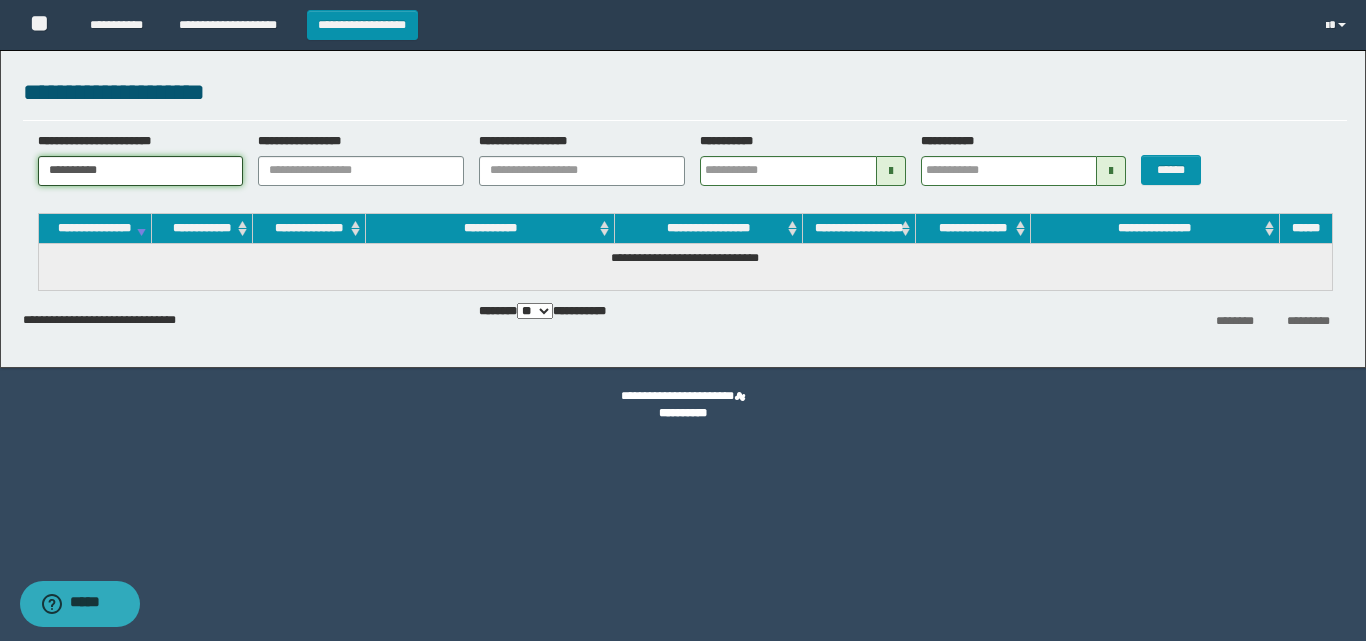 click on "**********" at bounding box center (141, 171) 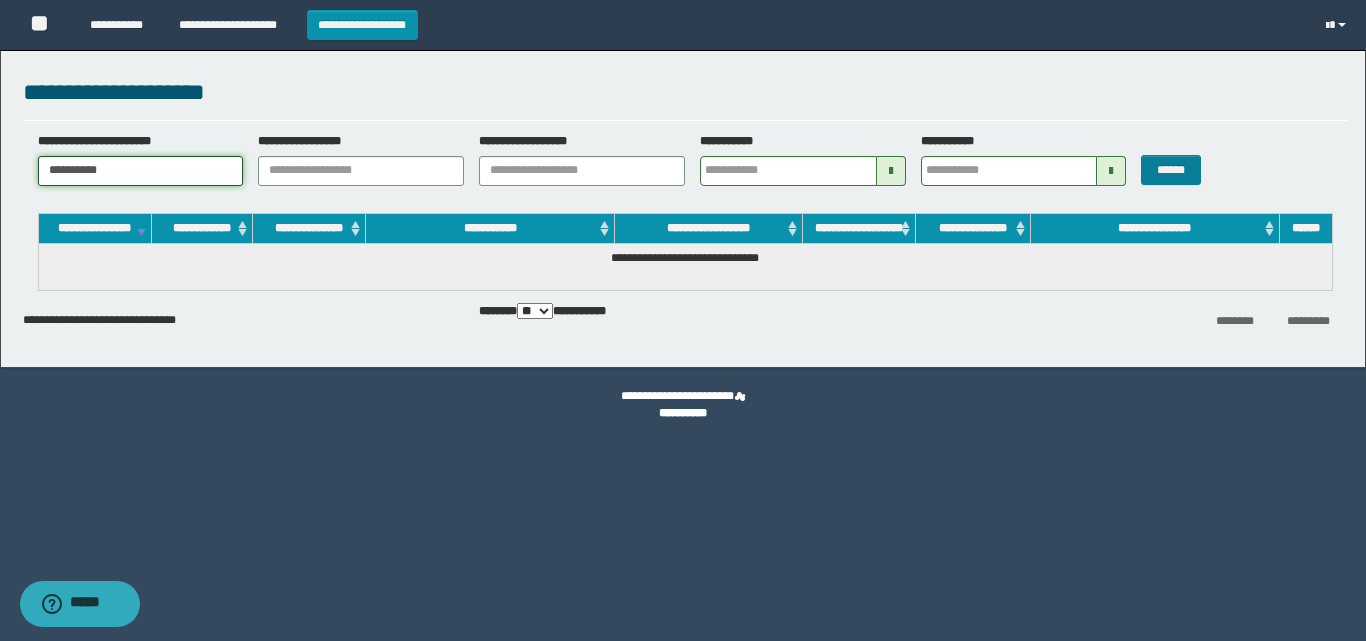 type on "**********" 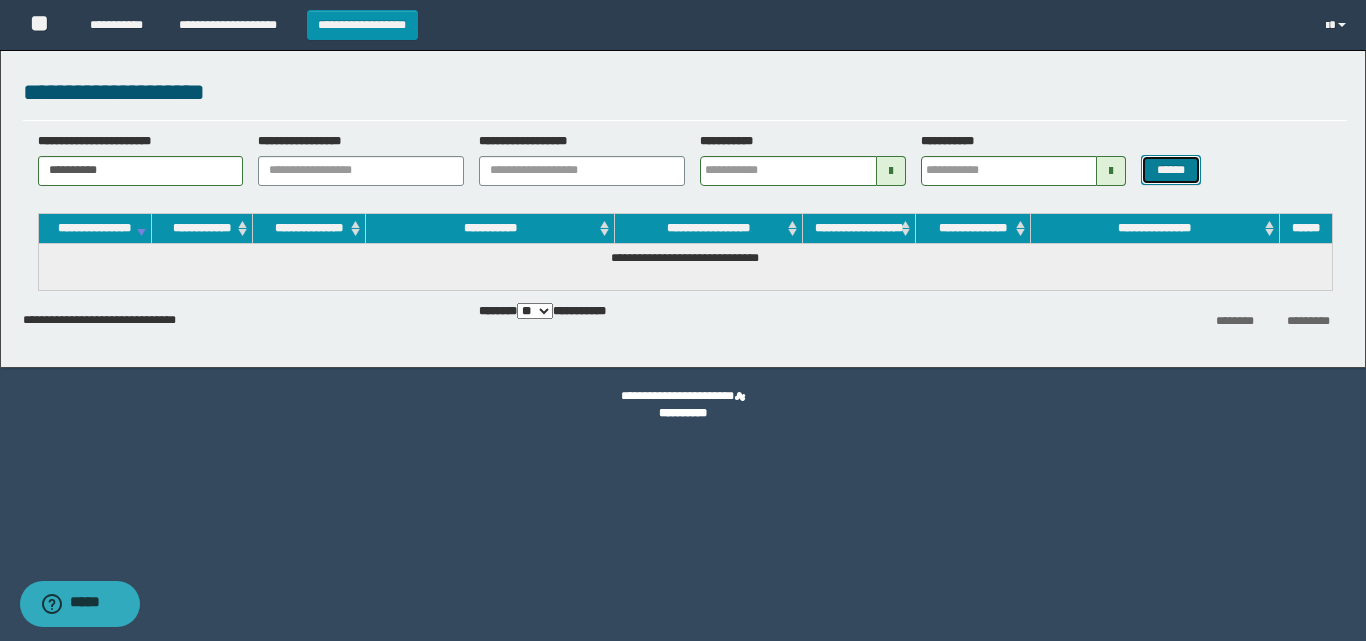 click on "******" at bounding box center (1170, 170) 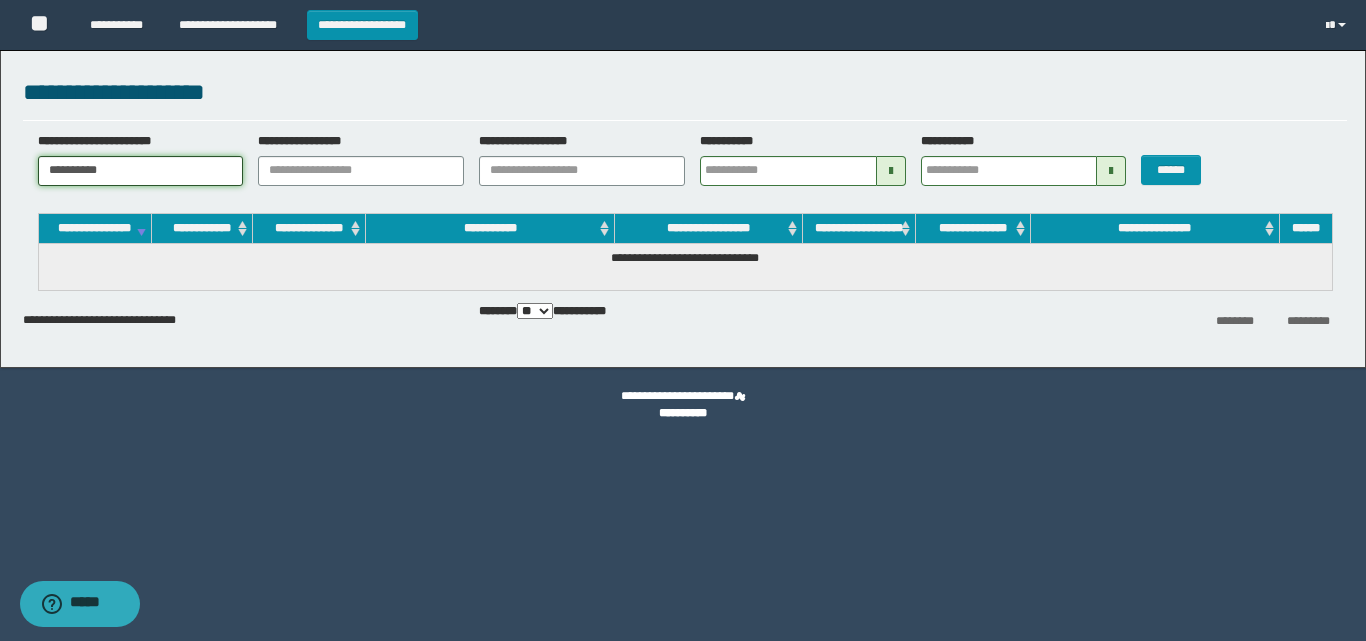 click on "**********" at bounding box center (141, 171) 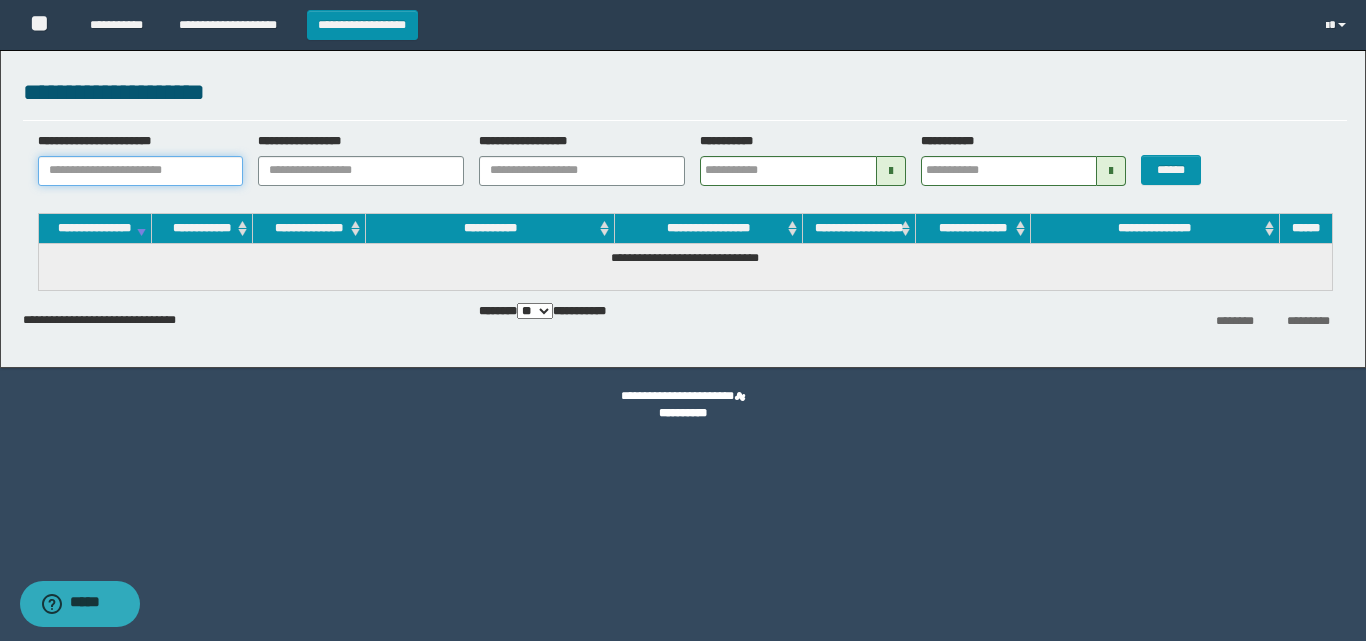 paste on "*******" 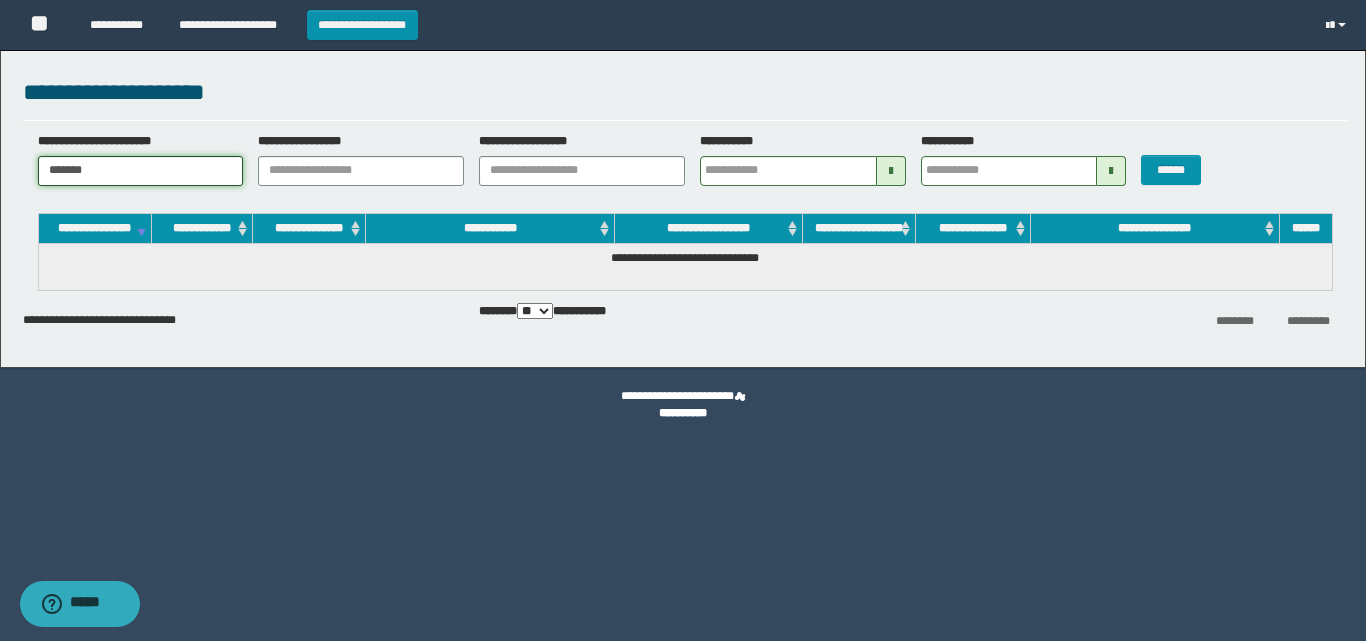 type on "*******" 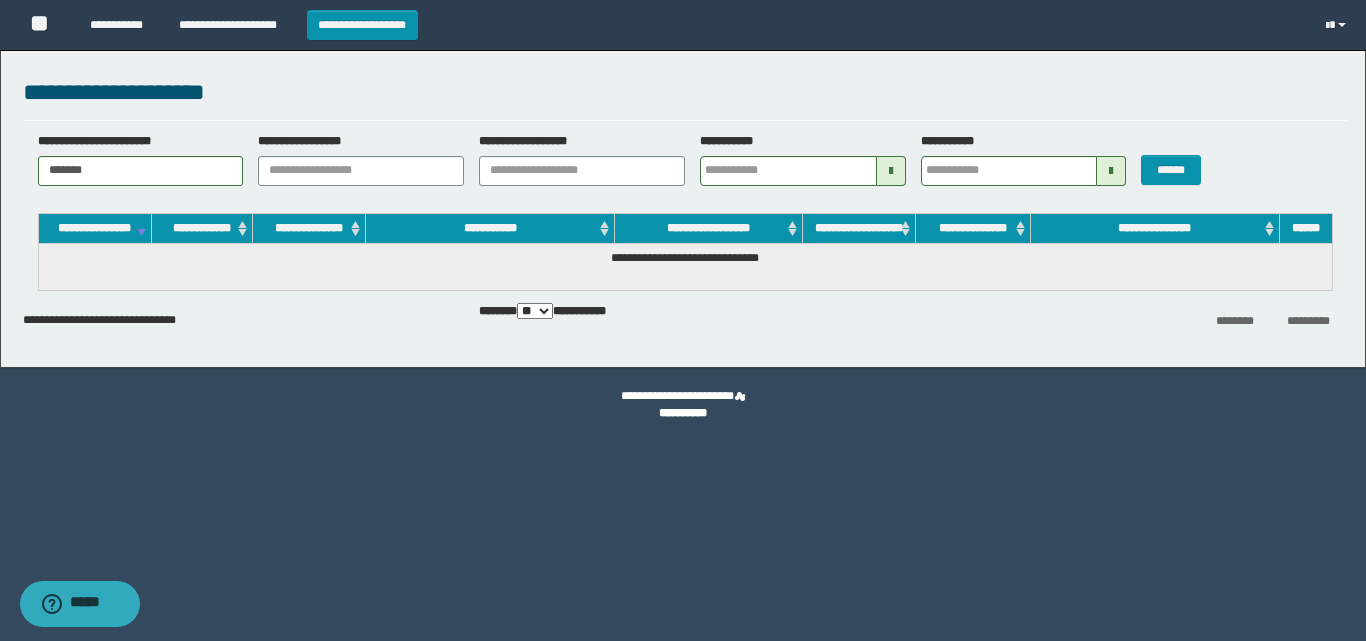 click on "******" at bounding box center (1181, 159) 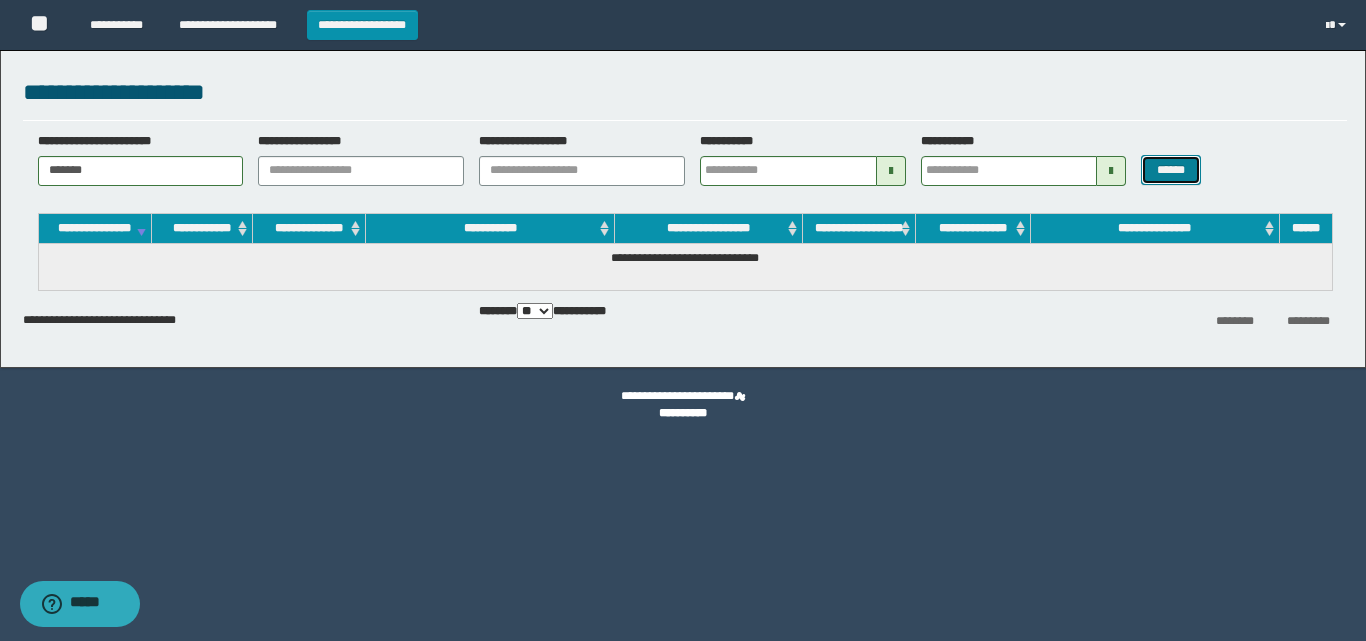 click on "******" at bounding box center [1170, 170] 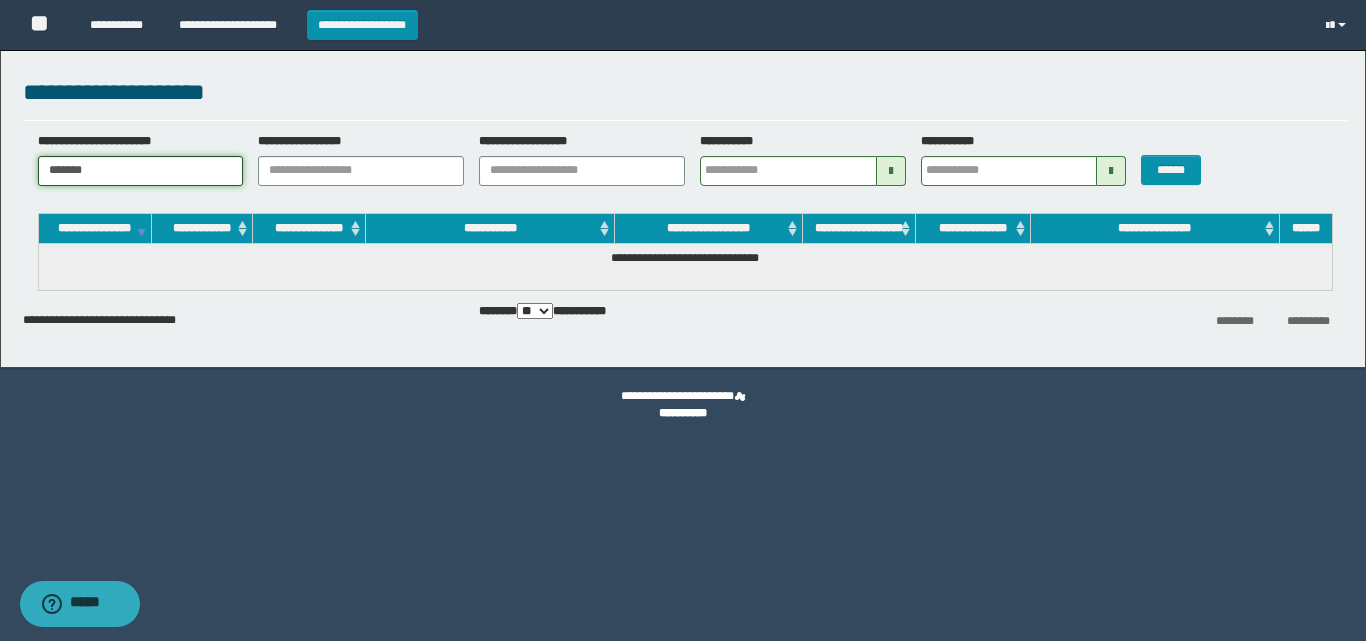 drag, startPoint x: 207, startPoint y: 176, endPoint x: 0, endPoint y: 182, distance: 207.08694 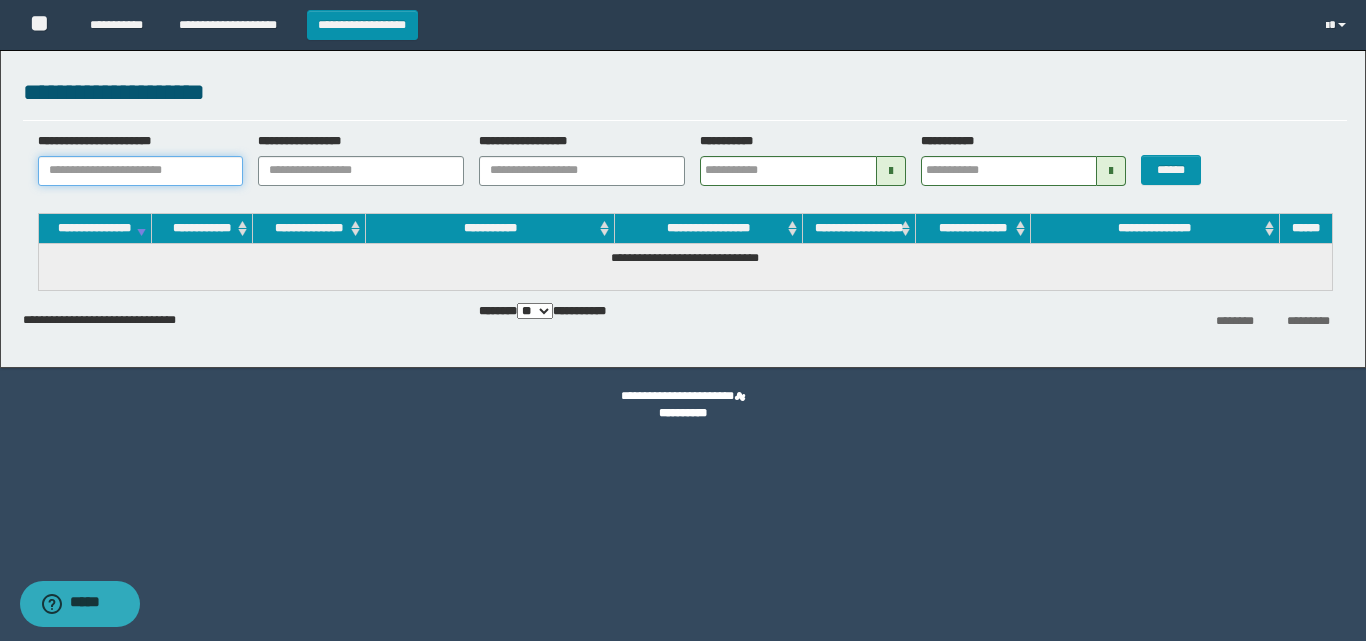 click on "**********" at bounding box center (141, 171) 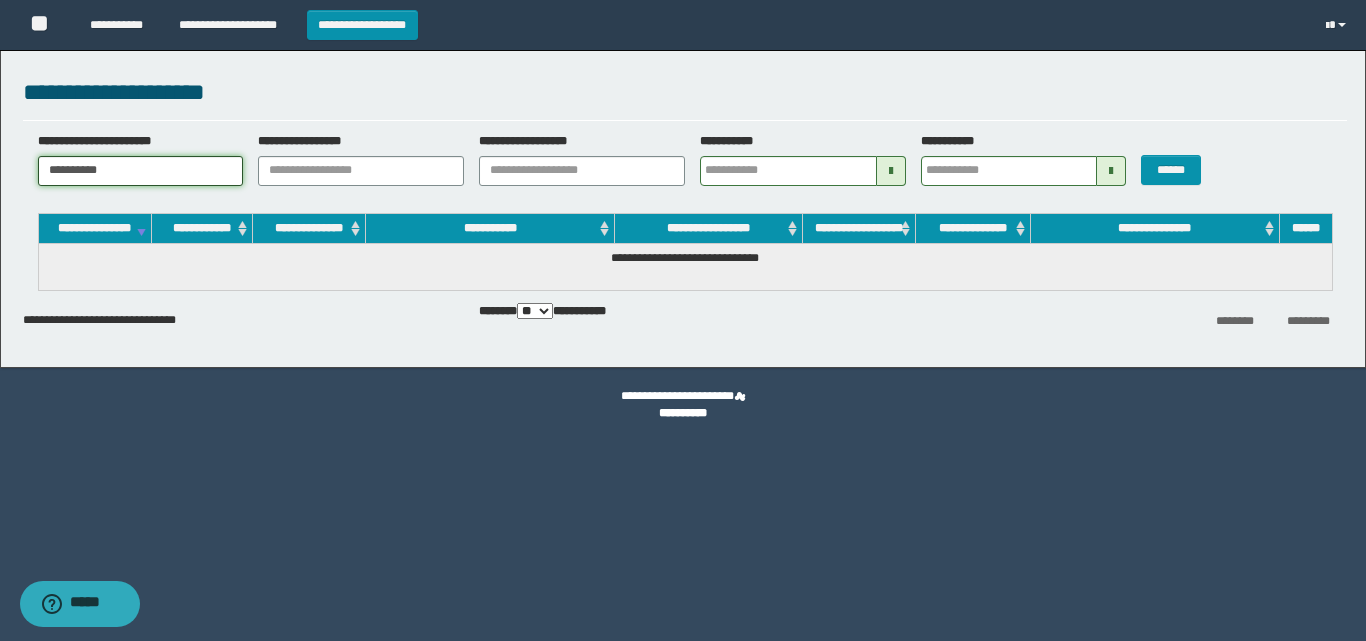type on "**********" 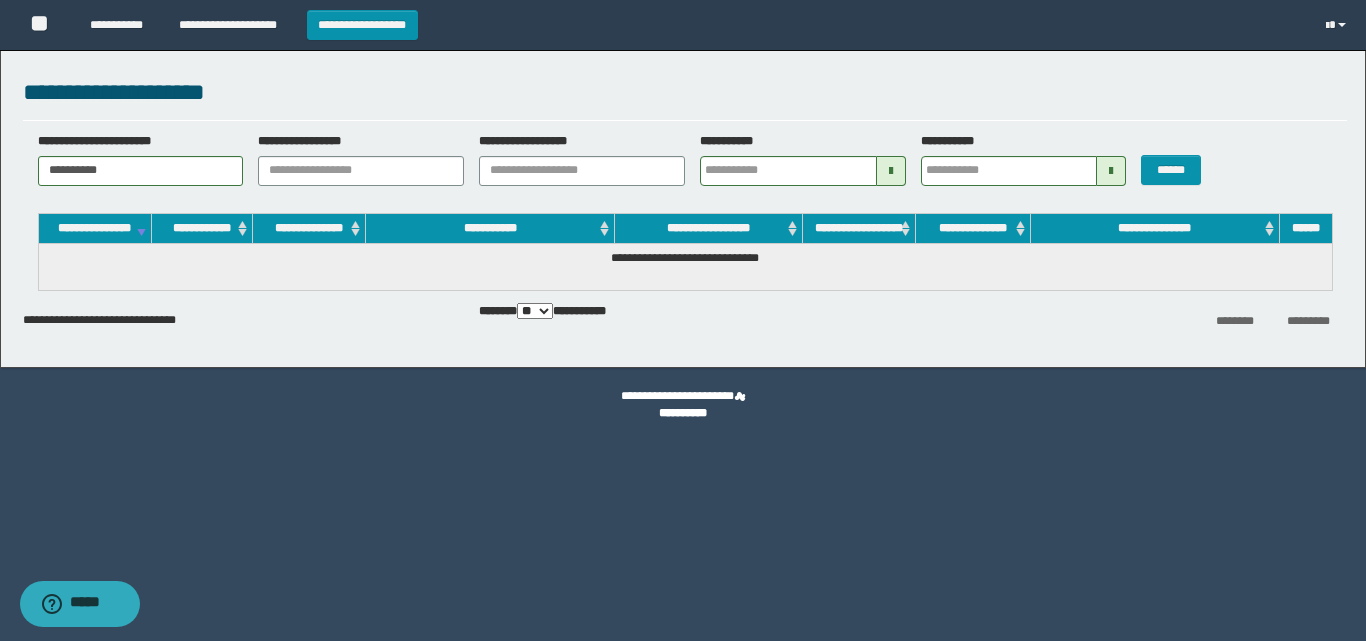 click at bounding box center [891, 171] 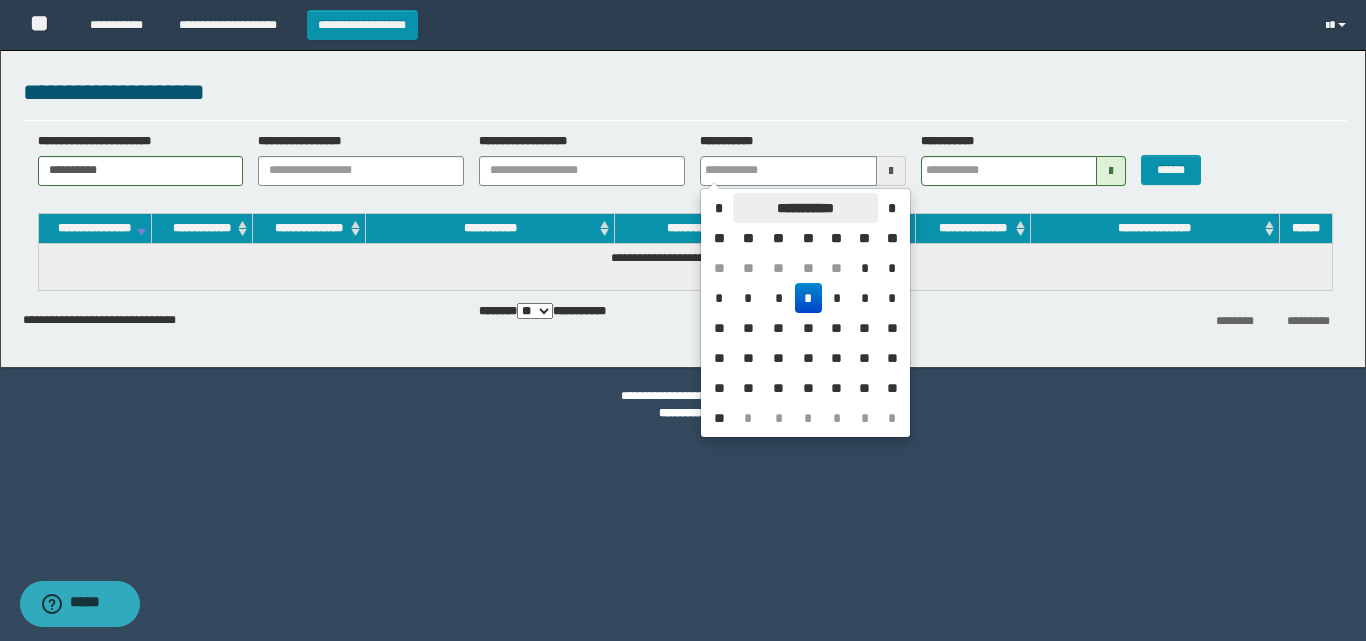 click on "**********" at bounding box center (805, 208) 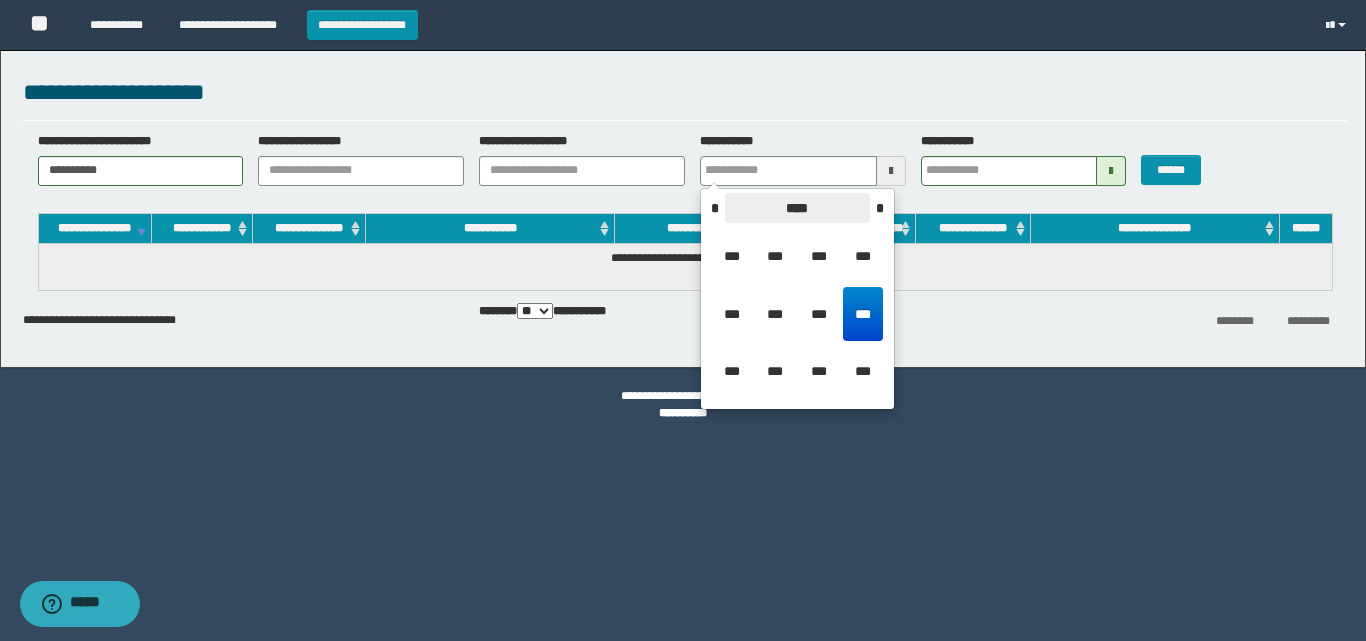 click on "****" at bounding box center (797, 208) 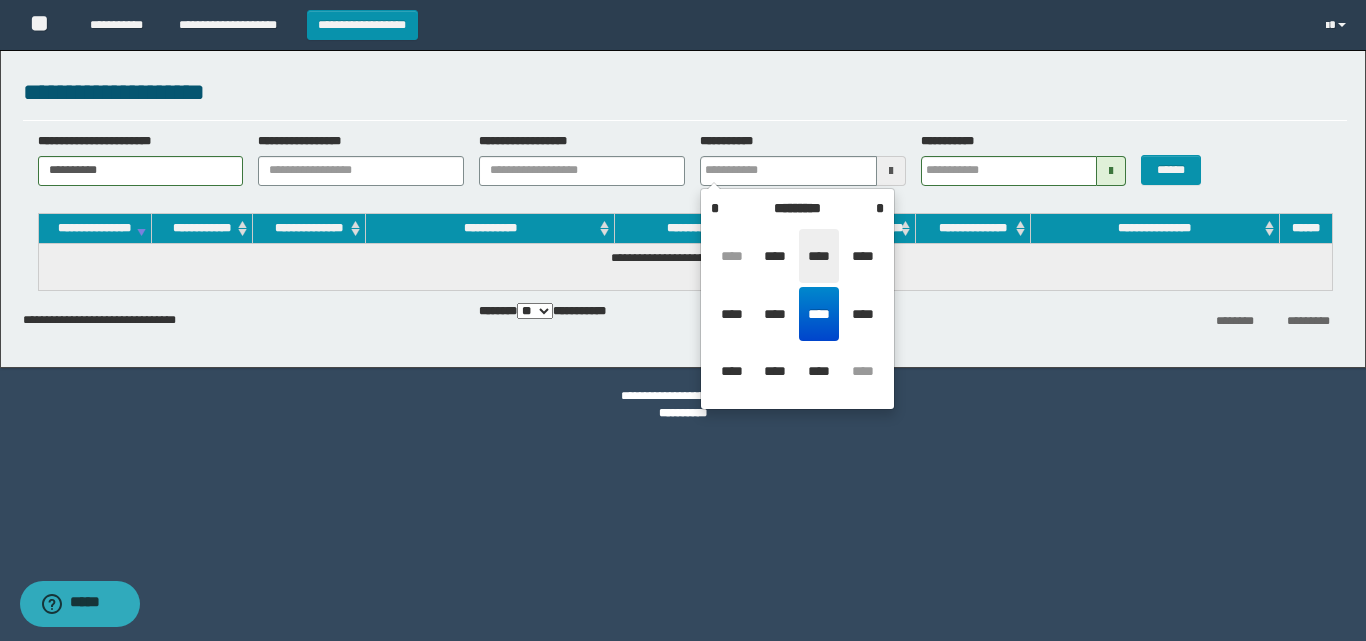click on "****" at bounding box center [819, 256] 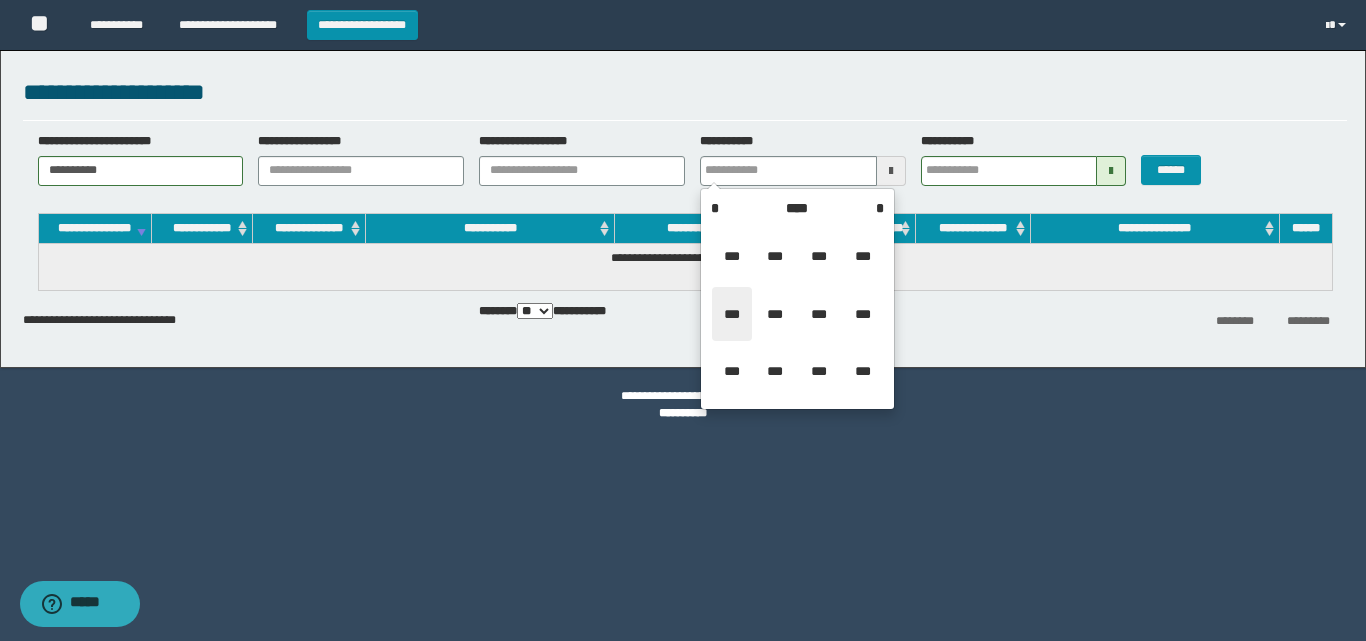 click on "***" at bounding box center [732, 314] 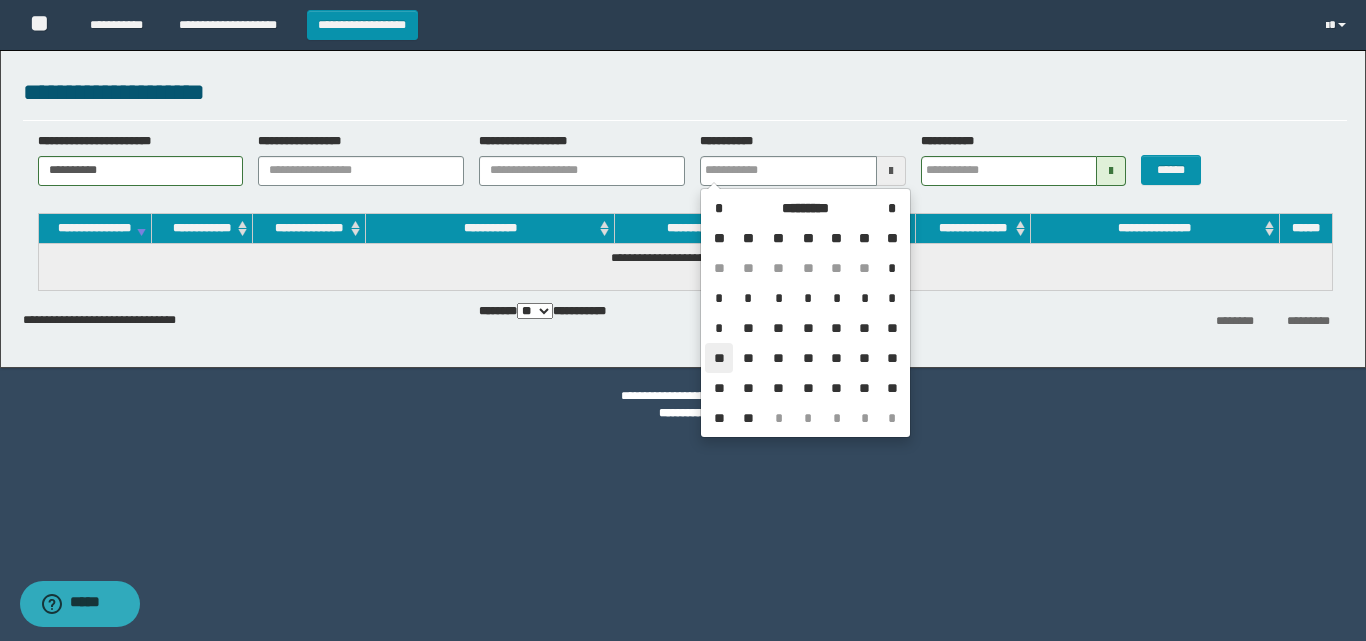 click on "**" at bounding box center [719, 358] 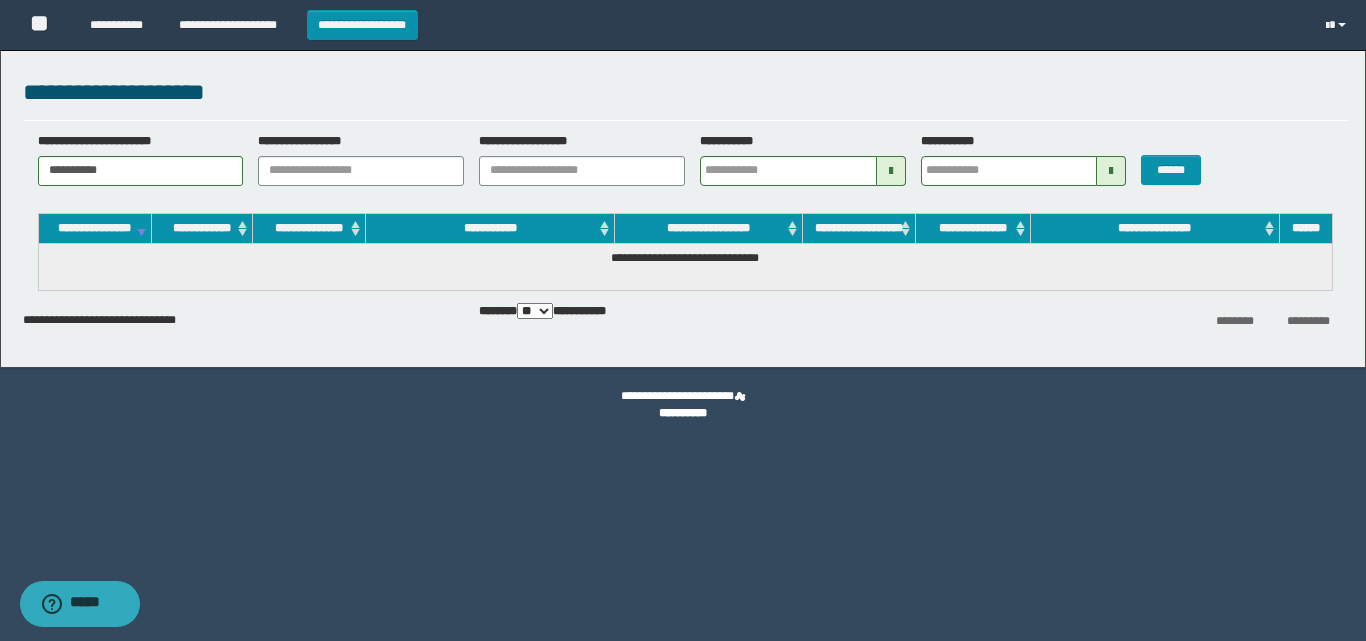 click at bounding box center (1111, 171) 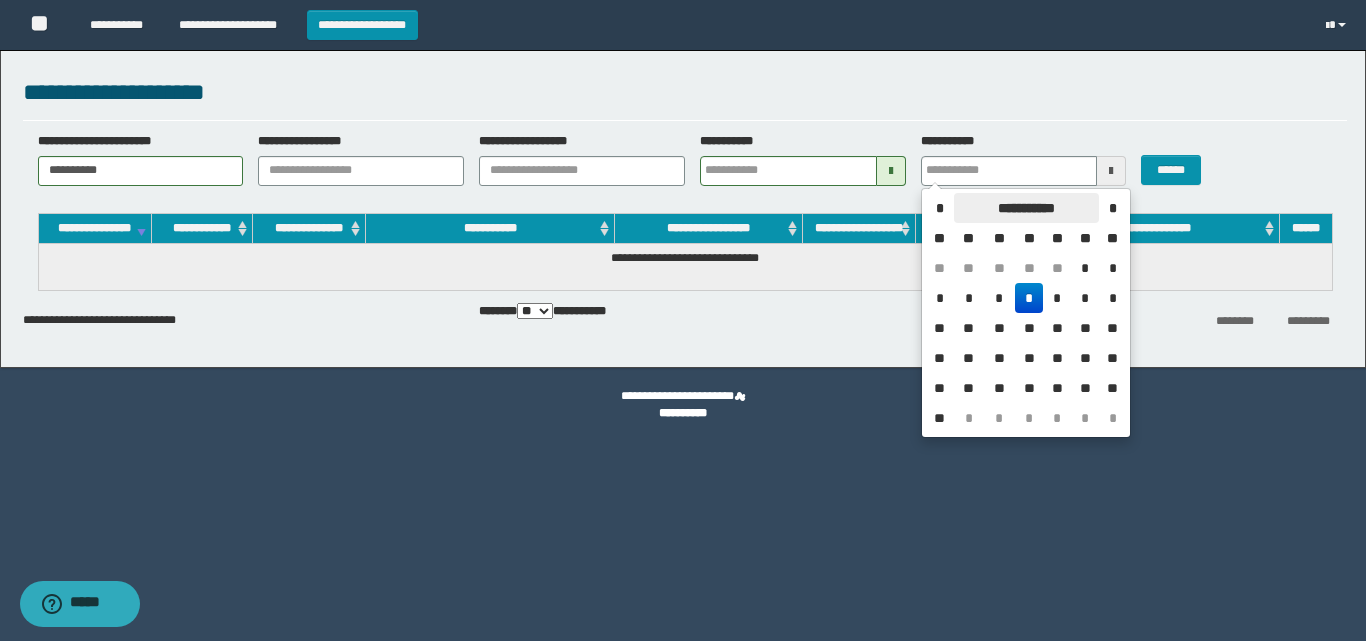 click on "**********" at bounding box center [1026, 208] 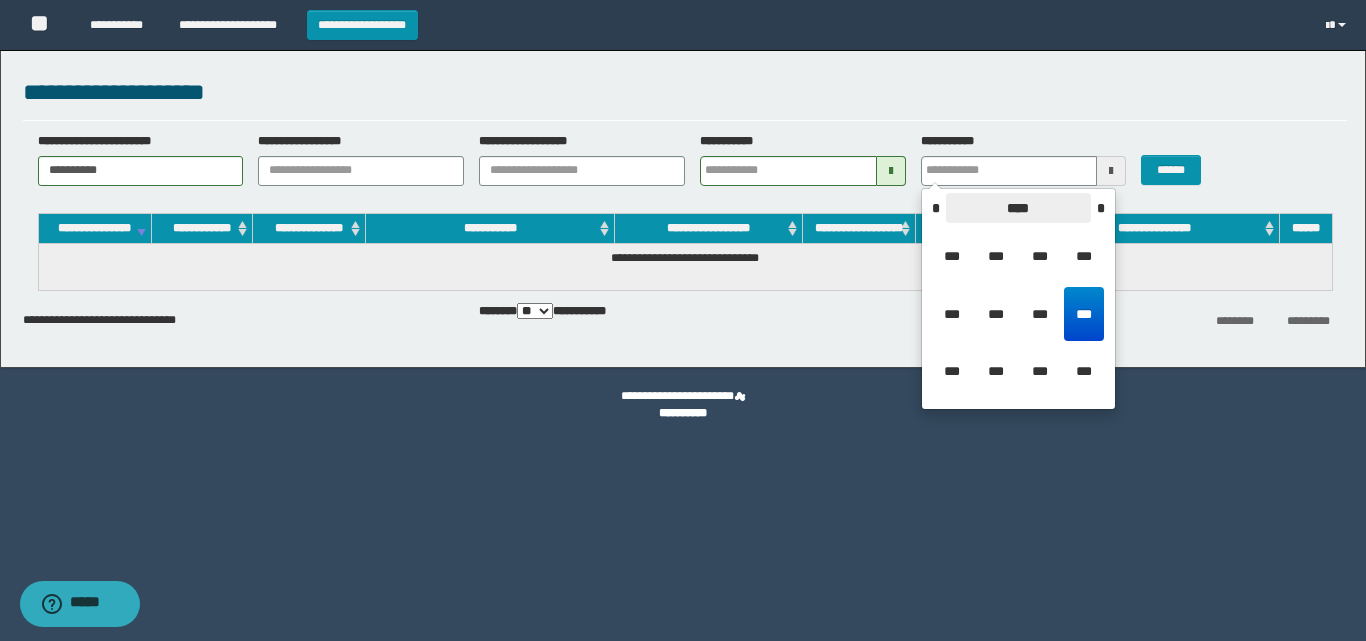 click on "****" at bounding box center [1018, 208] 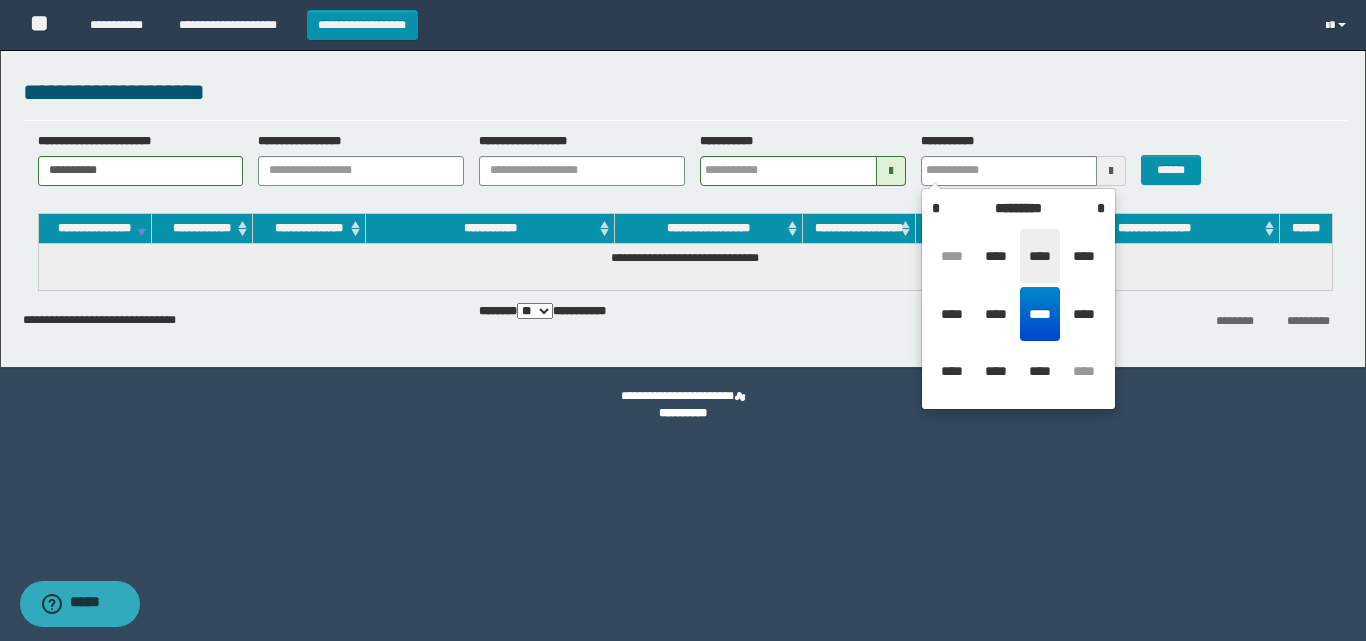 click on "****" at bounding box center [1040, 256] 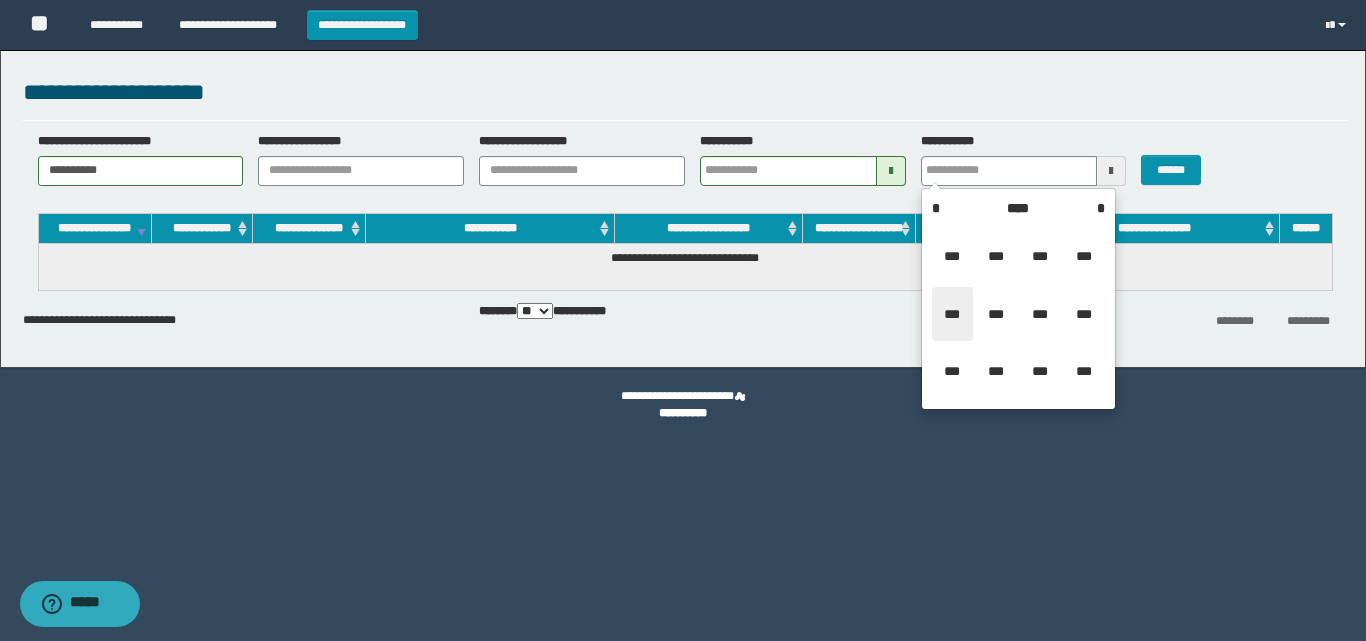 click on "***" at bounding box center [952, 314] 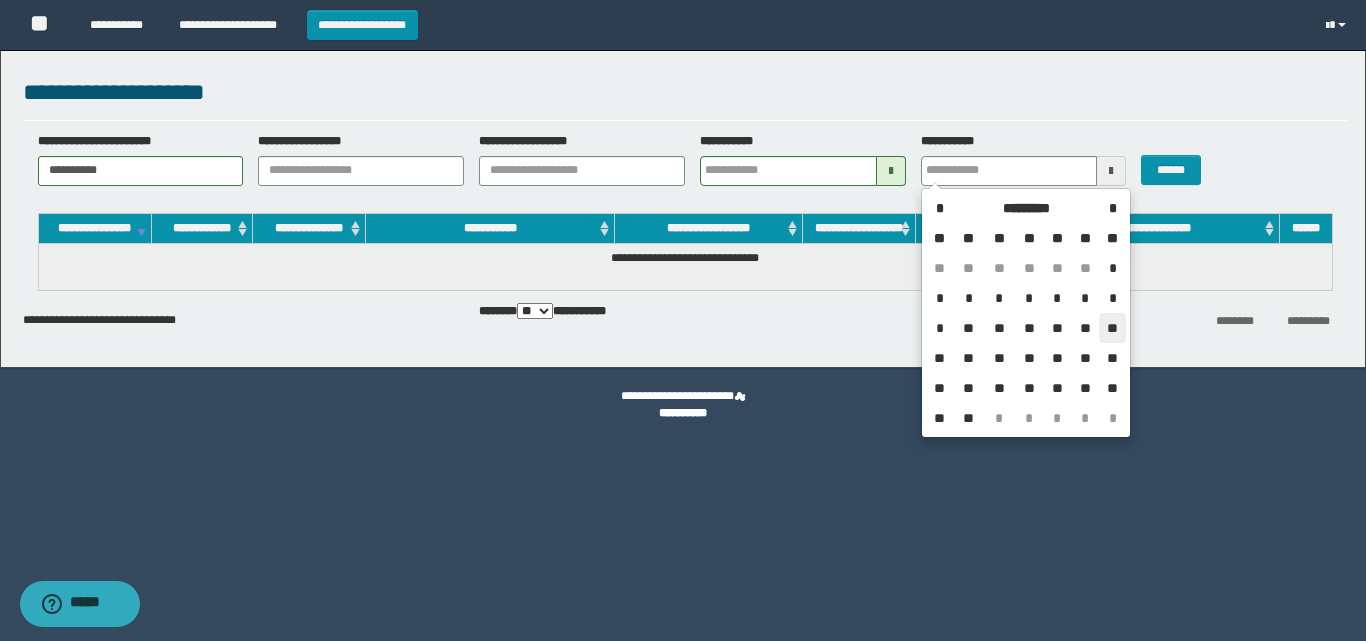 click on "**" at bounding box center [1112, 328] 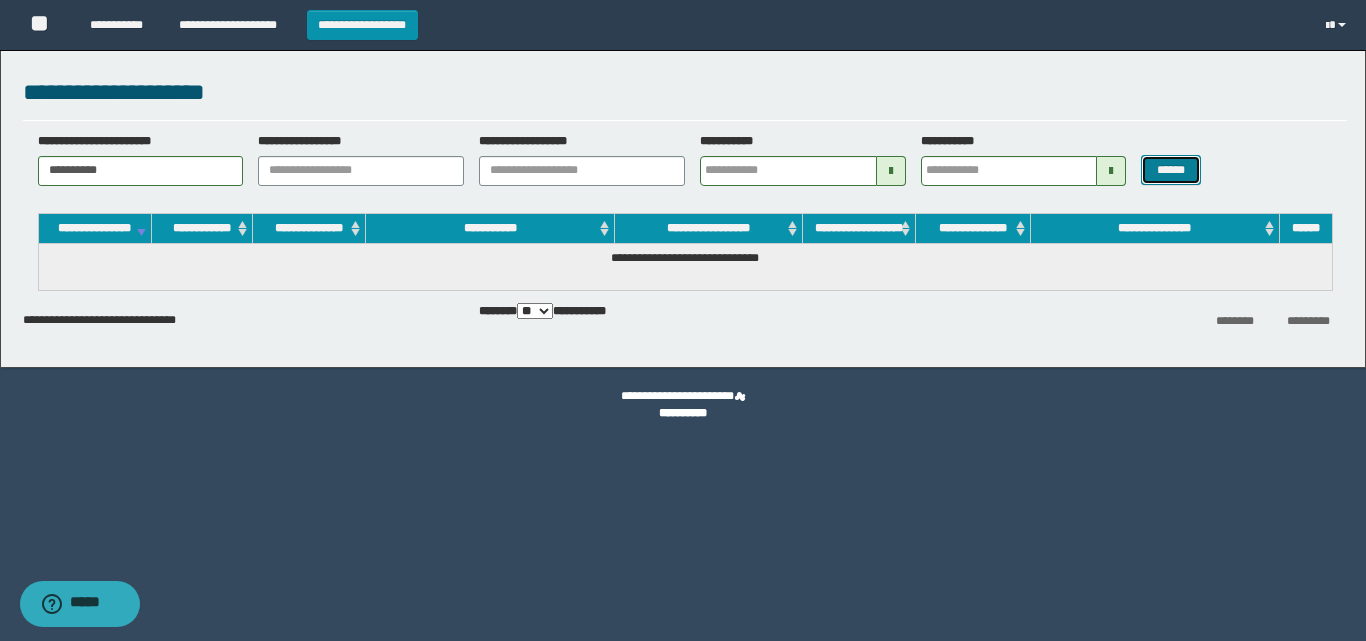 click on "******" at bounding box center (1170, 170) 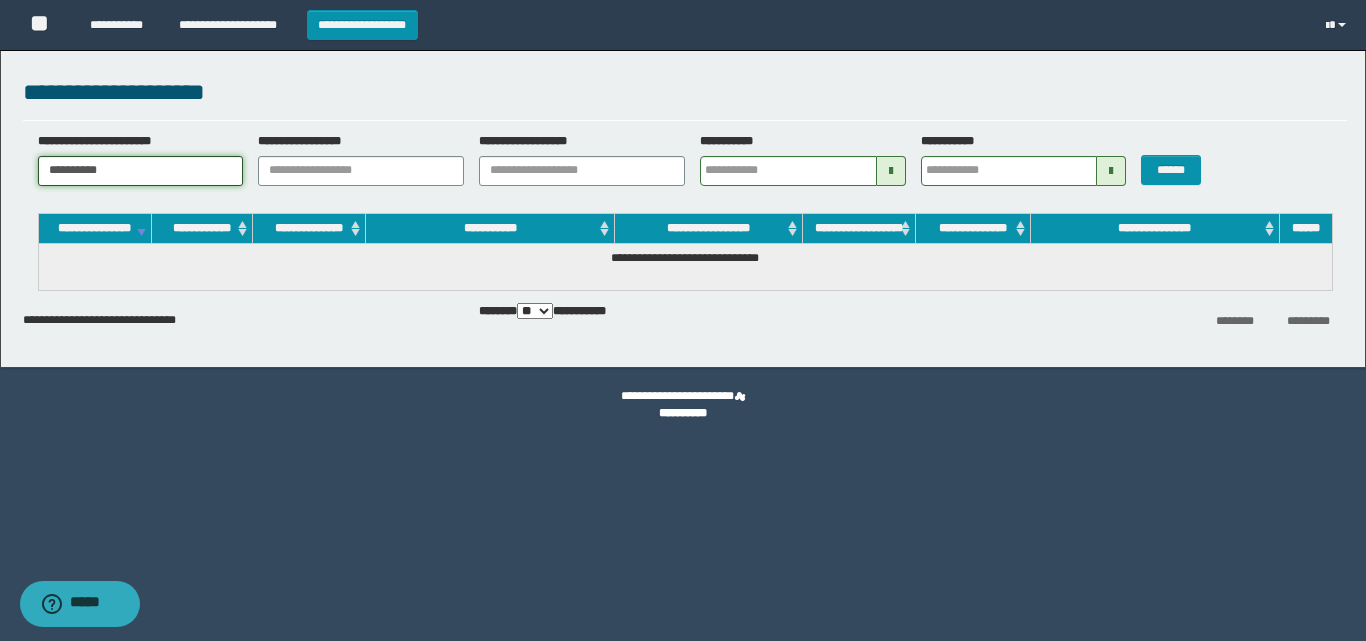 click on "**********" at bounding box center (141, 171) 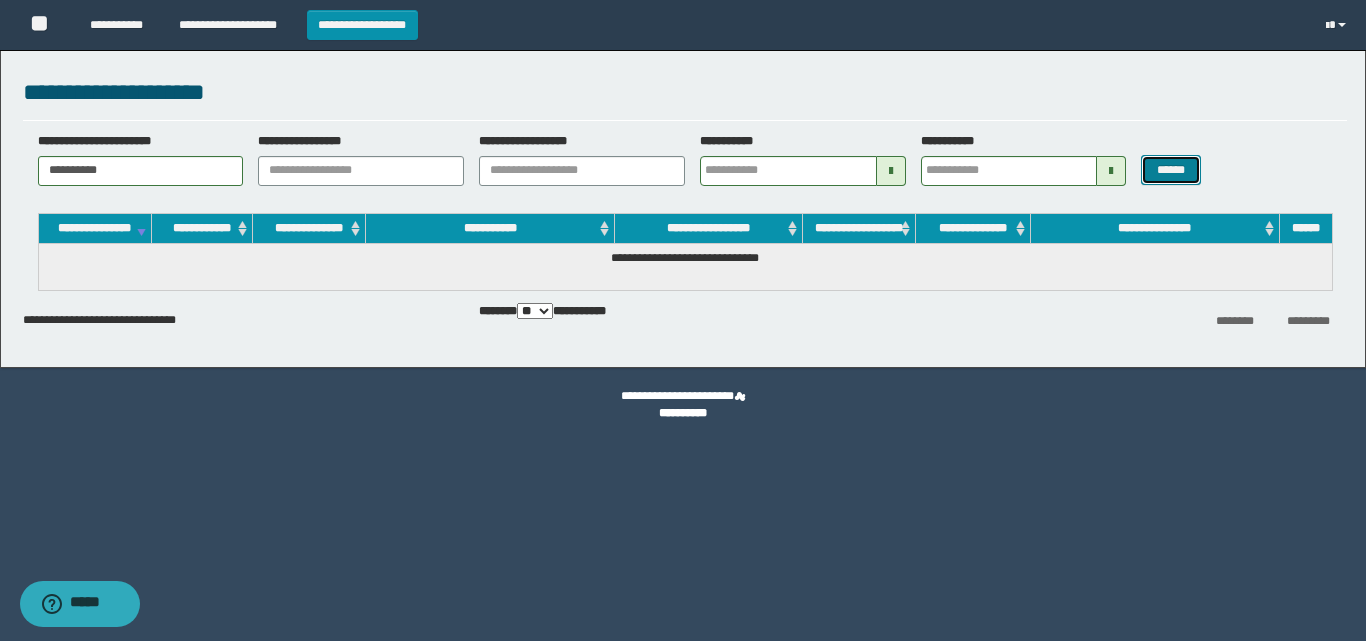 click on "******" at bounding box center (1170, 170) 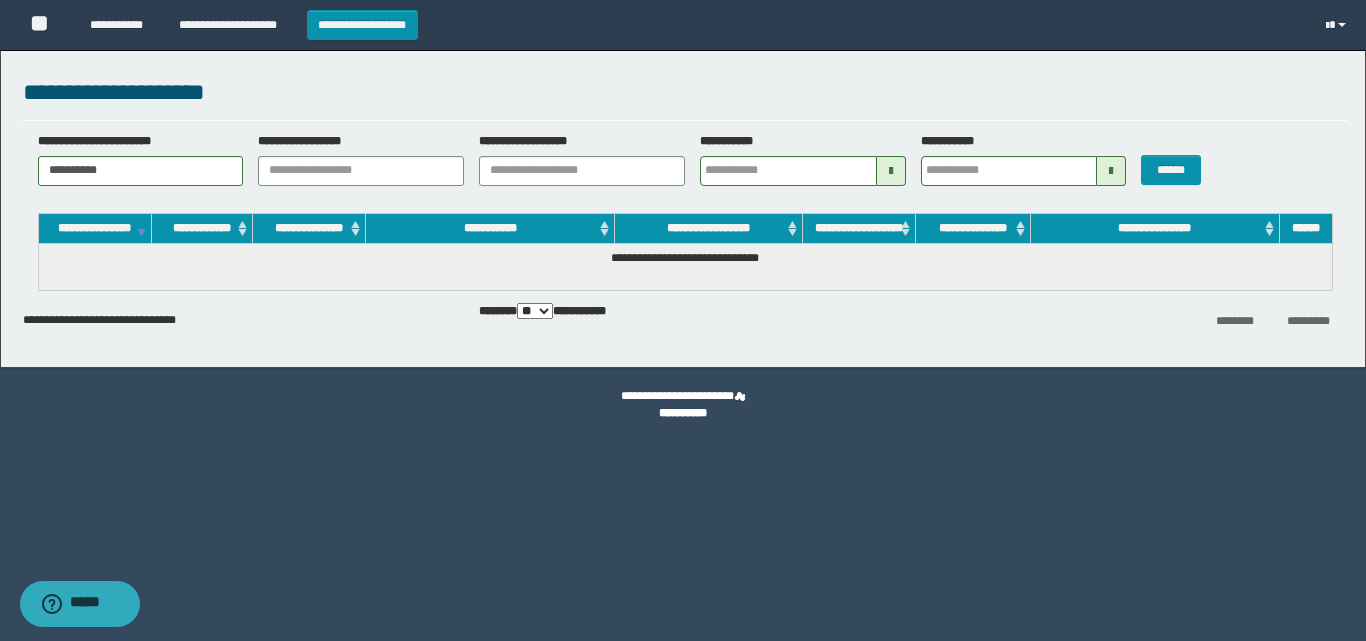 click on "**********" at bounding box center (685, 166) 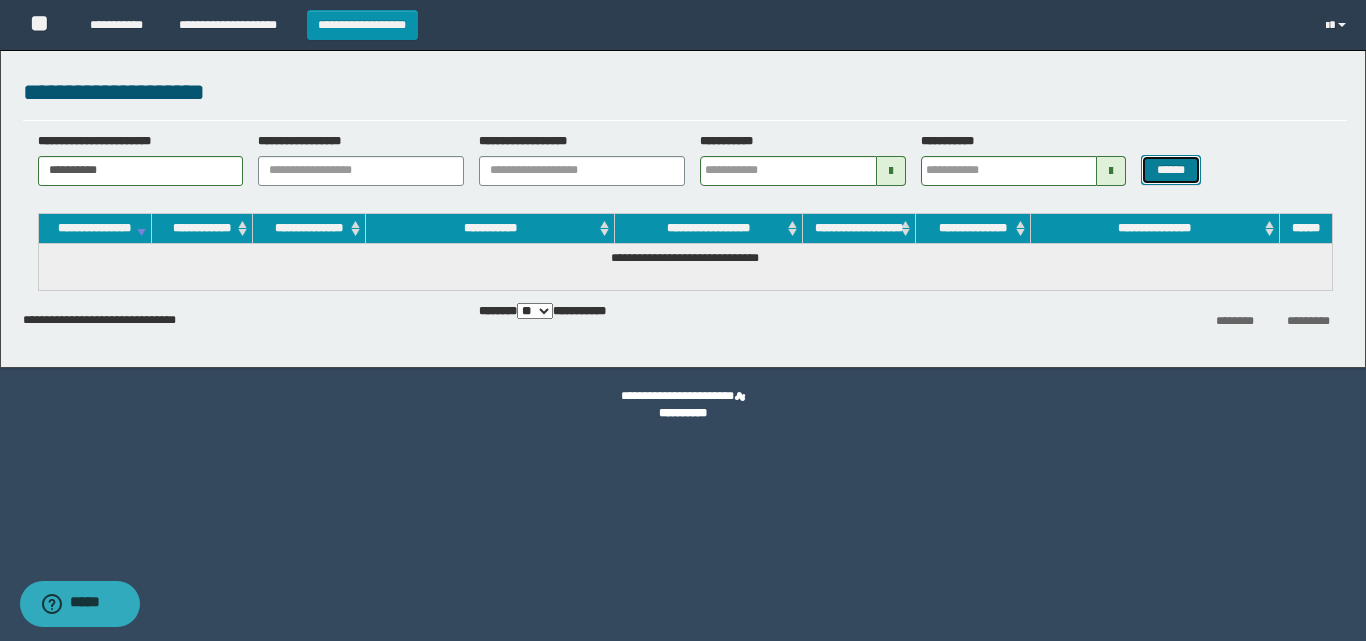 click on "******" at bounding box center [1170, 170] 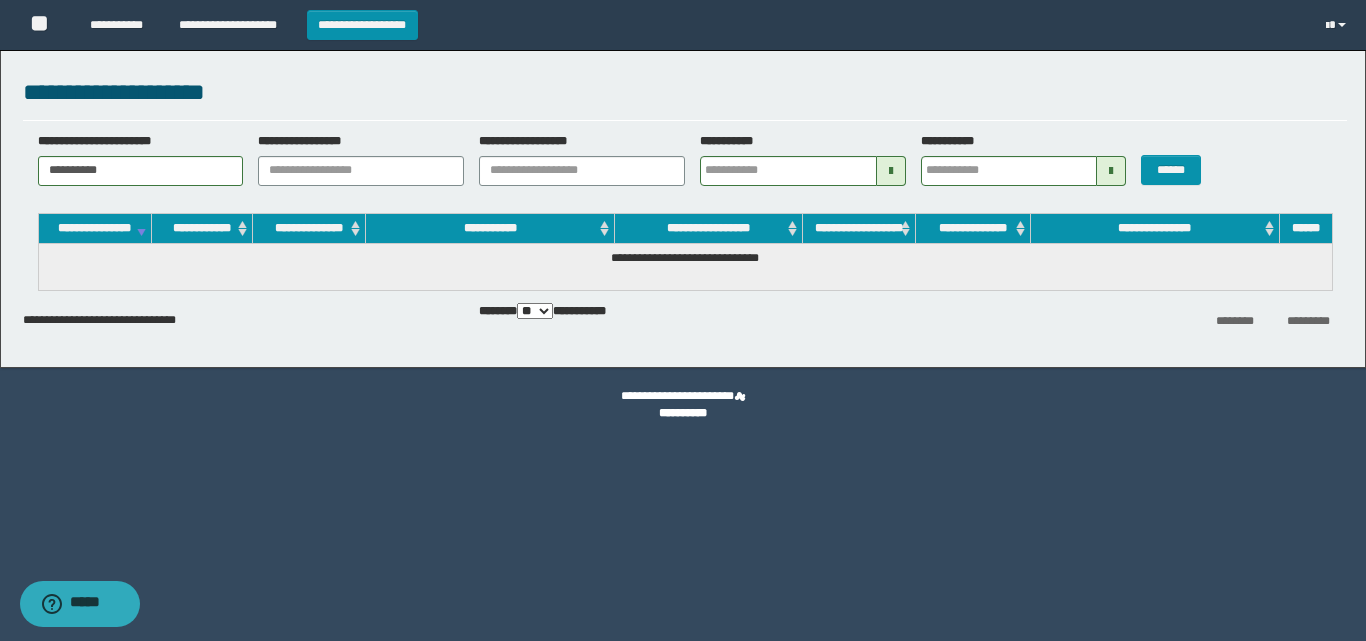 click on "**********" at bounding box center (685, 166) 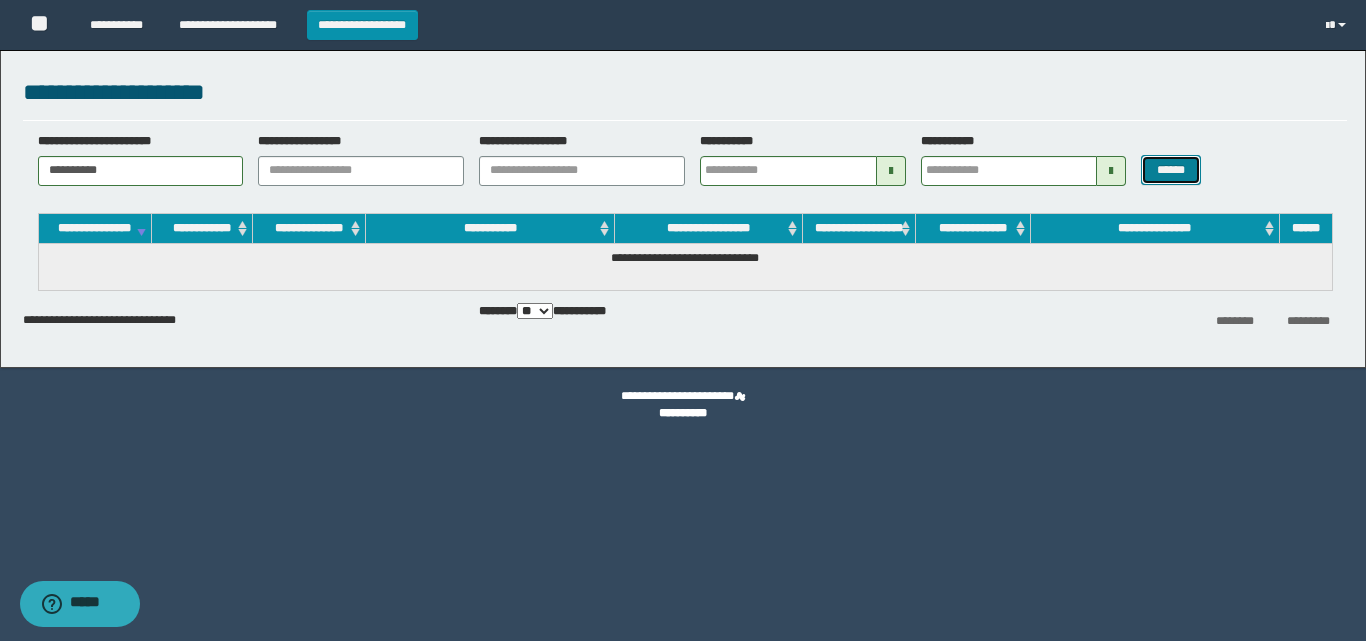 click on "******" at bounding box center [1170, 170] 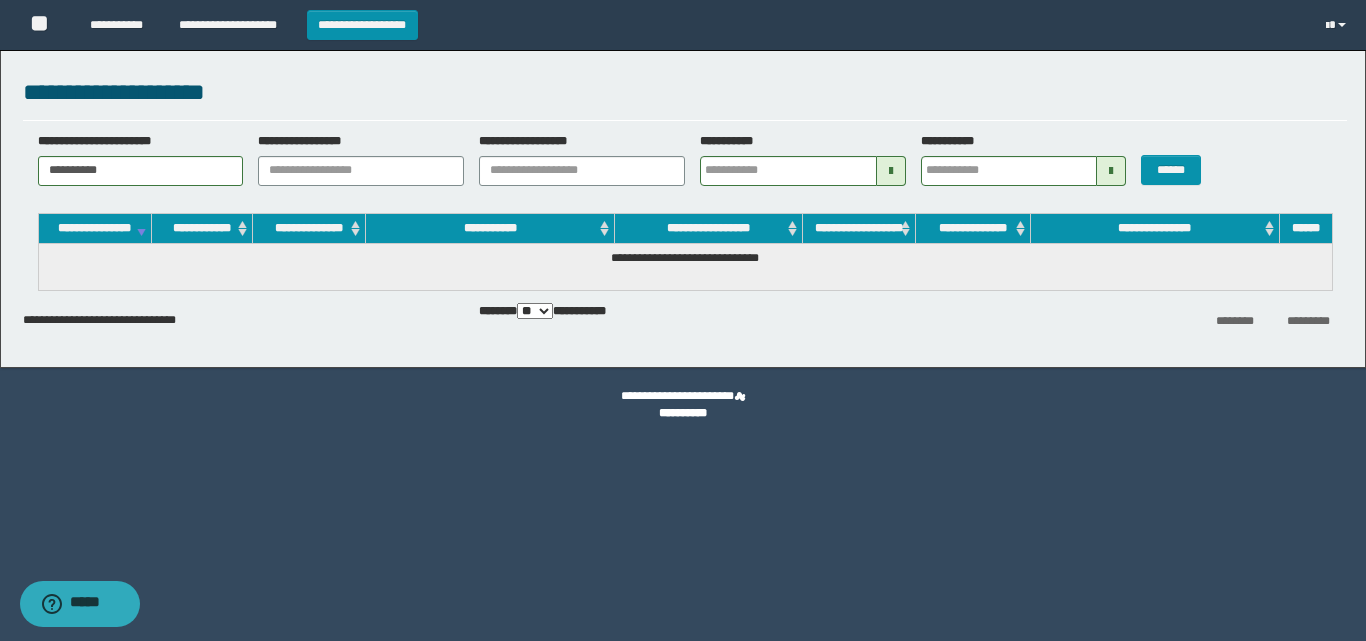 click on "******" at bounding box center [1181, 159] 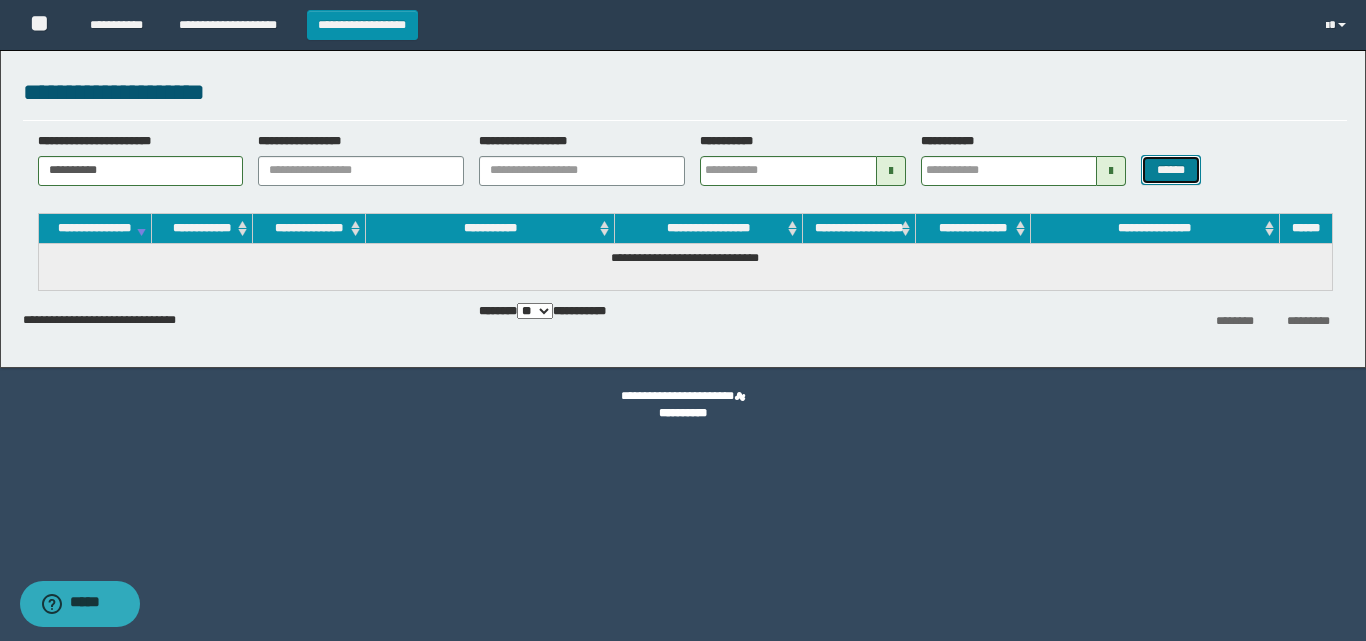 click on "******" at bounding box center [1170, 170] 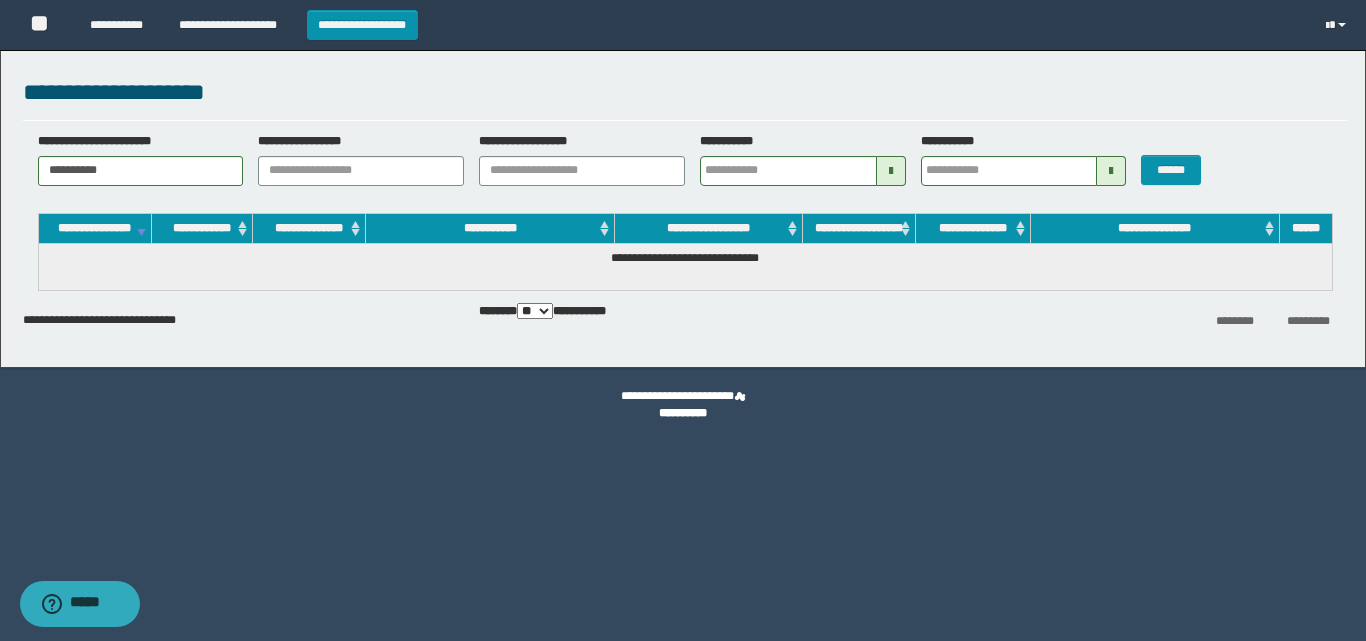 click on "******" at bounding box center (1181, 159) 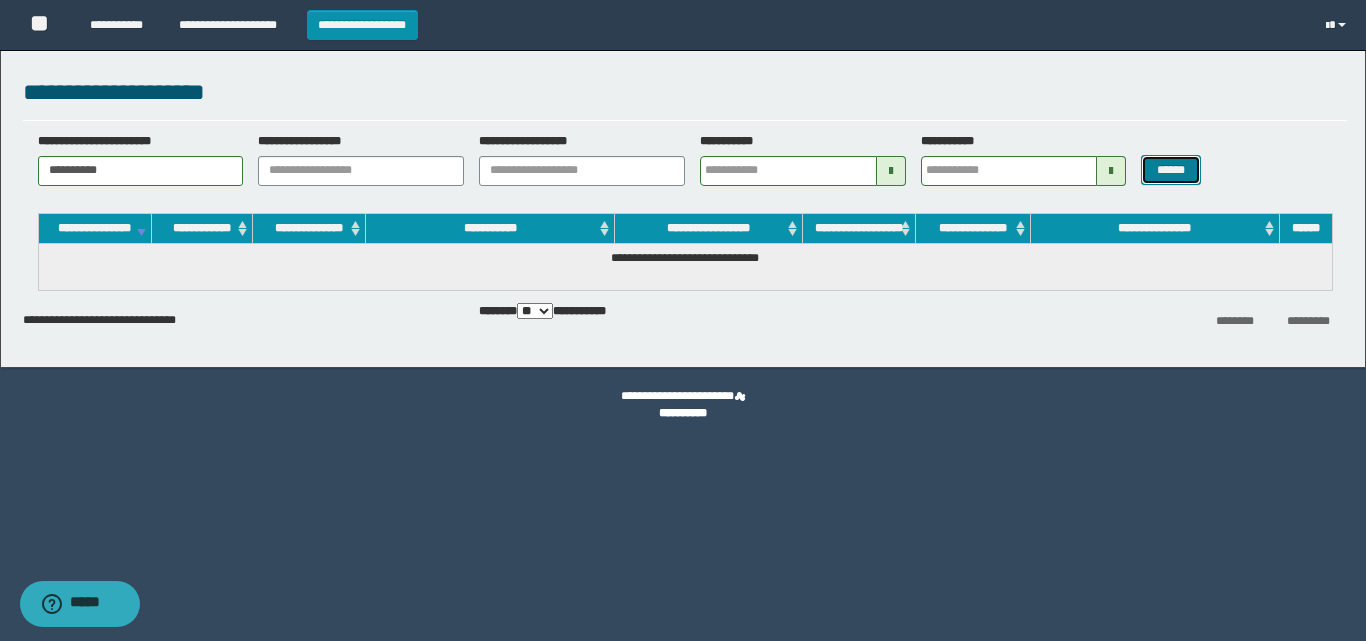 click on "******" at bounding box center (1170, 170) 